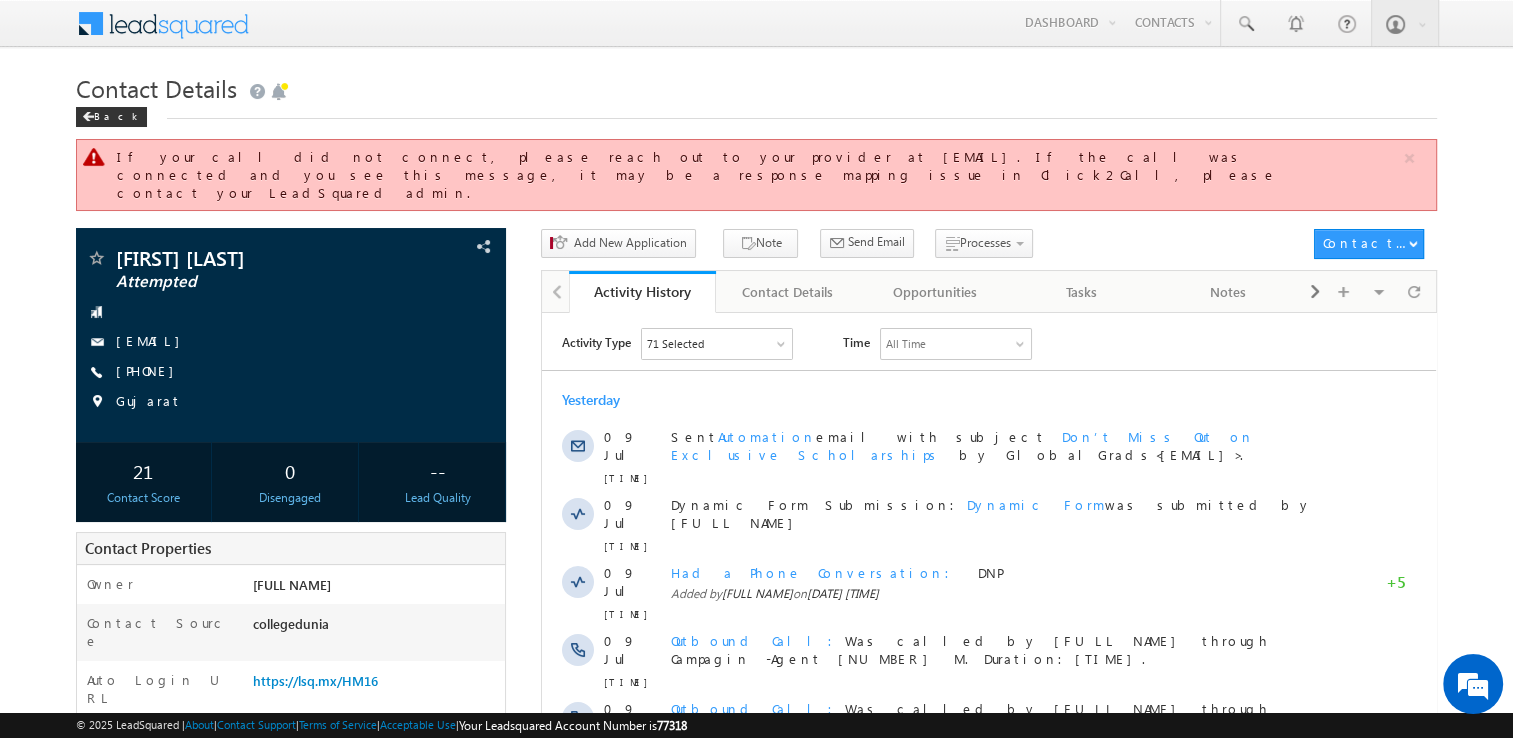scroll, scrollTop: 0, scrollLeft: 0, axis: both 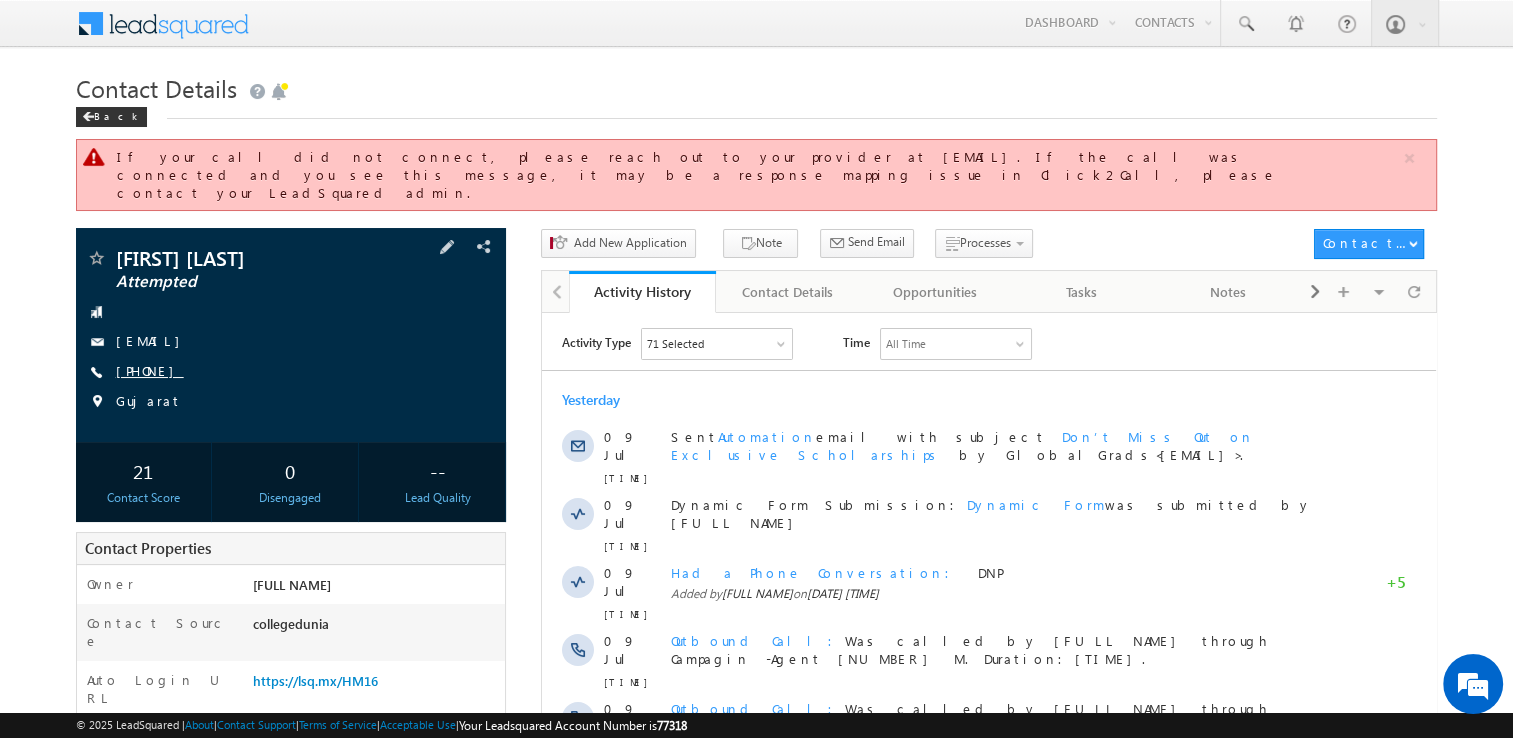 drag, startPoint x: 151, startPoint y: 341, endPoint x: 162, endPoint y: 346, distance: 12.083046 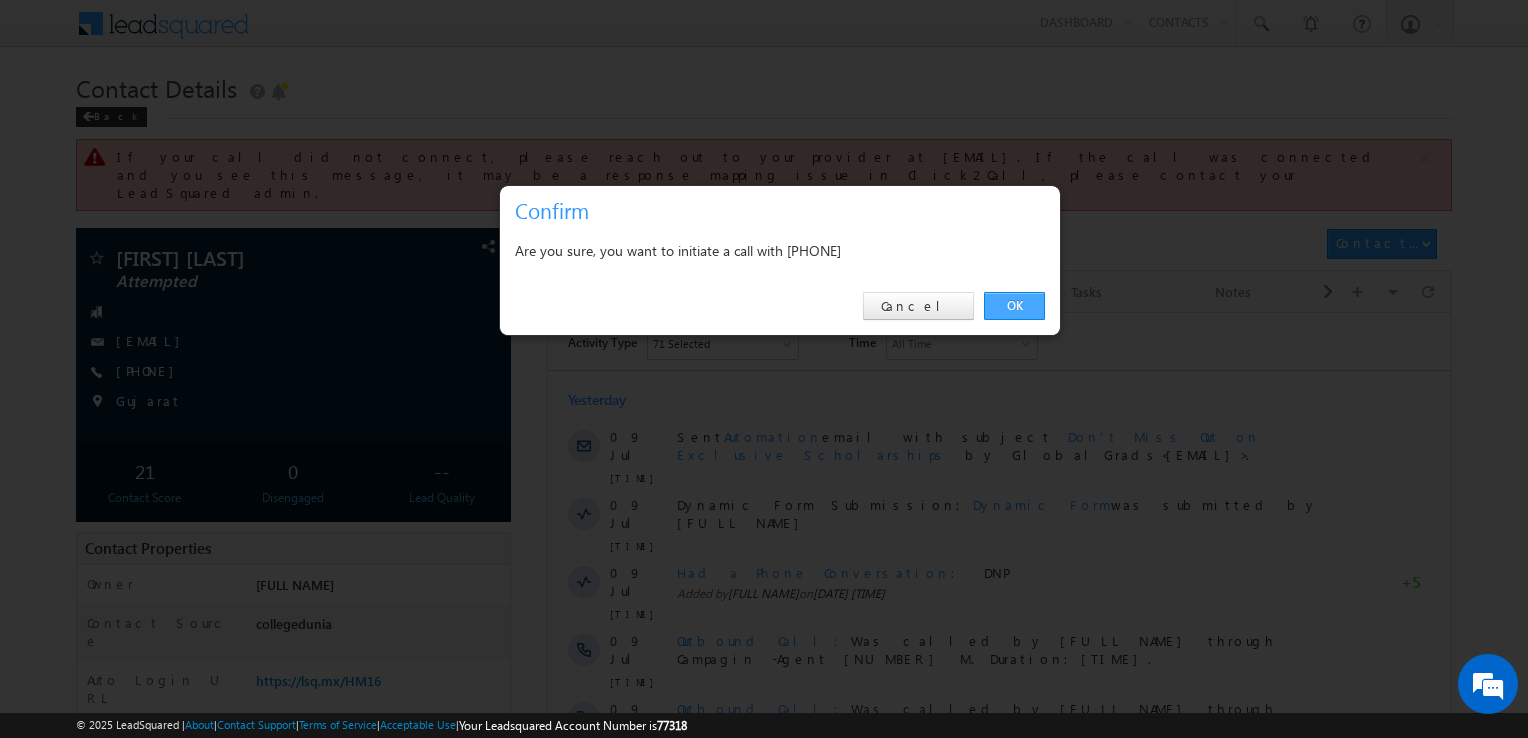click on "OK" at bounding box center (1014, 306) 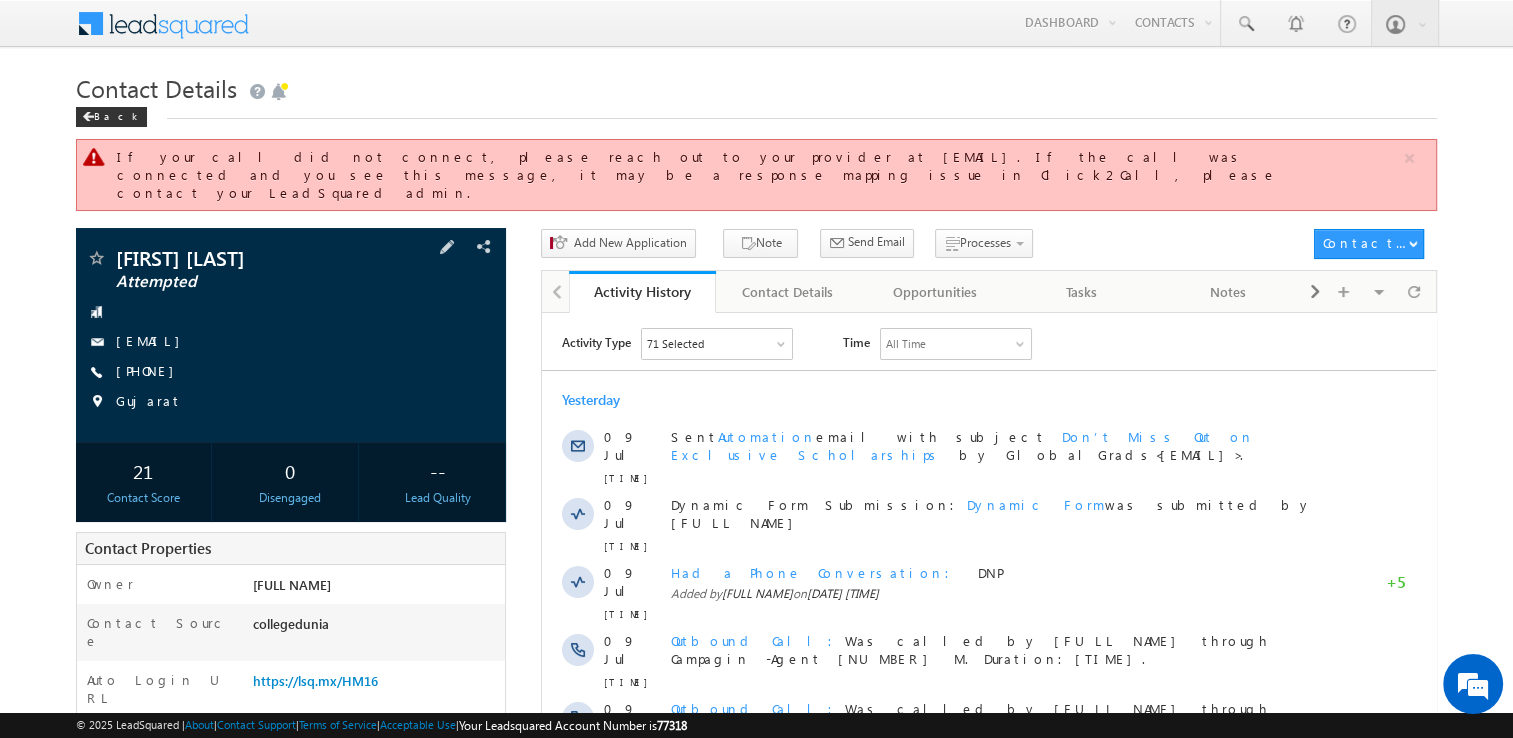 click on "+91-9574066403" at bounding box center (291, 372) 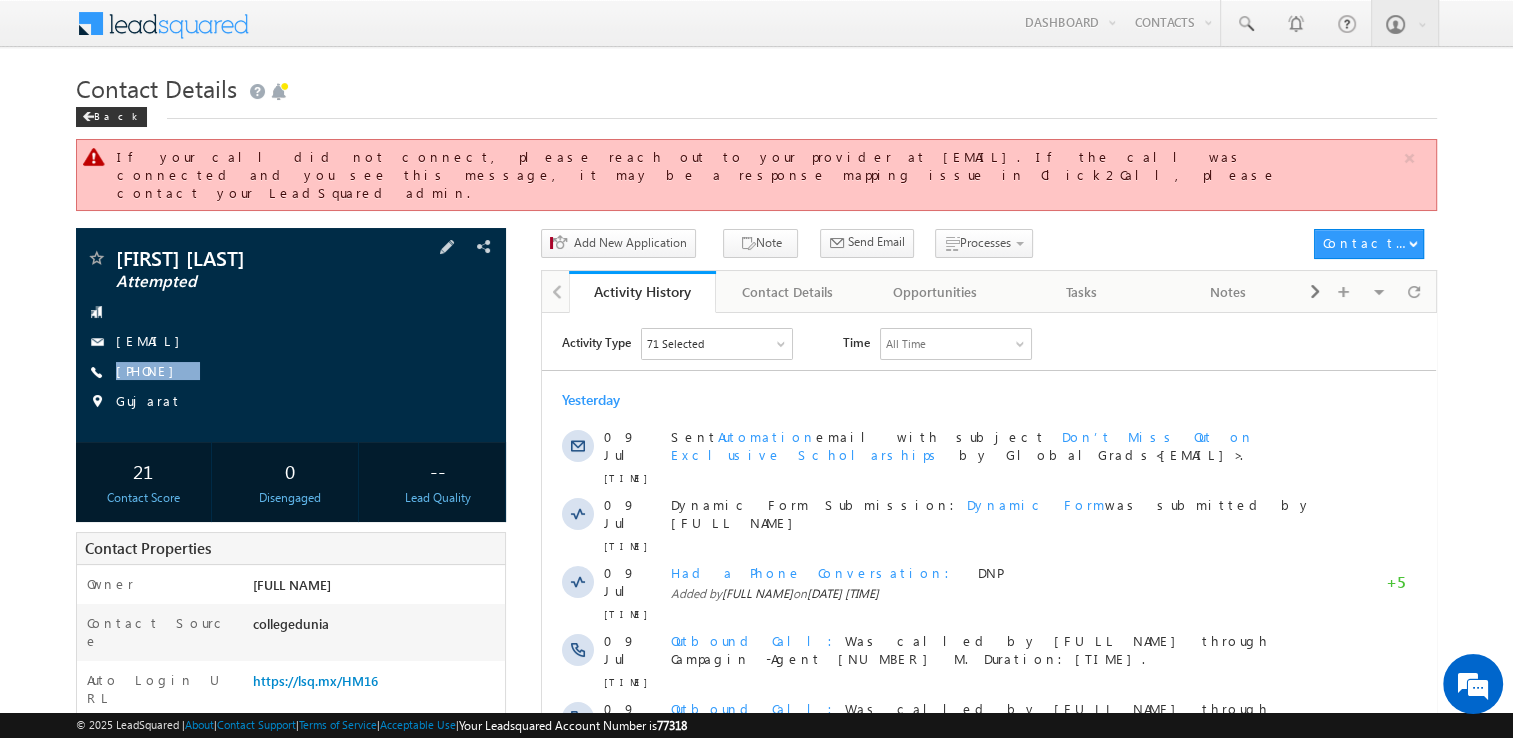 drag, startPoint x: 227, startPoint y: 347, endPoint x: 214, endPoint y: 374, distance: 29.966648 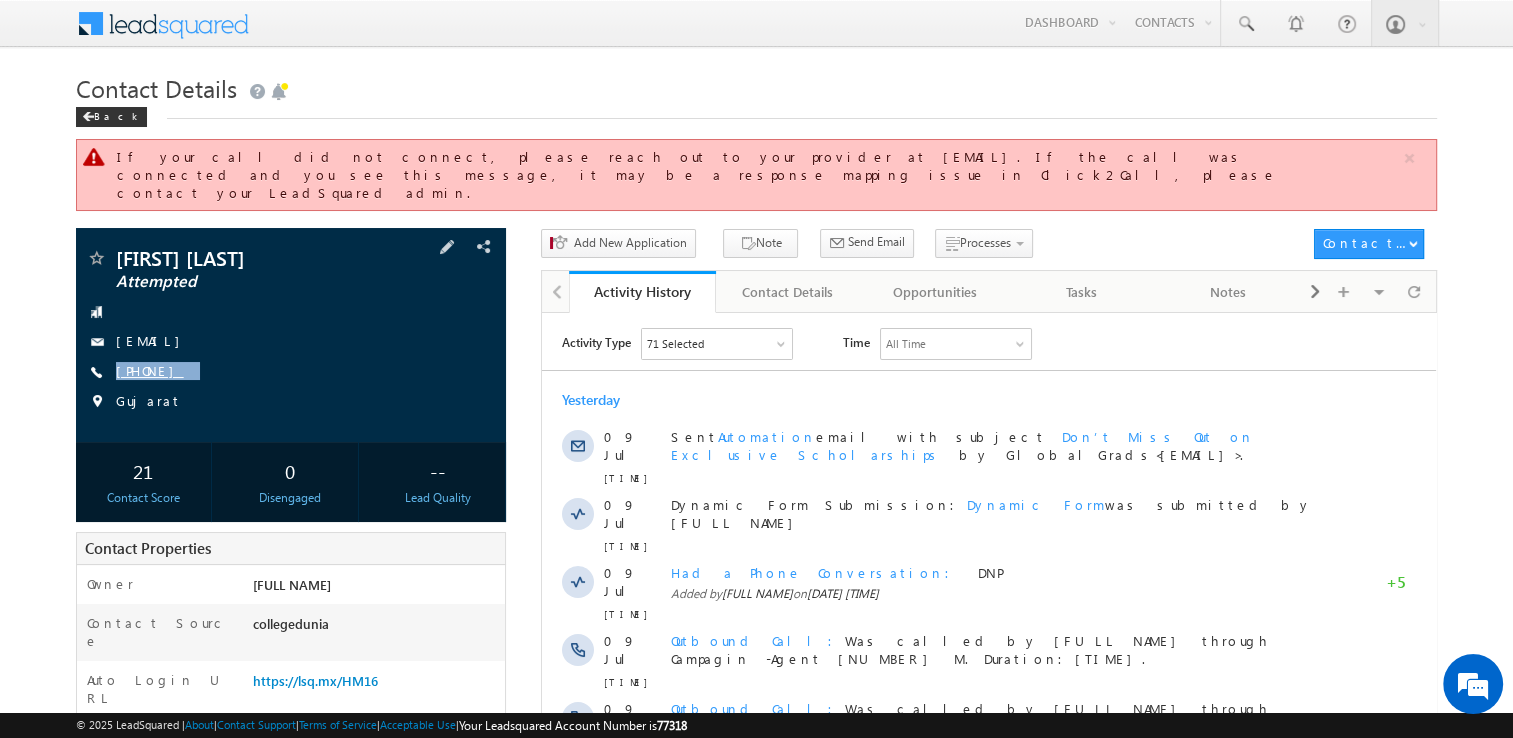 click on "+91-9574066403" at bounding box center (150, 370) 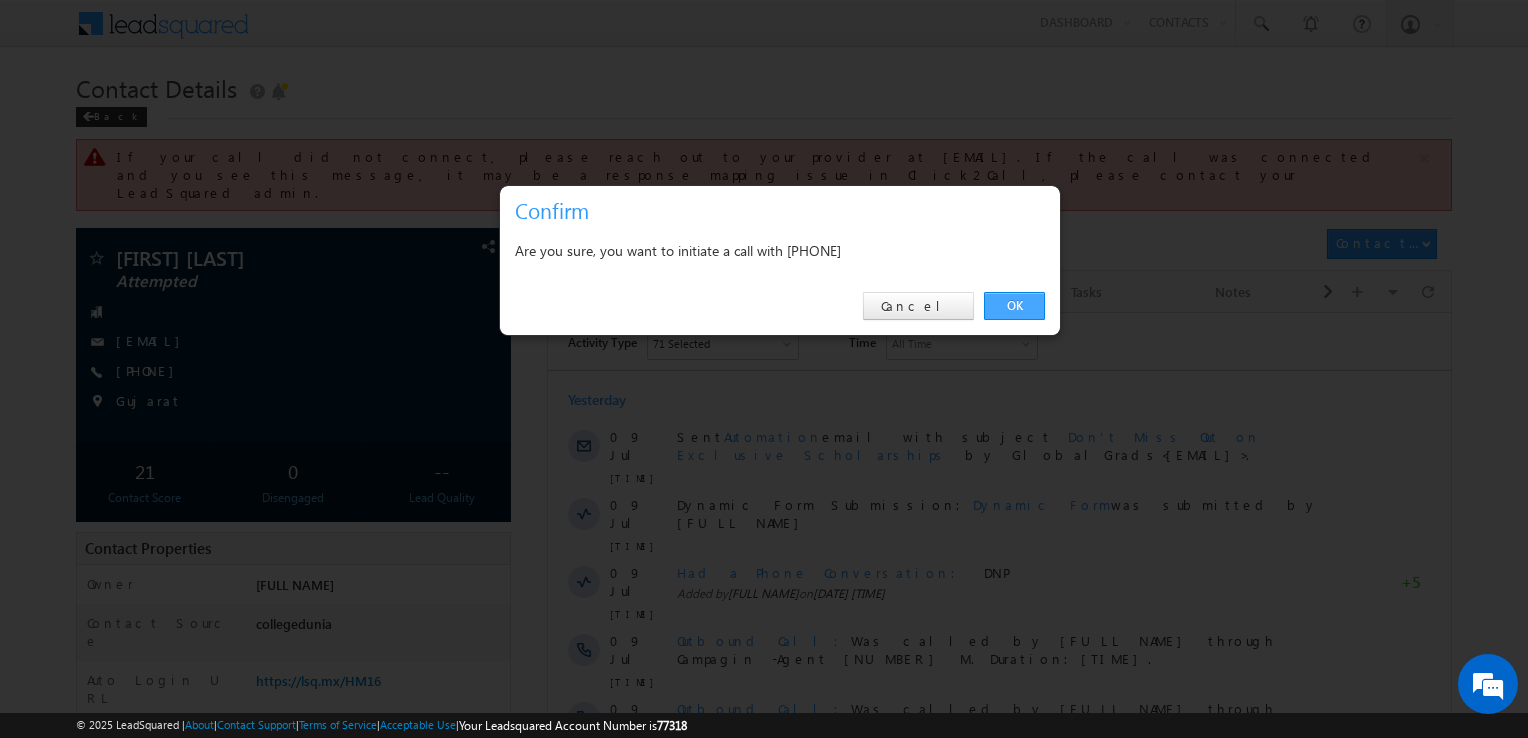 click on "OK" at bounding box center (1014, 306) 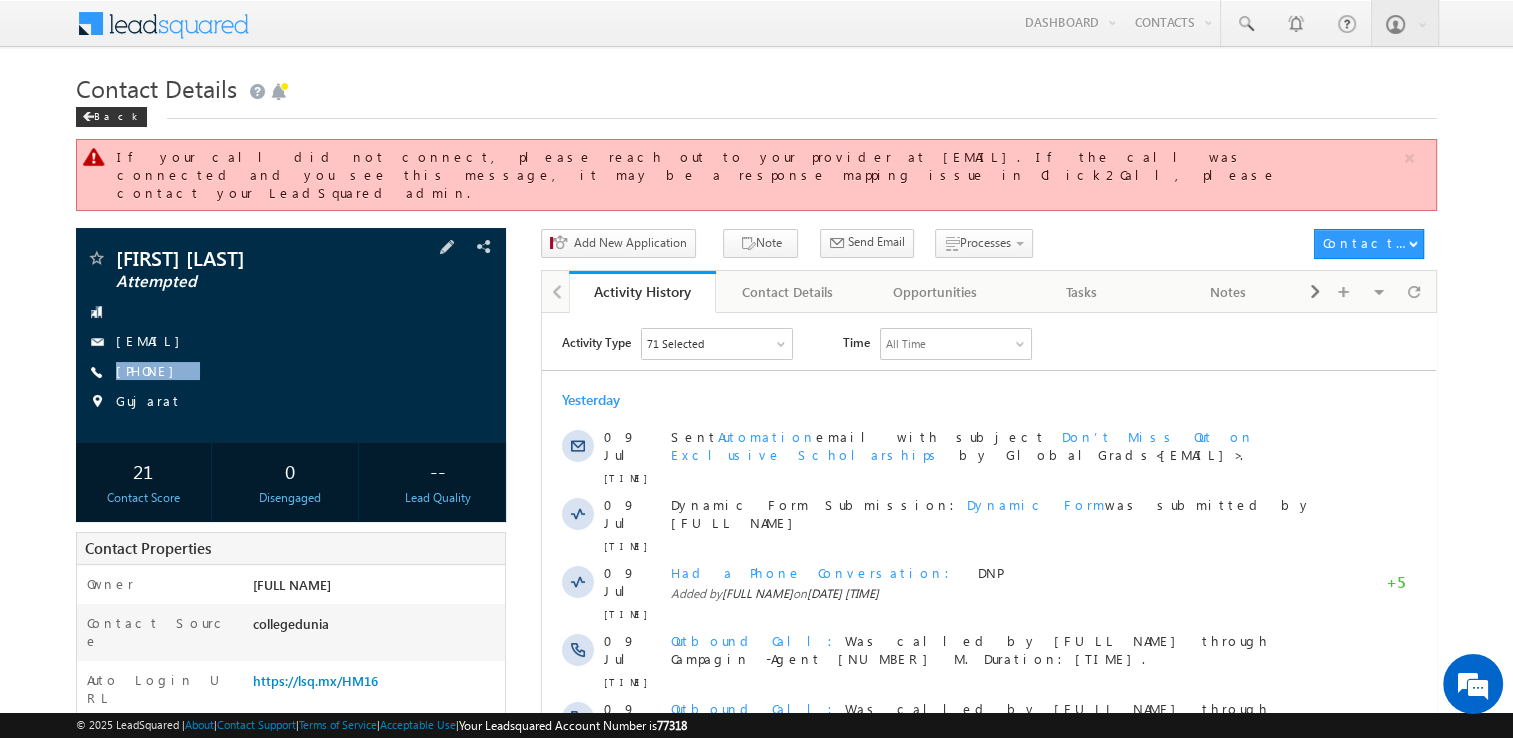copy on "+91-9574066403" 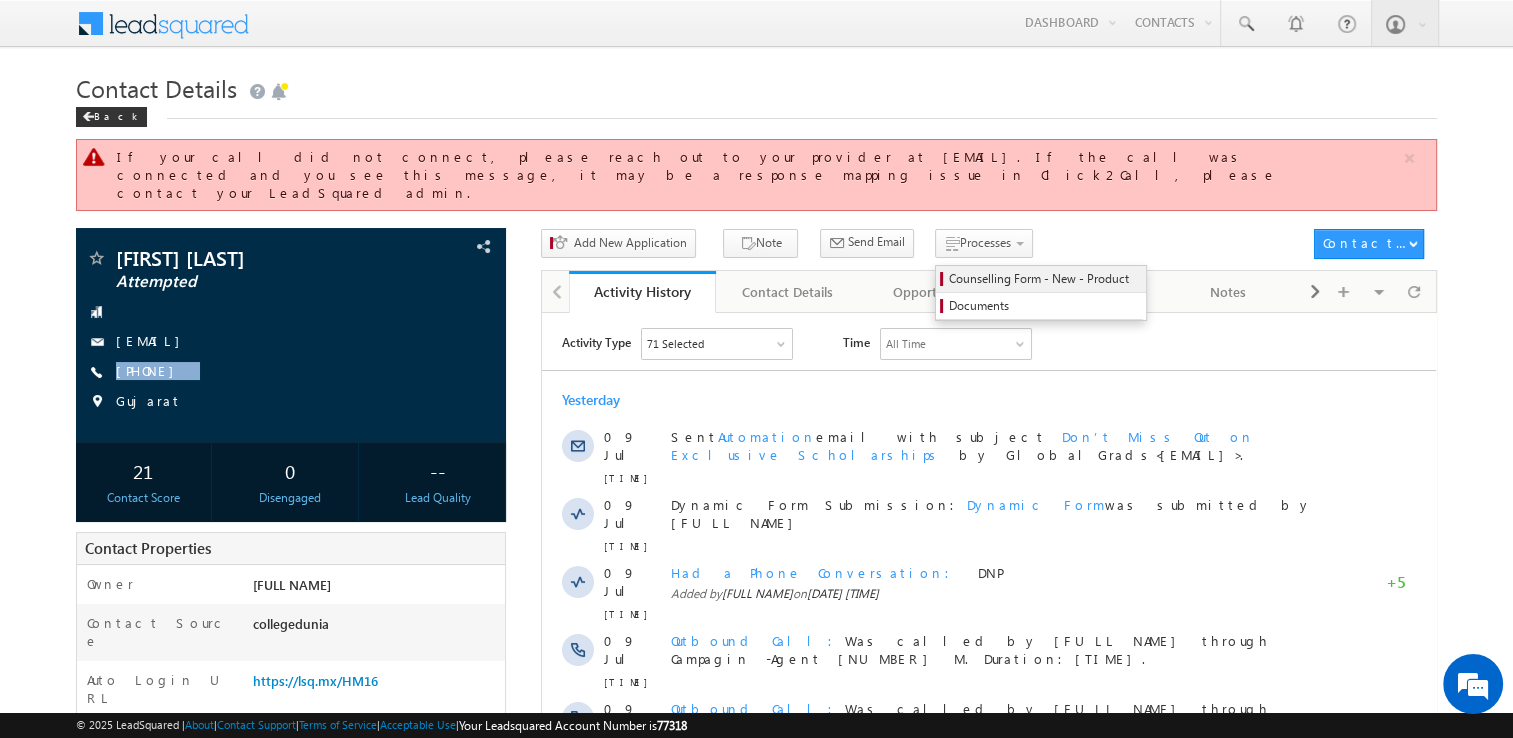 click on "Counselling Form - New - Product" at bounding box center [1041, 279] 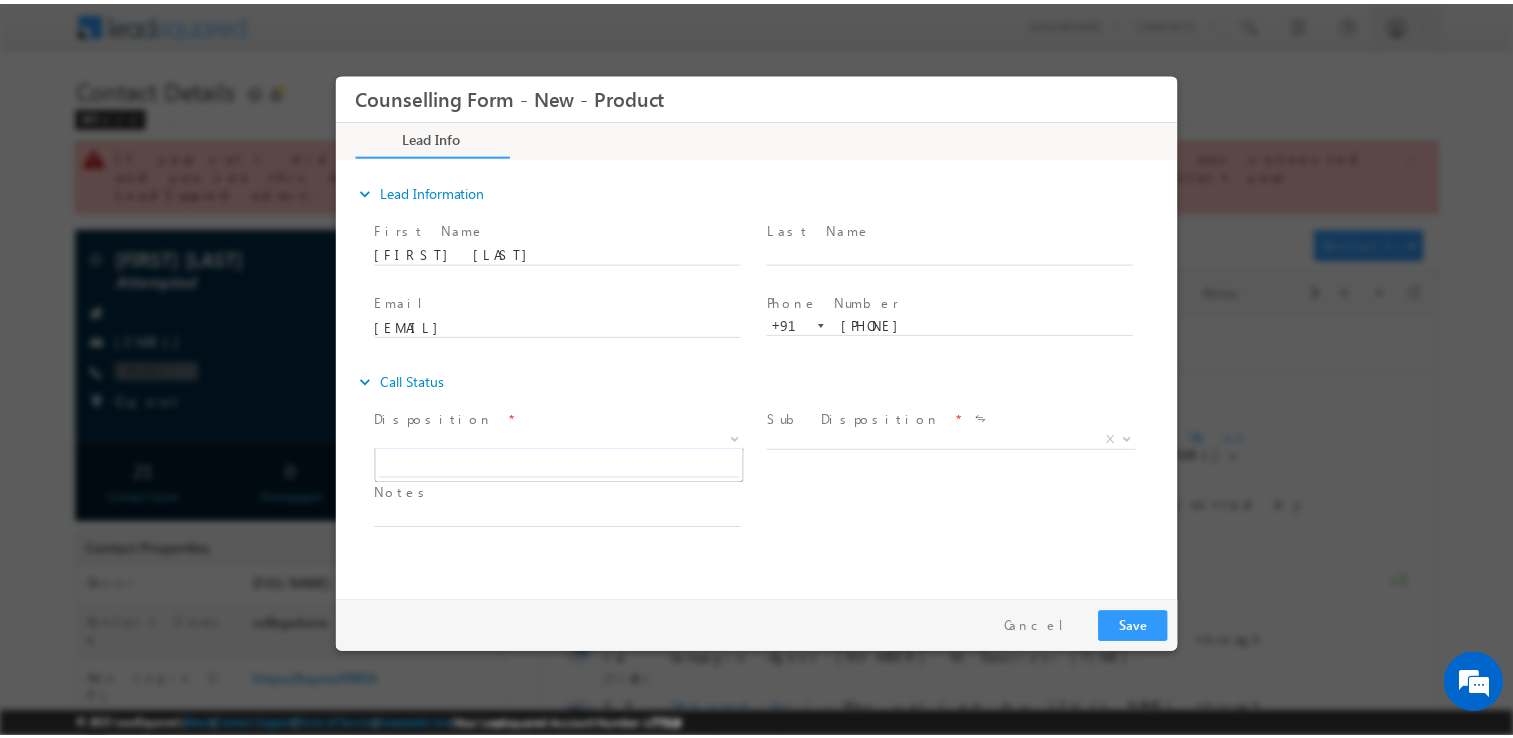 scroll, scrollTop: 0, scrollLeft: 0, axis: both 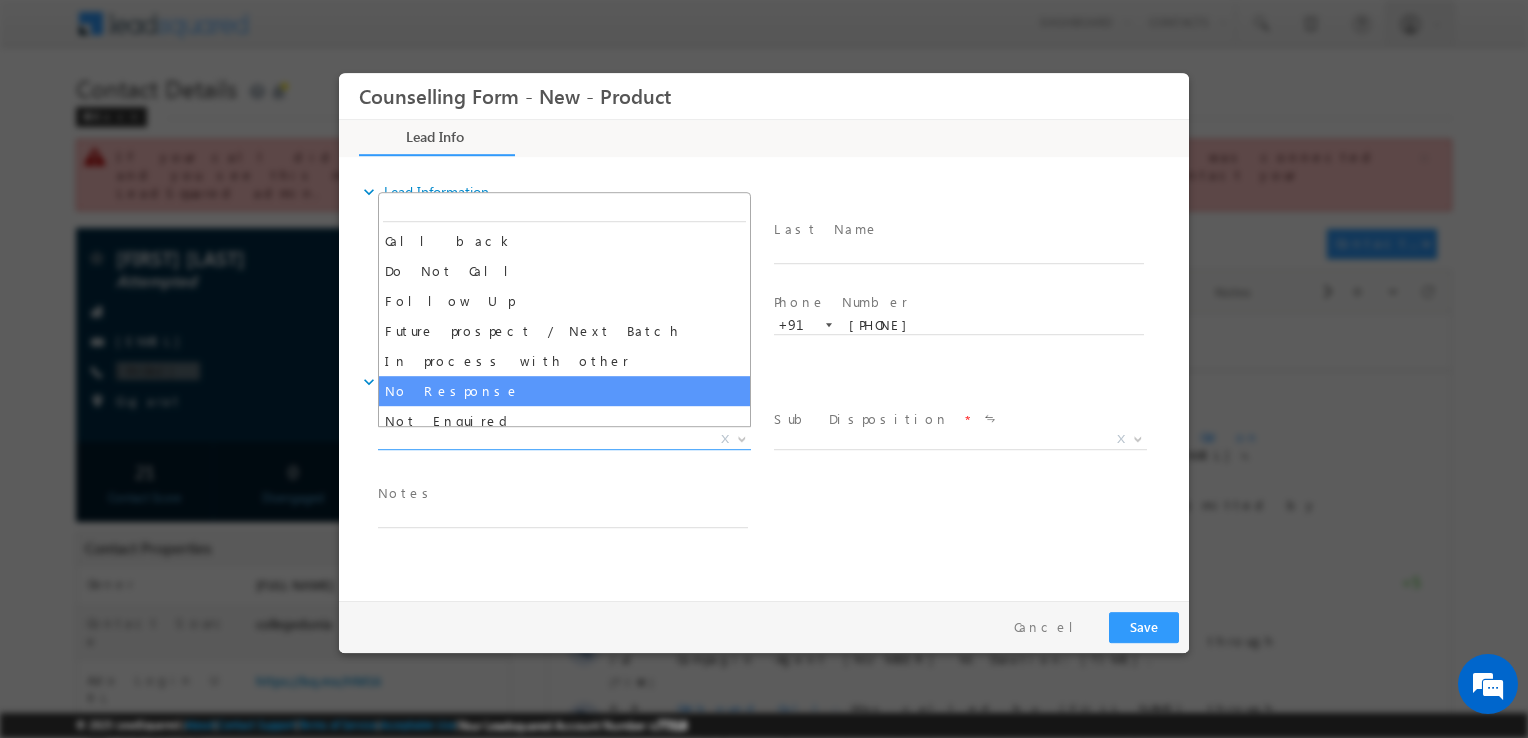 select on "No Response" 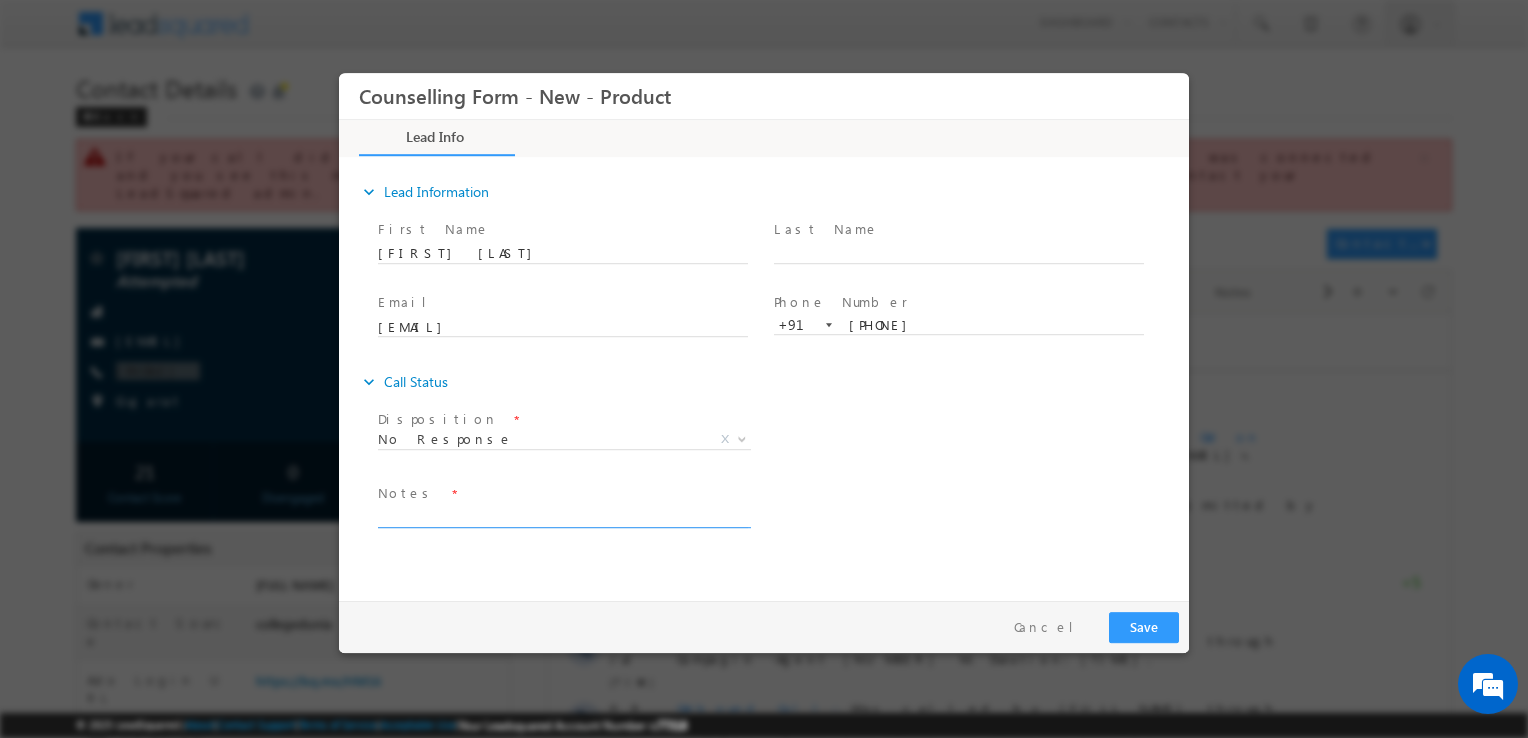 click at bounding box center [563, 516] 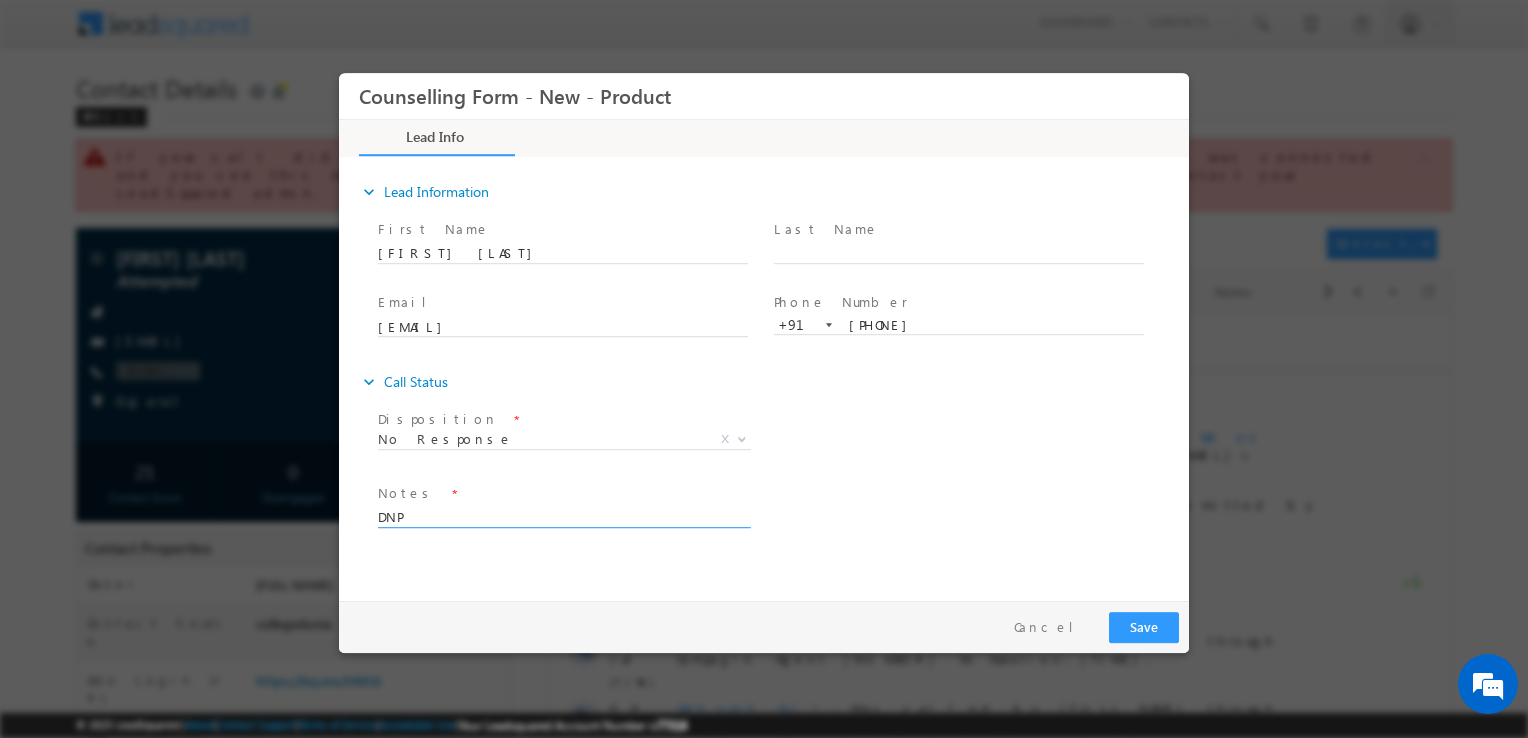 type on "DNP" 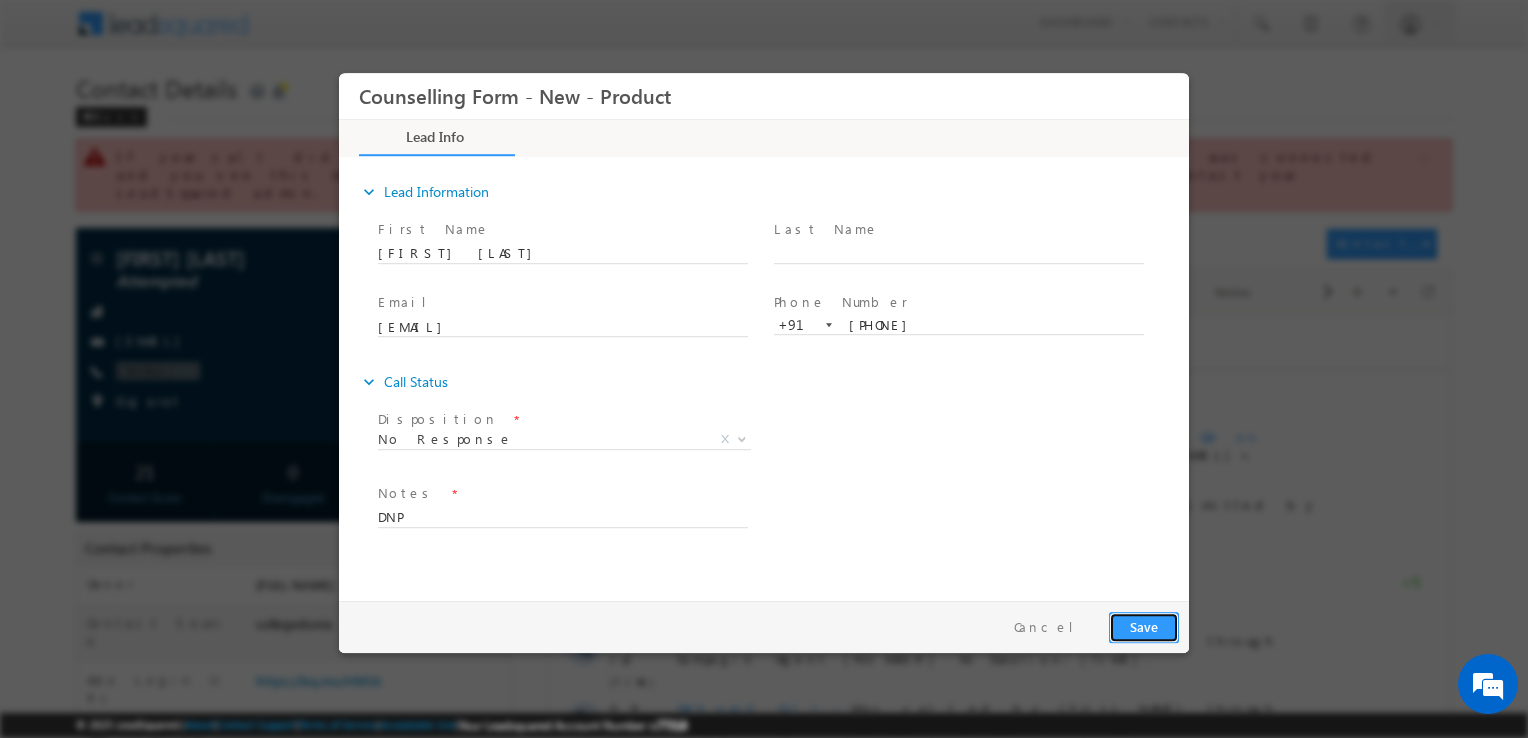 click on "Save" at bounding box center (1144, 627) 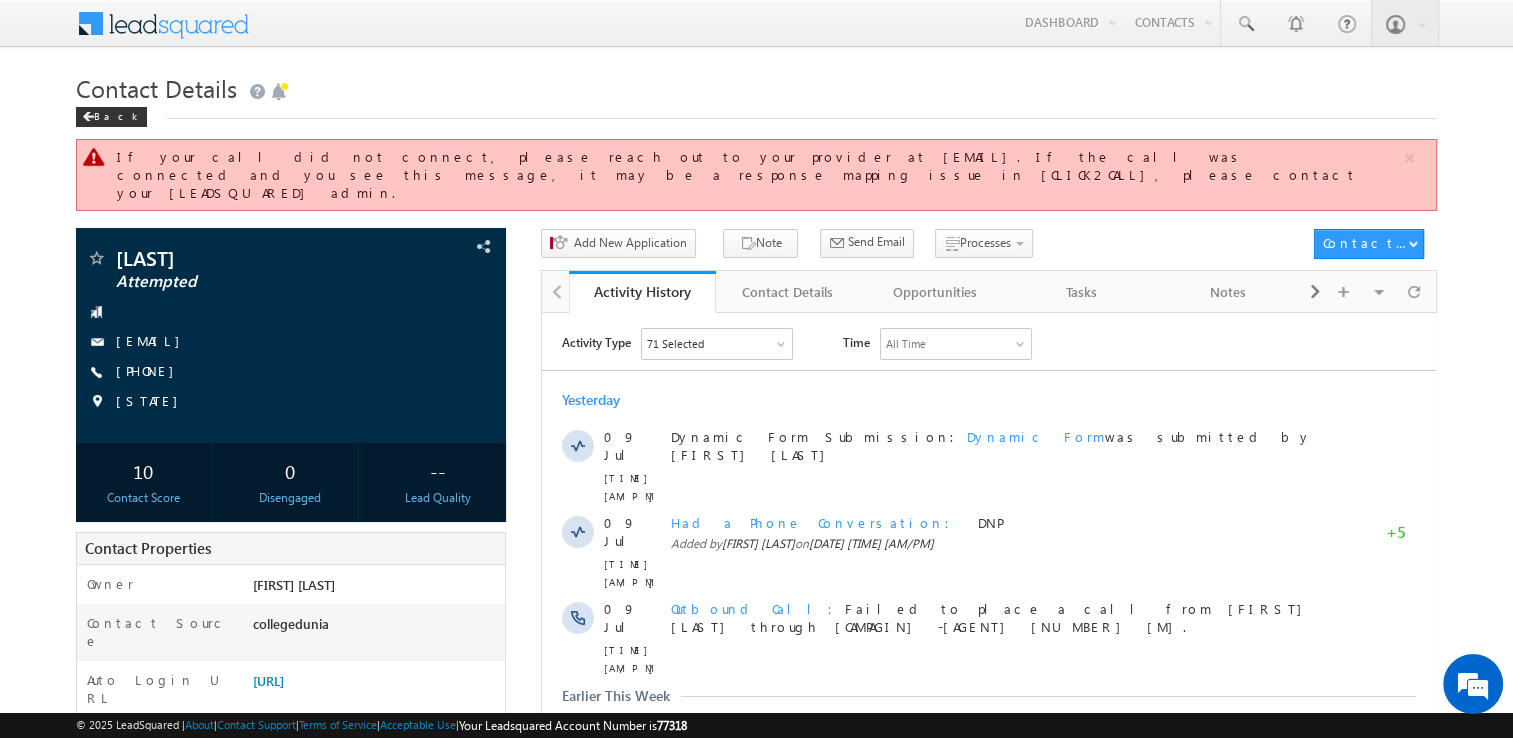 scroll, scrollTop: 0, scrollLeft: 0, axis: both 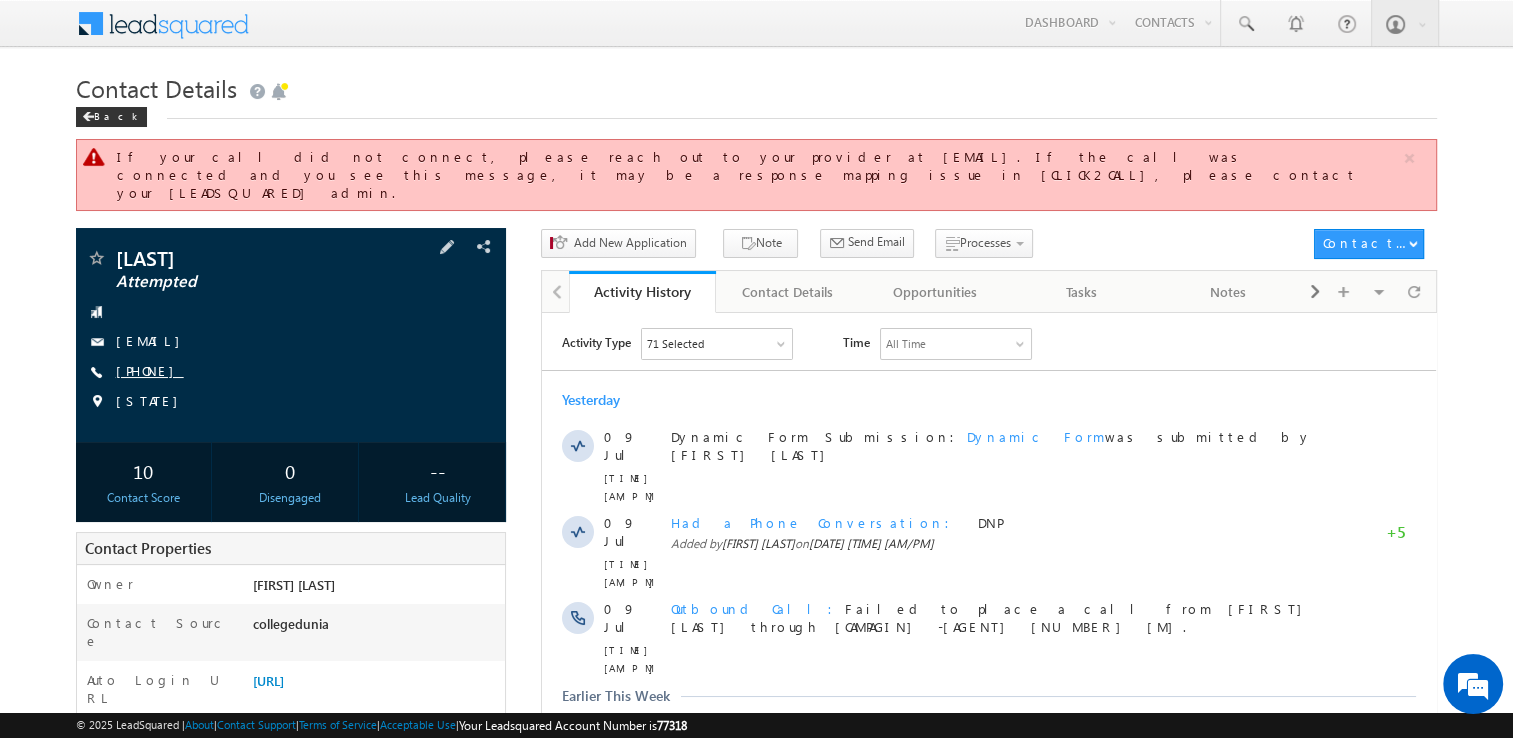 click on "[PHONE]" at bounding box center [150, 370] 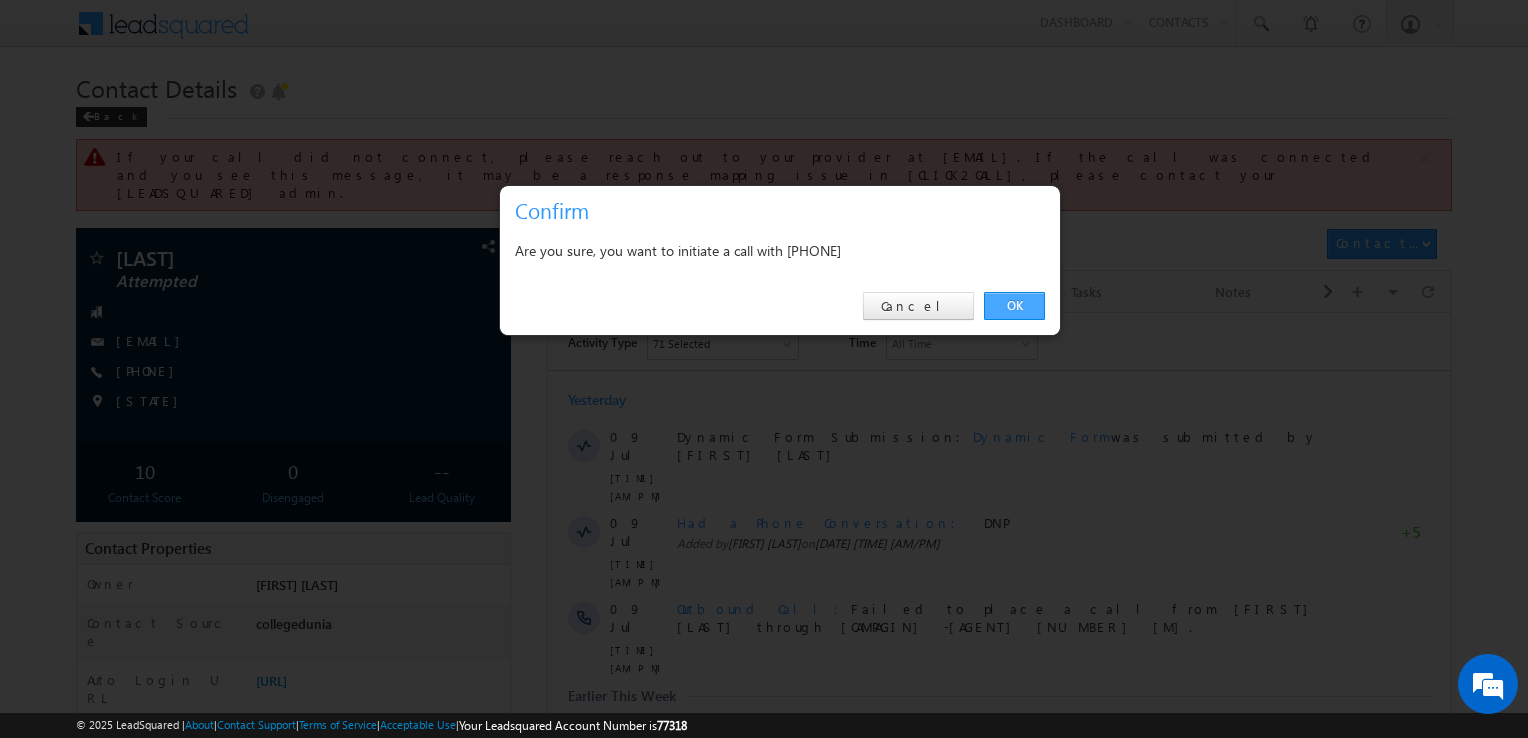 click on "OK" at bounding box center (1014, 306) 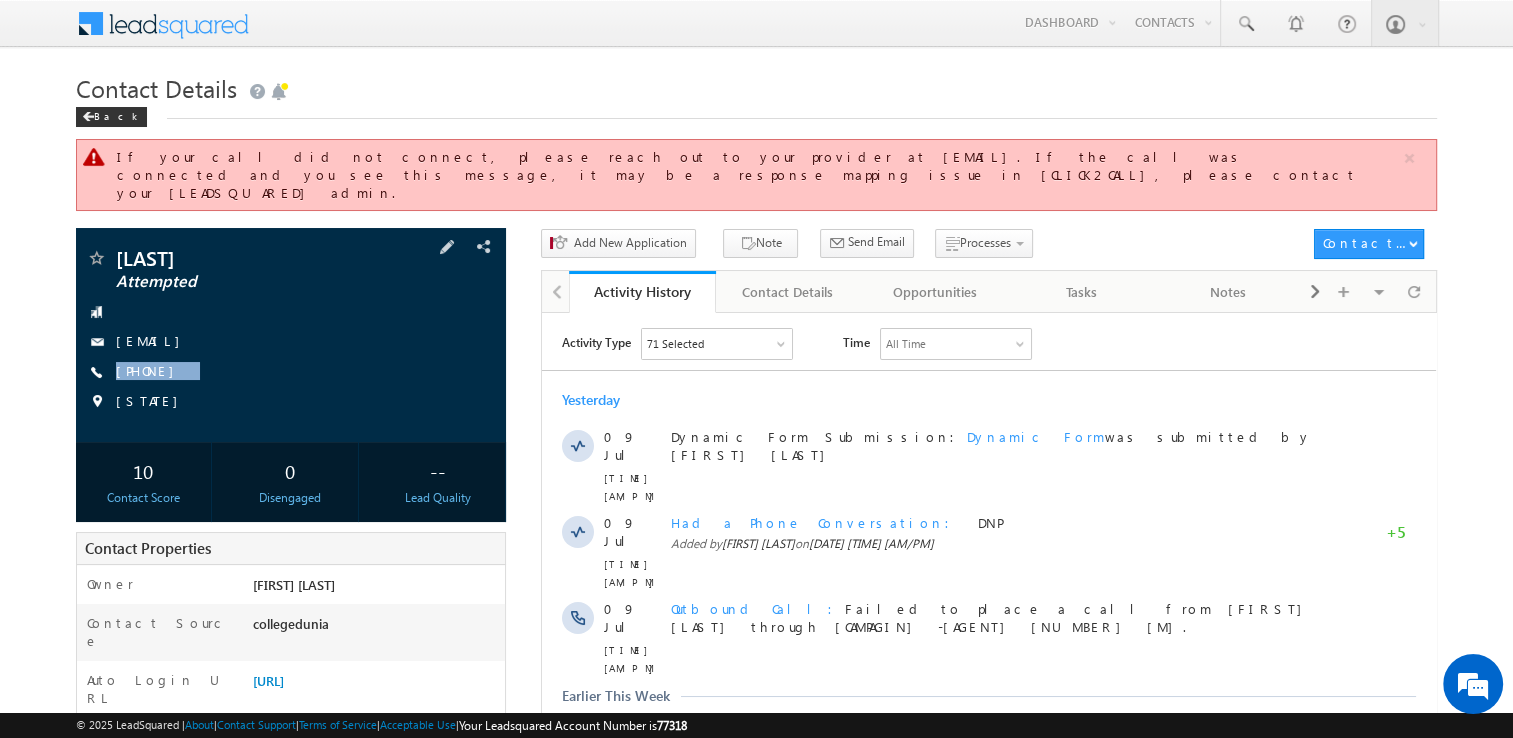 copy on "[PHONE]" 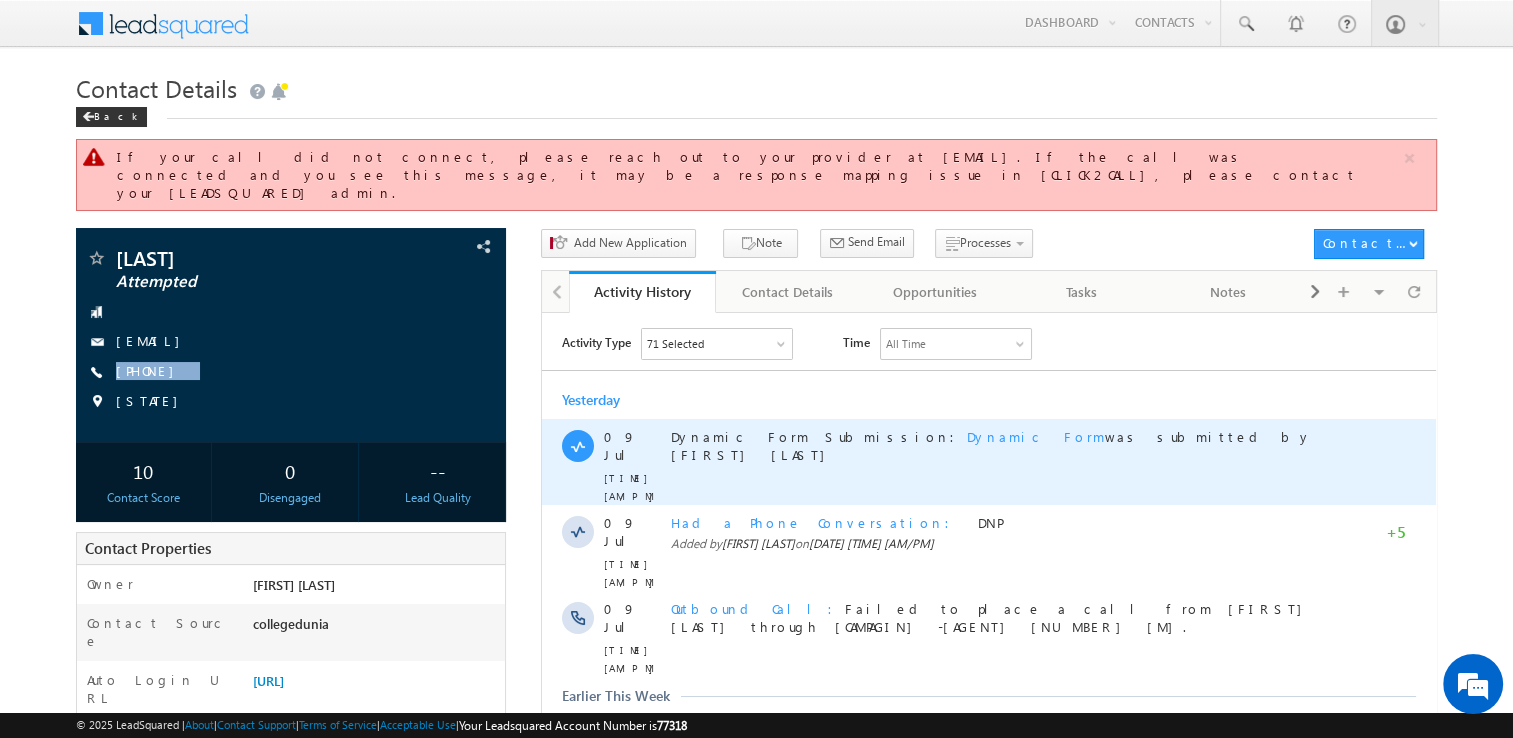 scroll, scrollTop: 502, scrollLeft: 0, axis: vertical 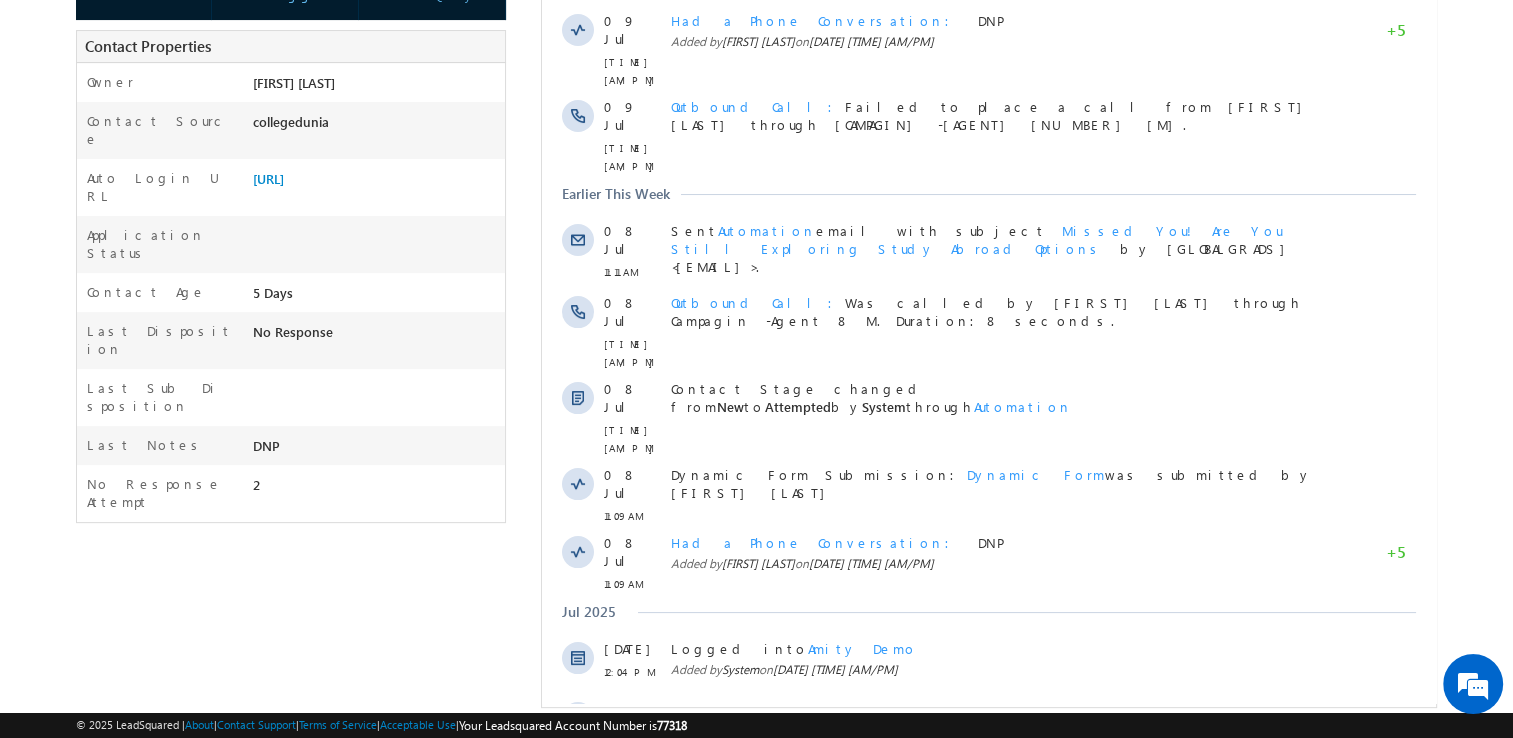 click on "Show More" at bounding box center (998, 786) 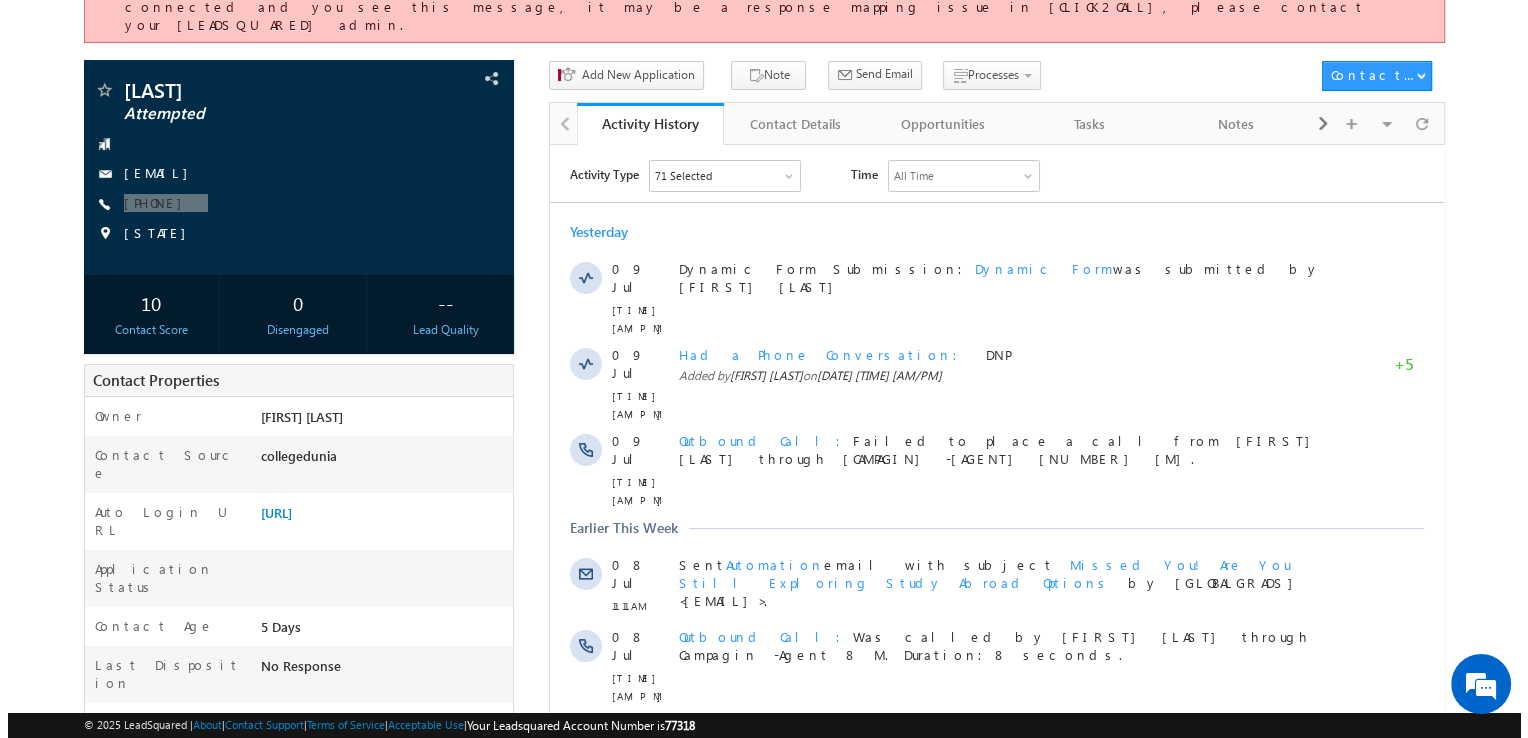 scroll, scrollTop: 0, scrollLeft: 0, axis: both 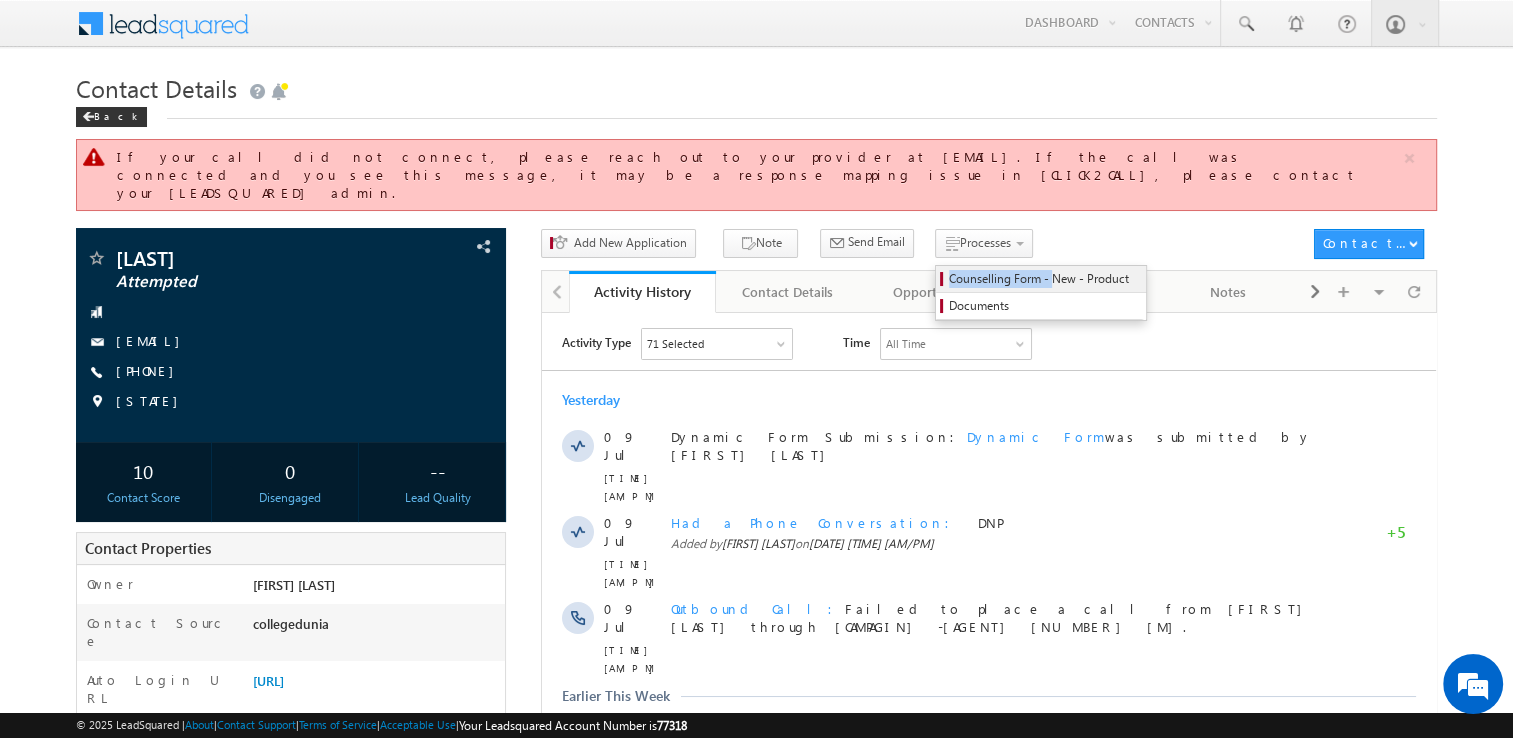drag, startPoint x: 1004, startPoint y: 246, endPoint x: 1015, endPoint y: 255, distance: 14.21267 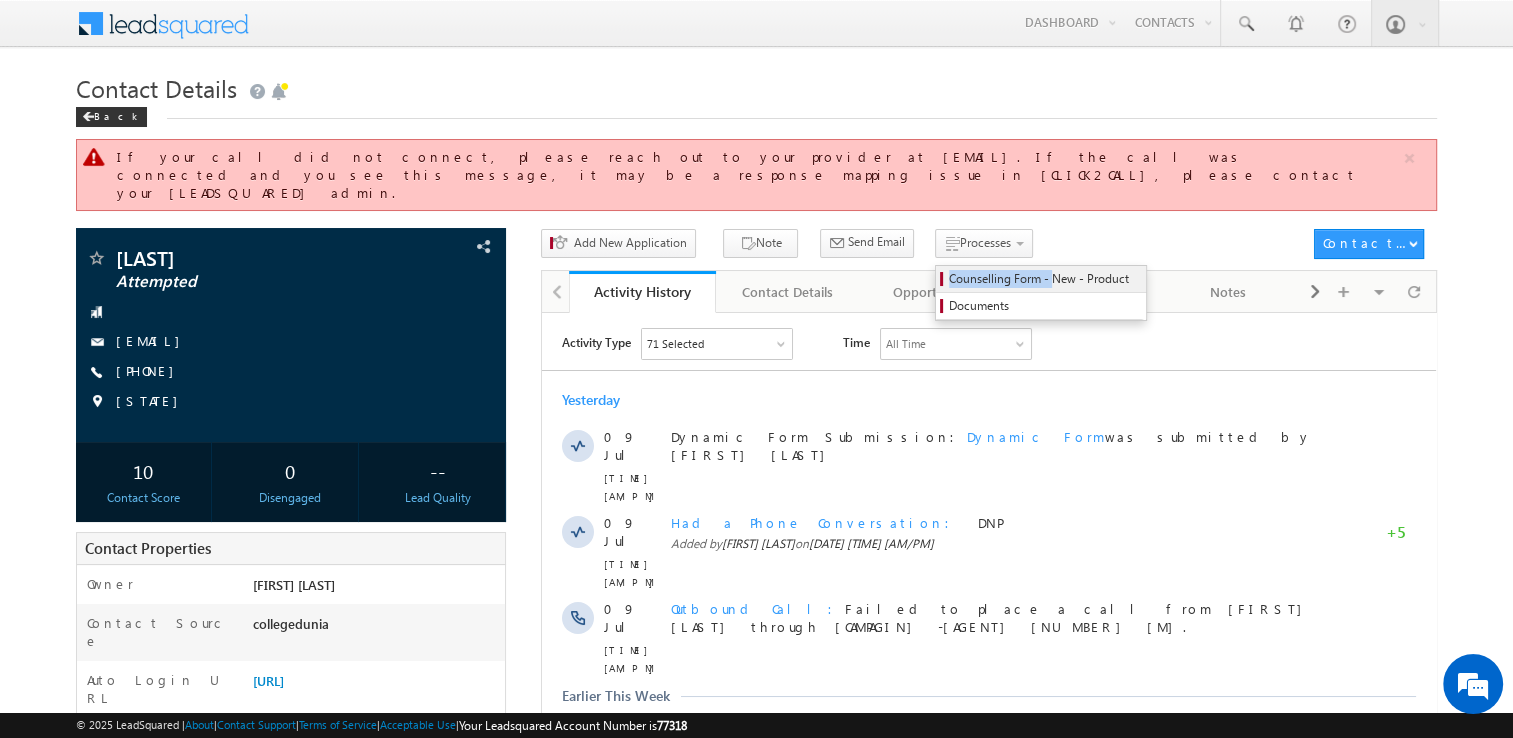 click on "Counselling Form - New - Product" at bounding box center (1044, 279) 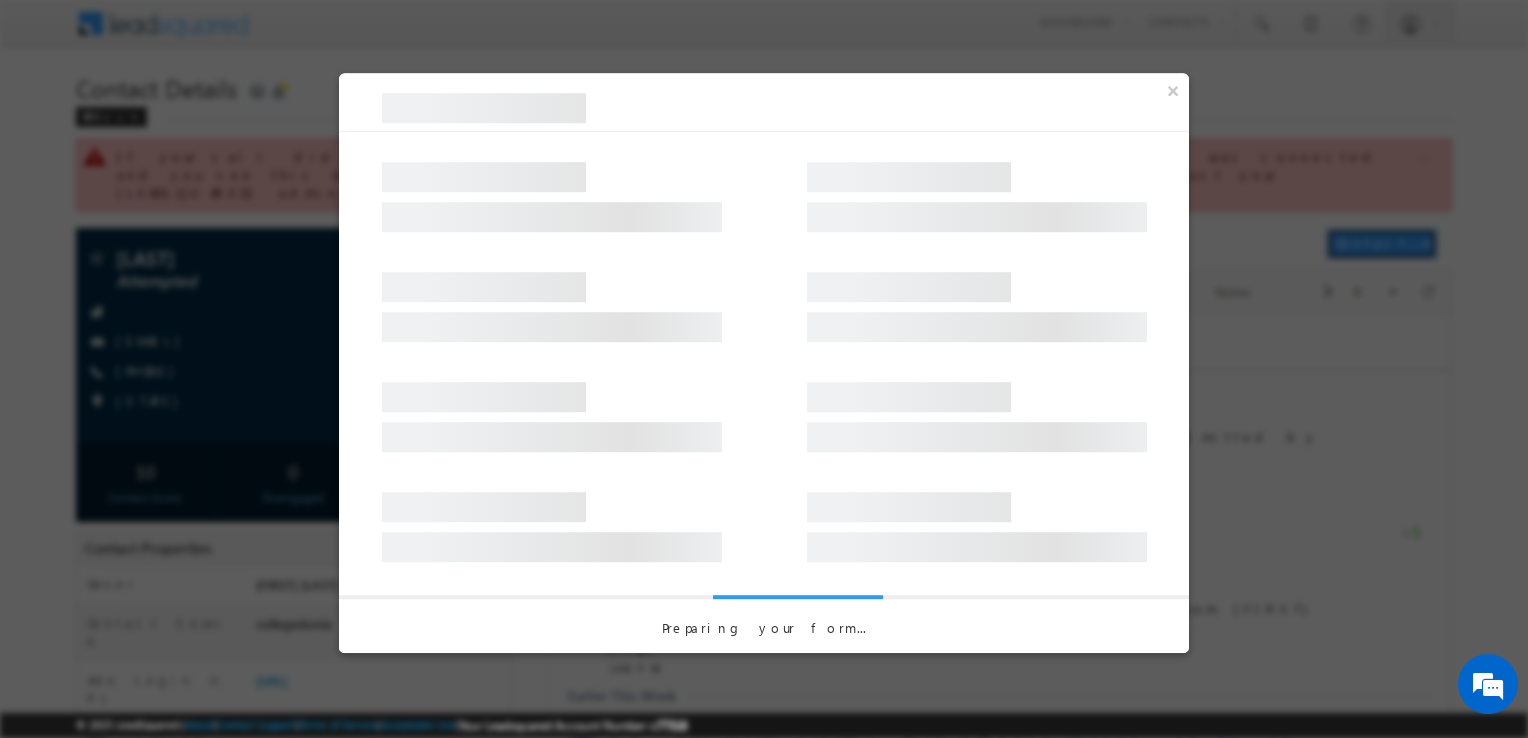 type 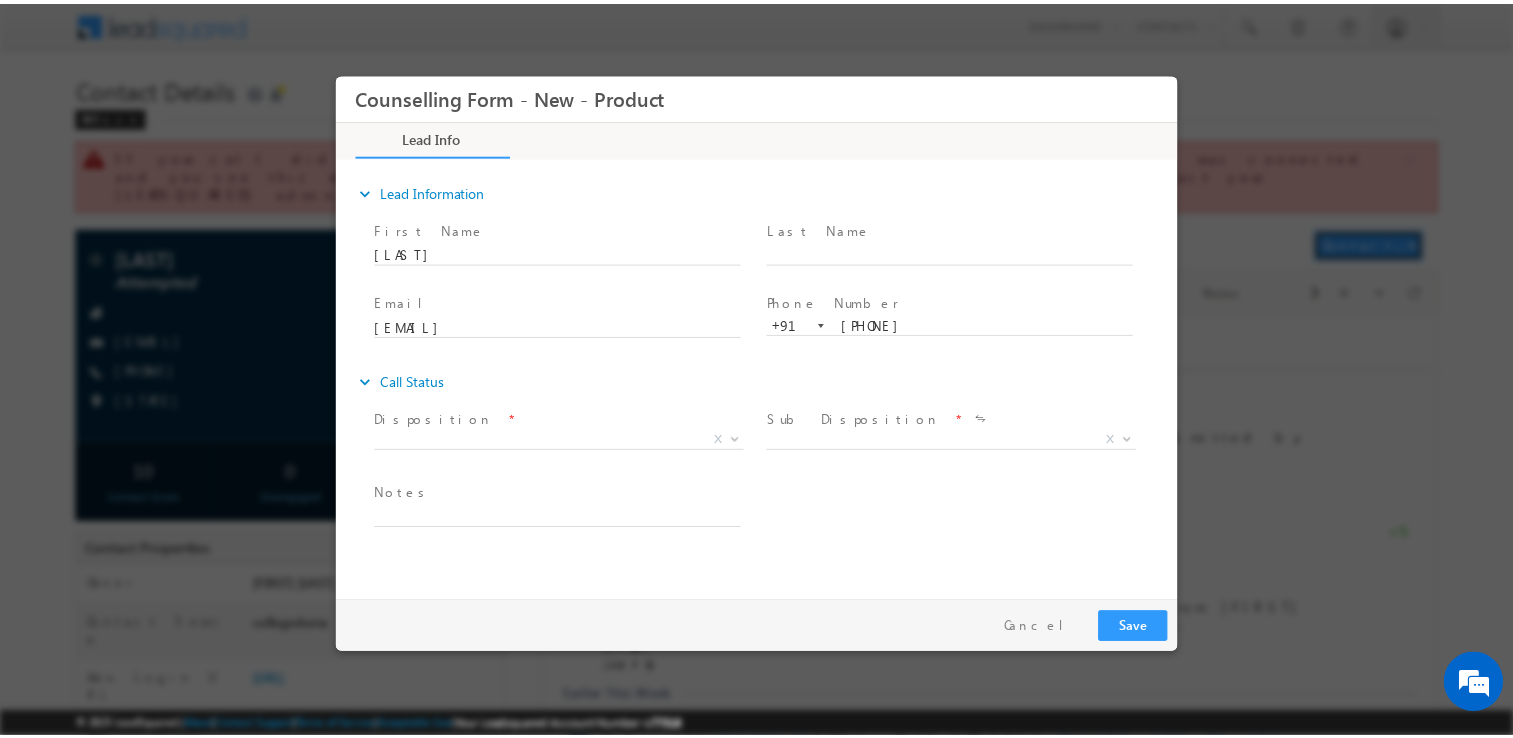 scroll, scrollTop: 0, scrollLeft: 0, axis: both 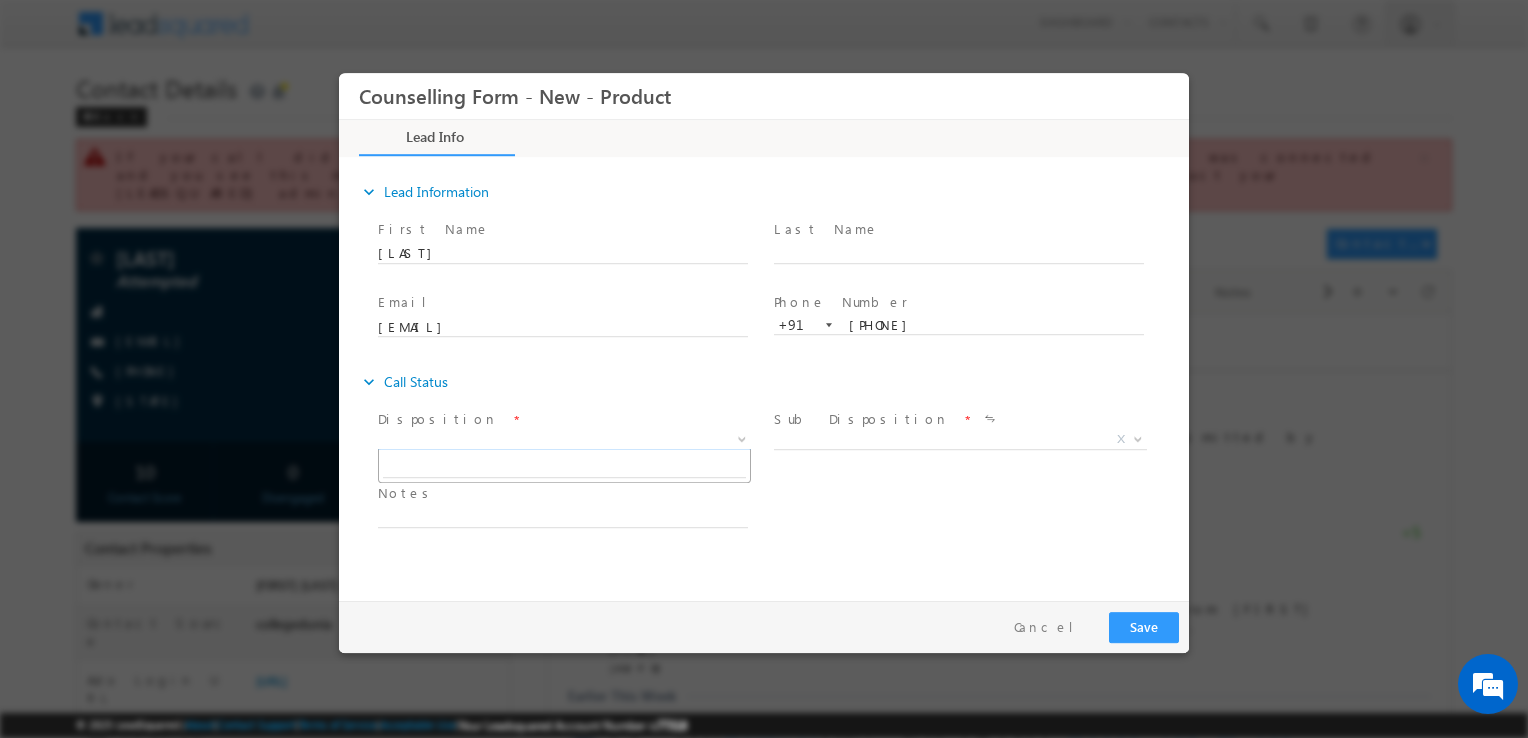 click on "X" at bounding box center [564, 440] 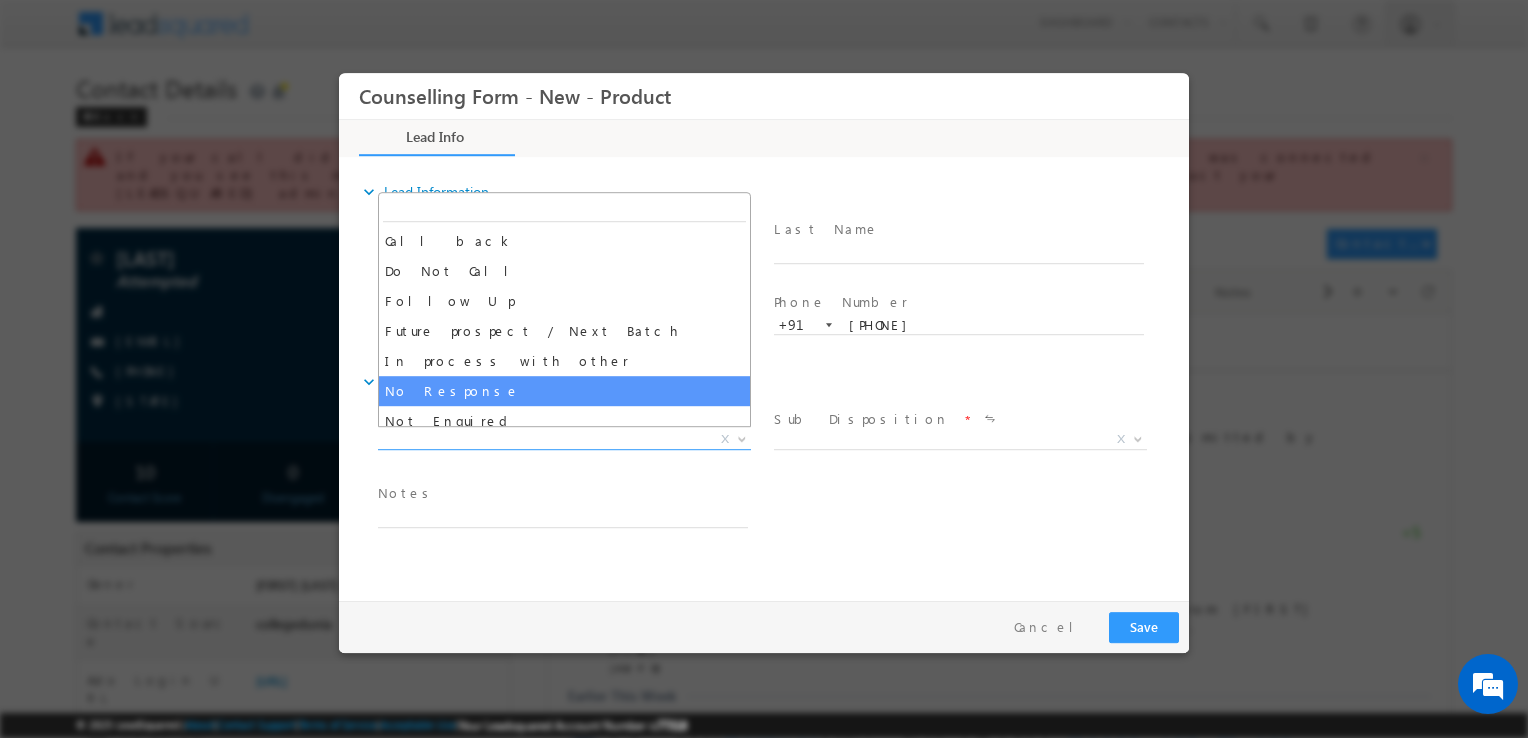 select on "No Response" 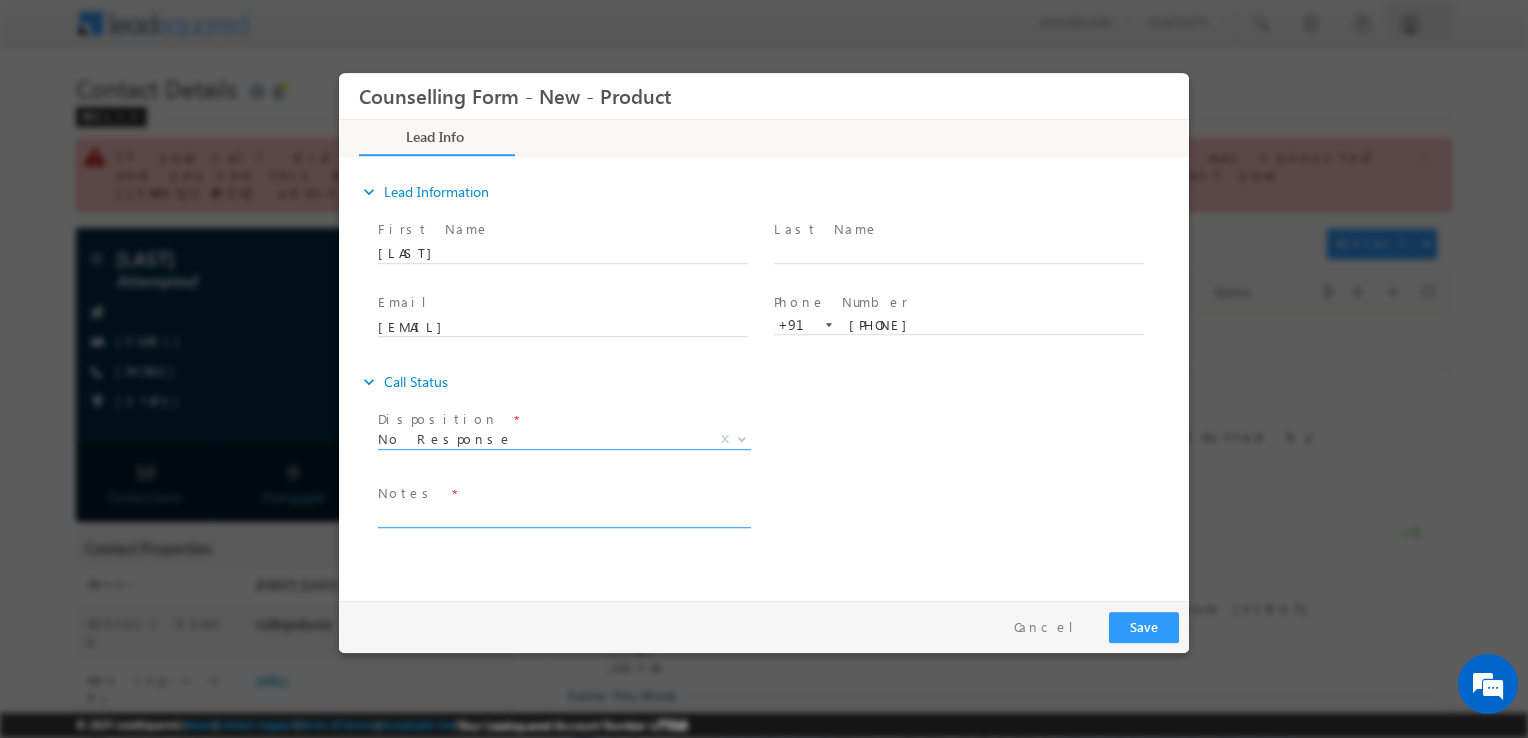 click at bounding box center [563, 516] 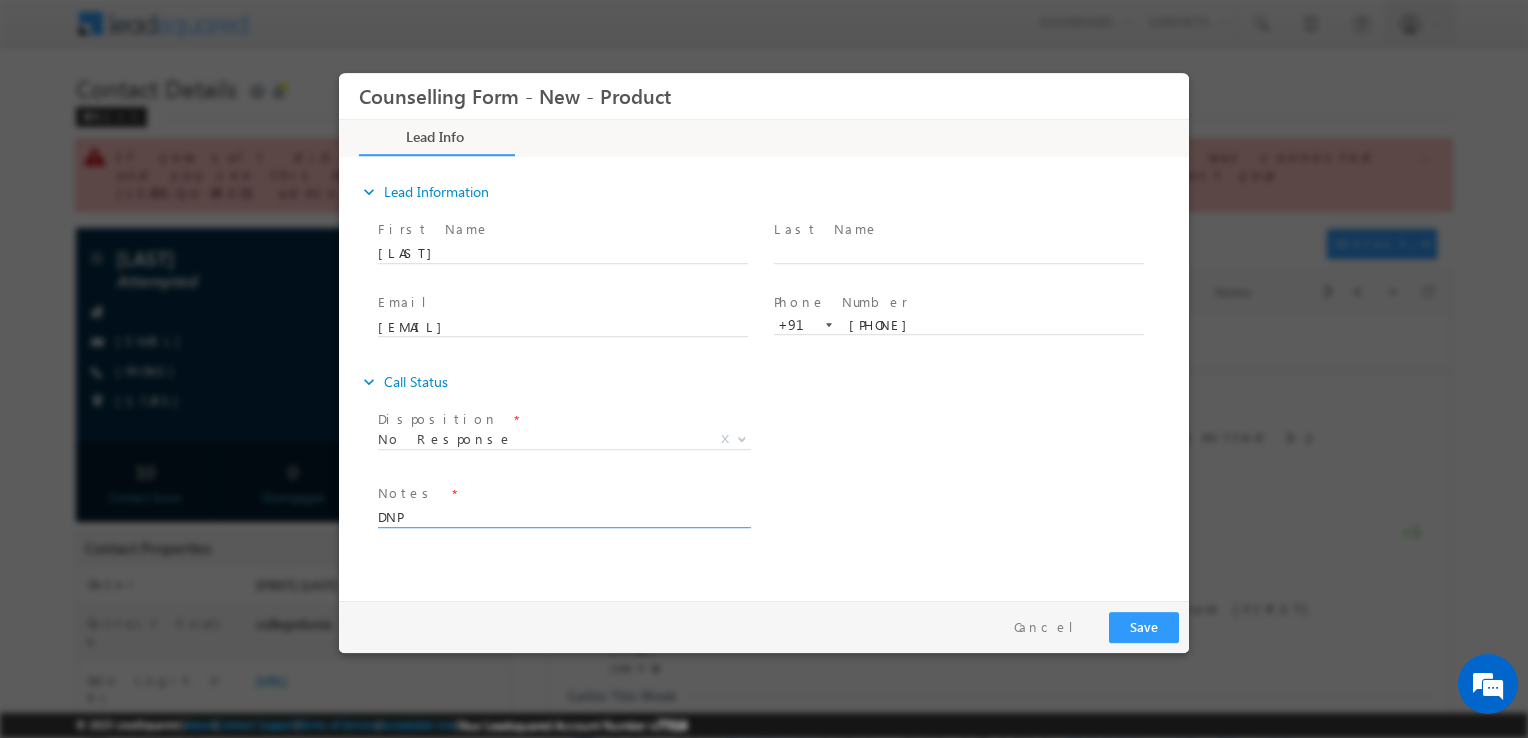 type on "DNP" 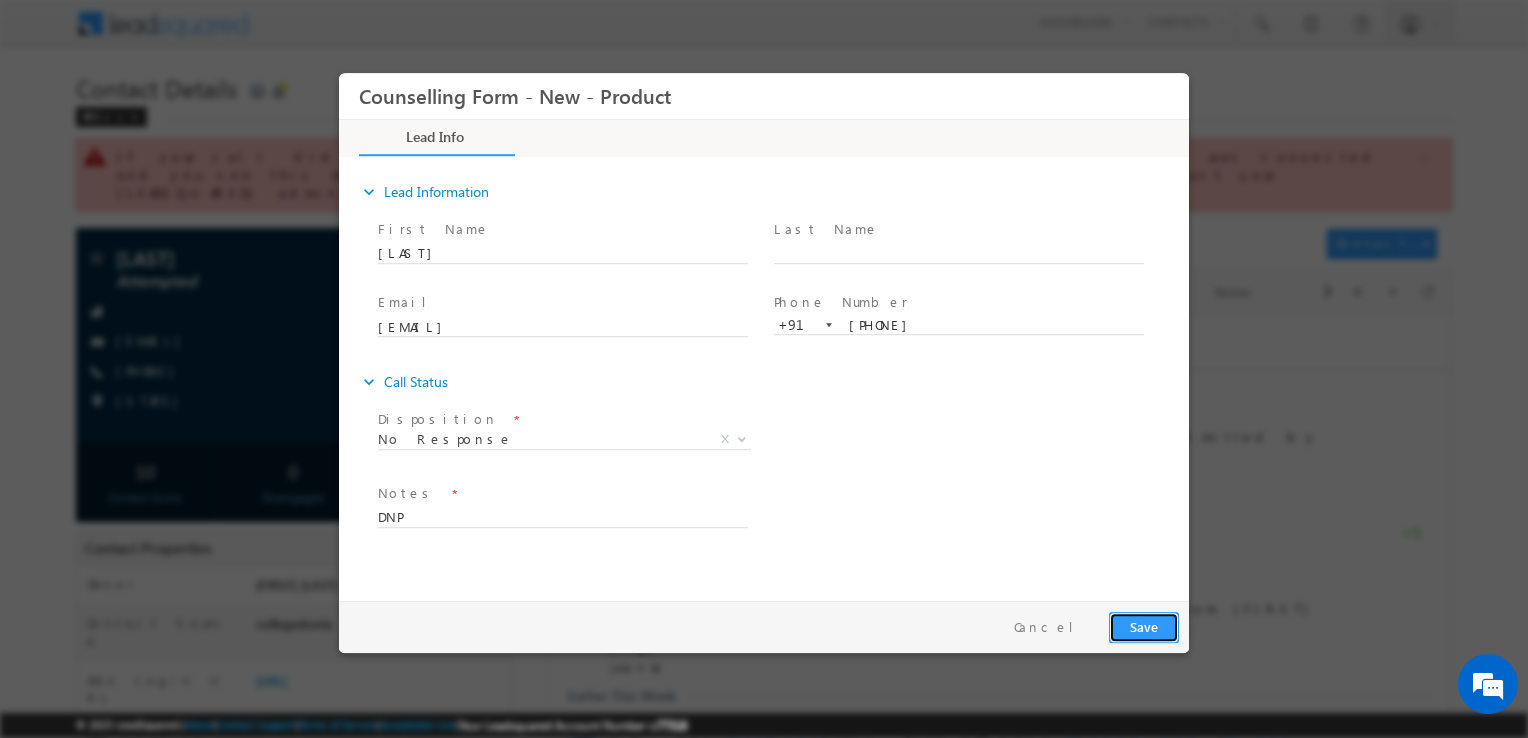 click on "Save" at bounding box center (1144, 627) 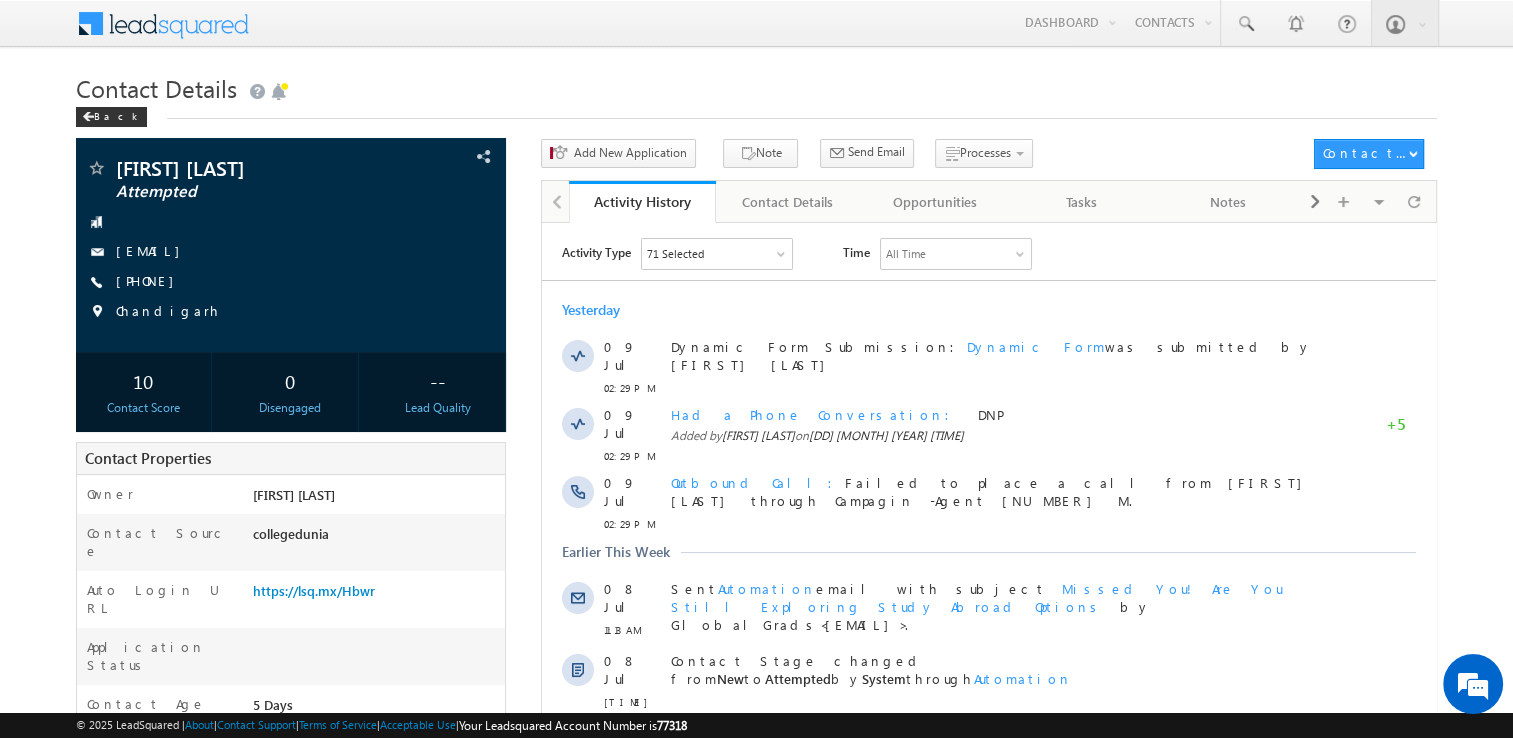 scroll, scrollTop: 0, scrollLeft: 0, axis: both 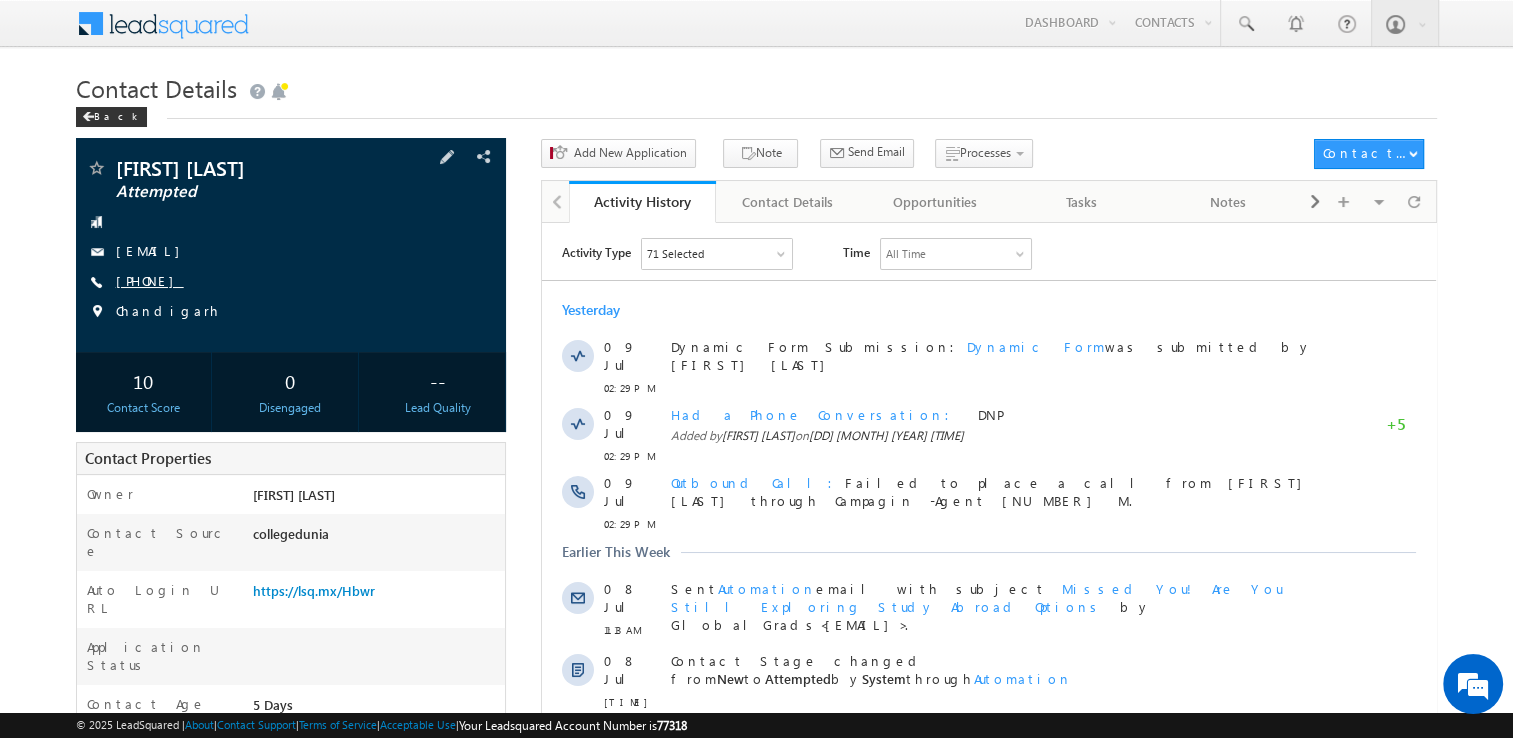click on "+91-8360342017" at bounding box center [150, 280] 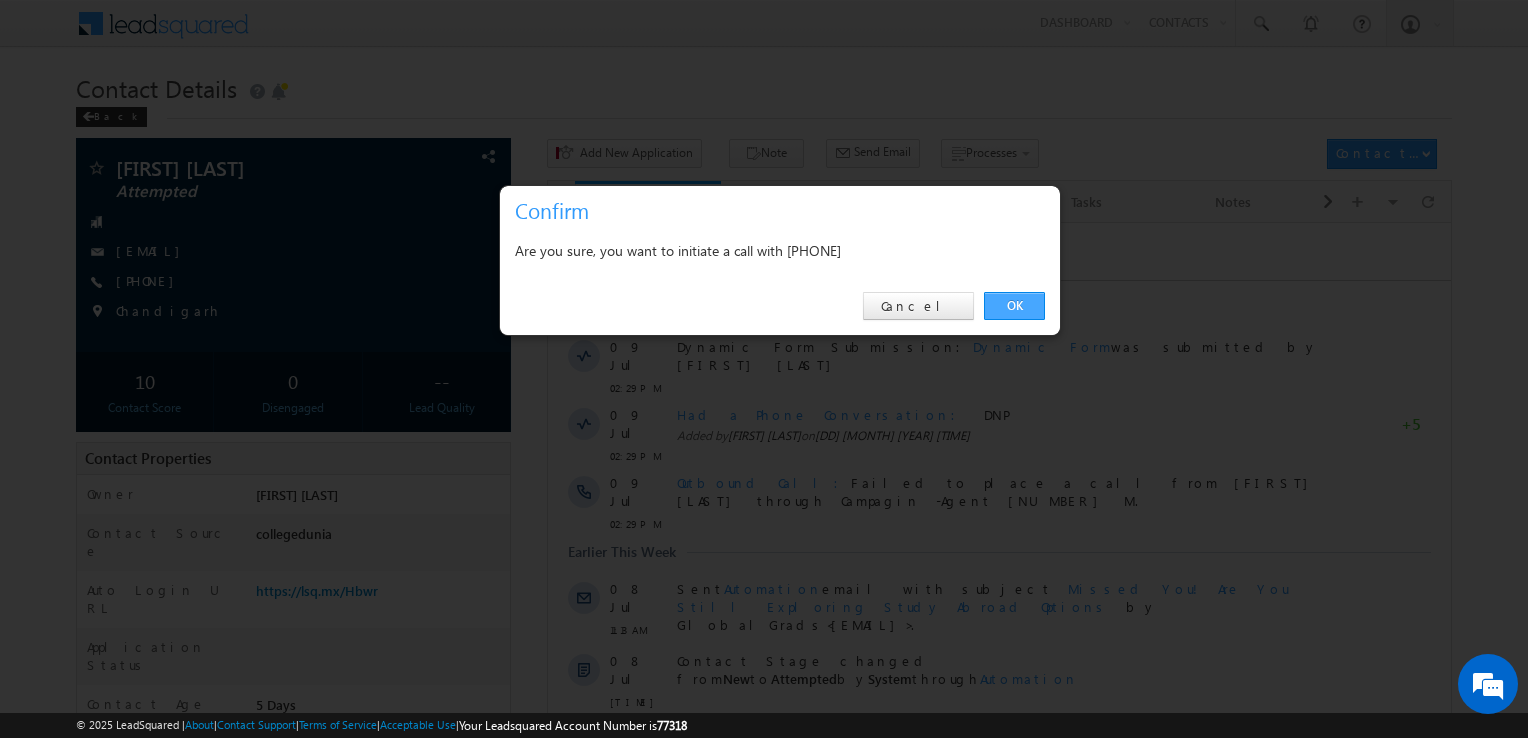 click on "OK" at bounding box center (1014, 306) 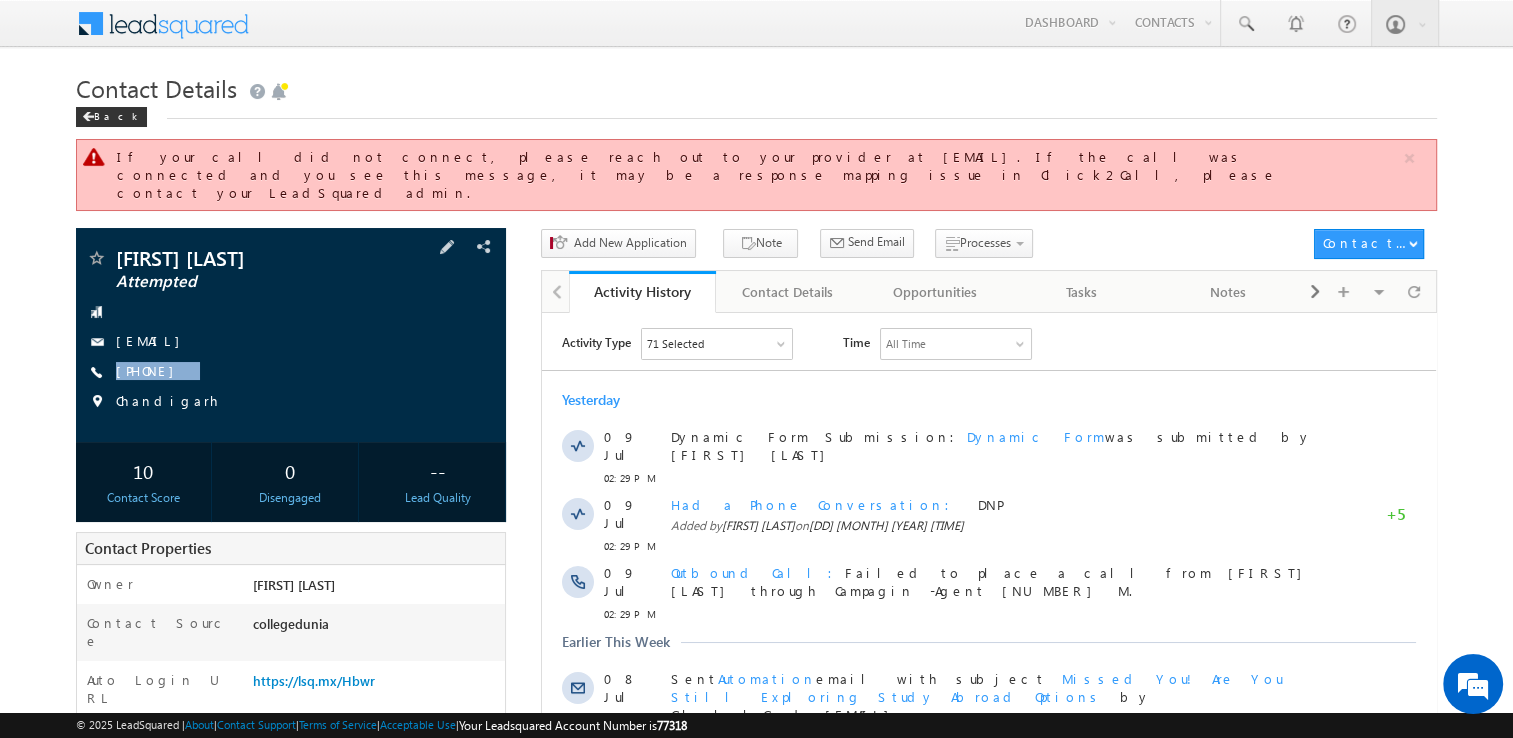copy on "+91-8360342017" 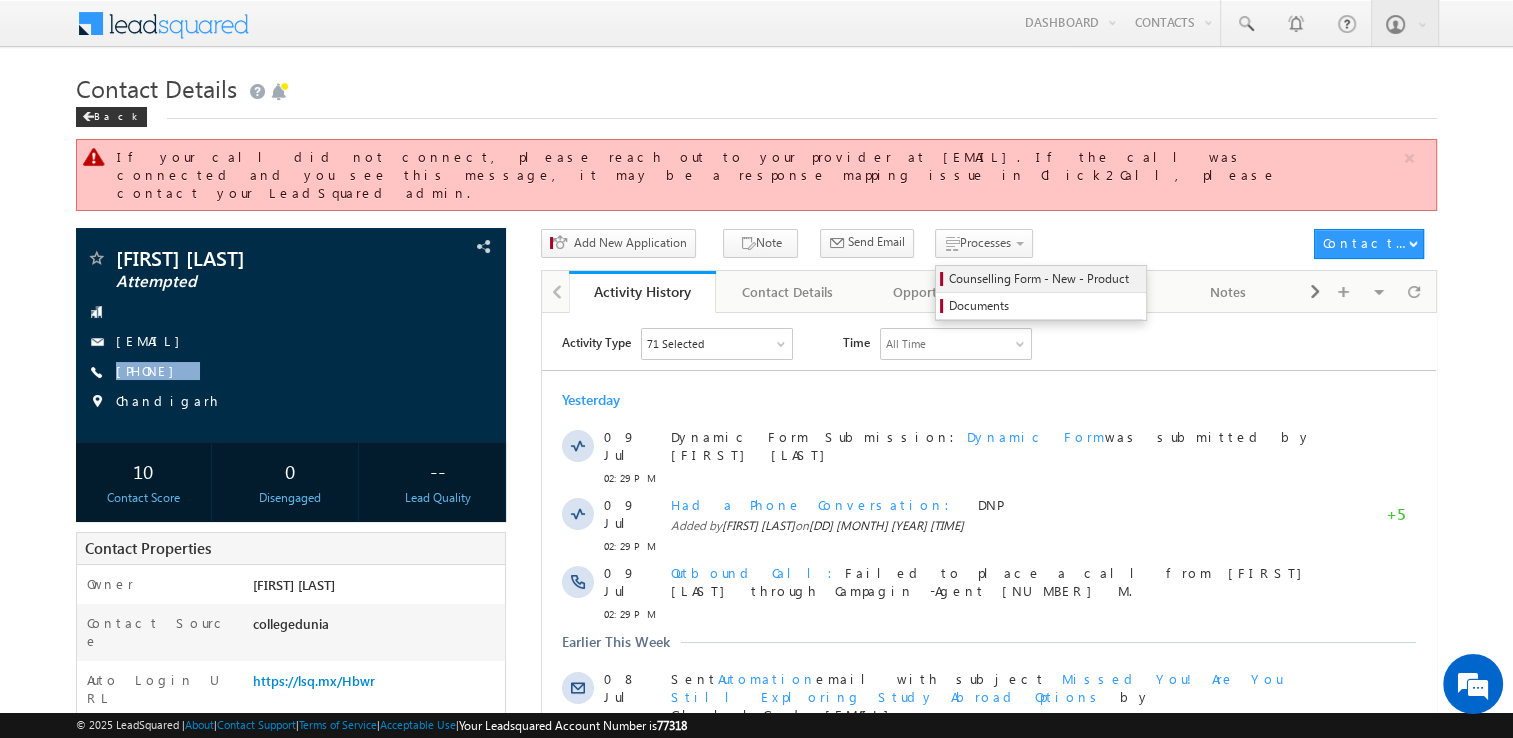 click on "Counselling Form - New - Product" at bounding box center [1044, 279] 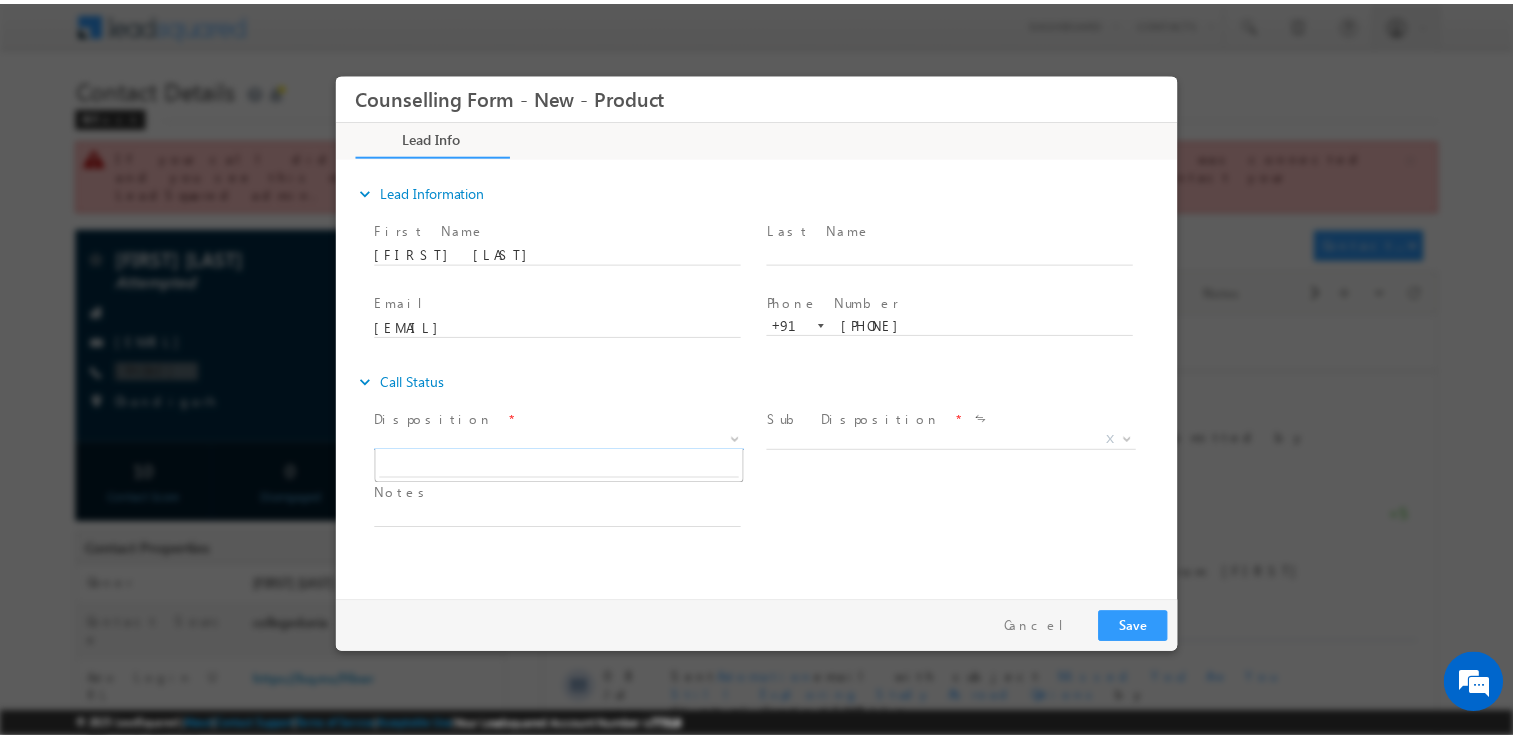 scroll, scrollTop: 0, scrollLeft: 0, axis: both 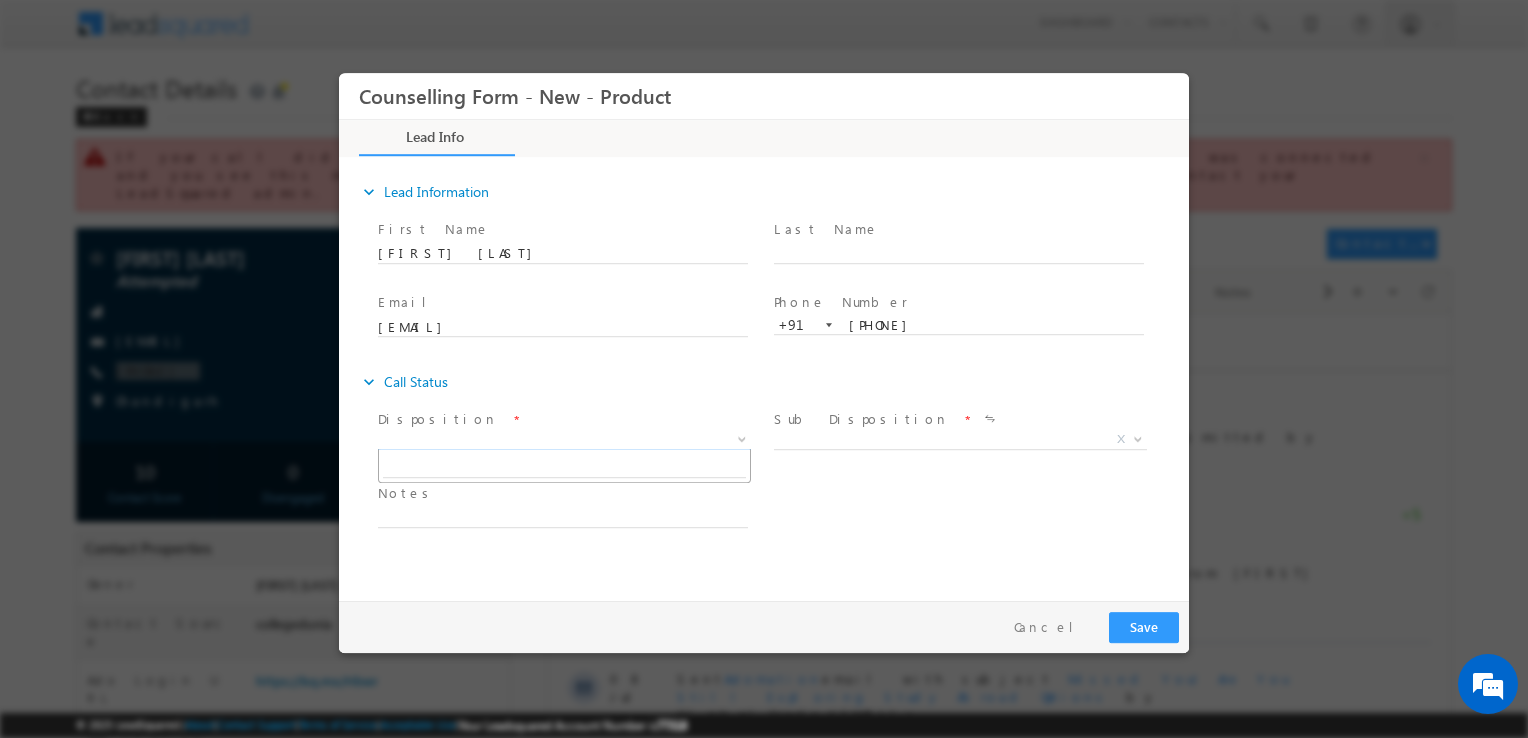 click on "X" at bounding box center (564, 440) 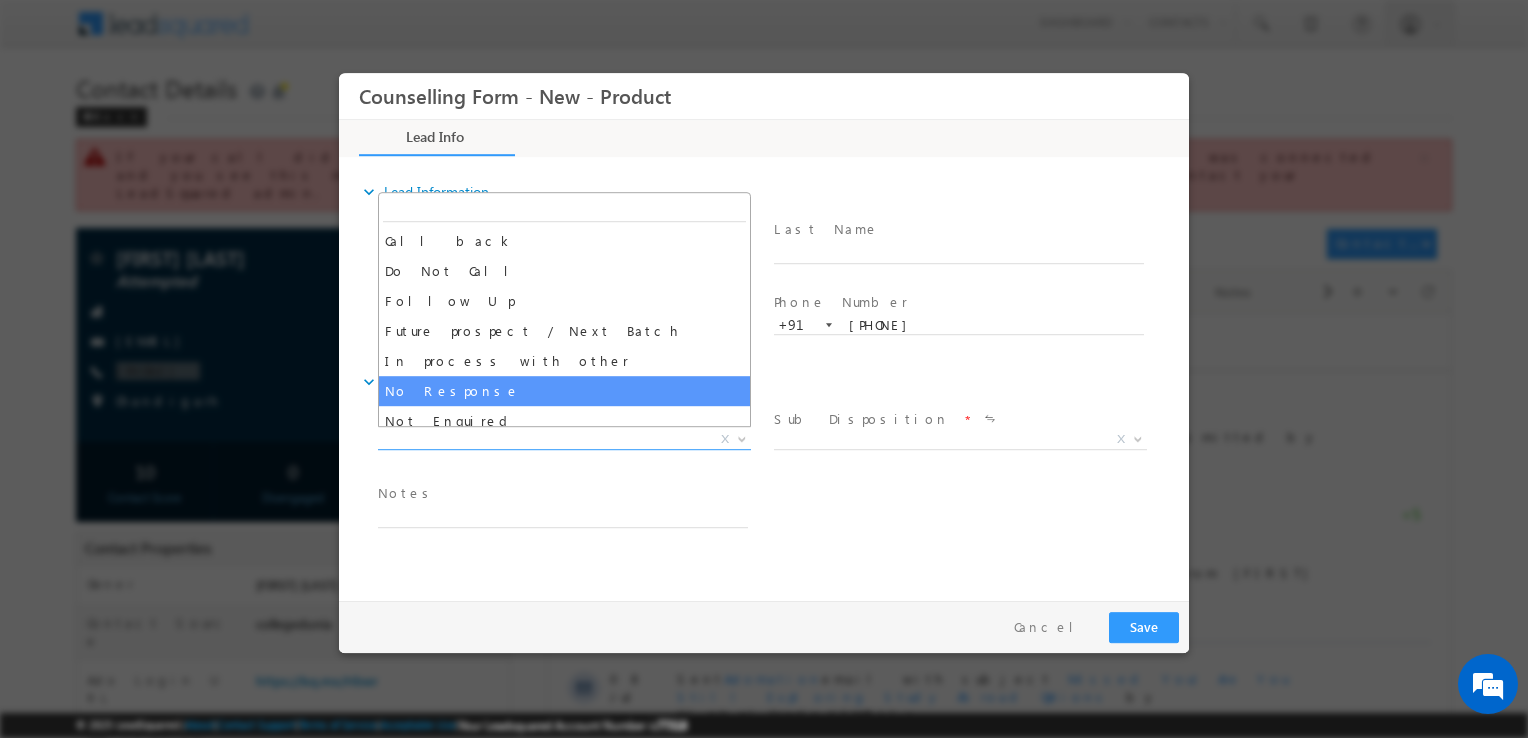 select on "No Response" 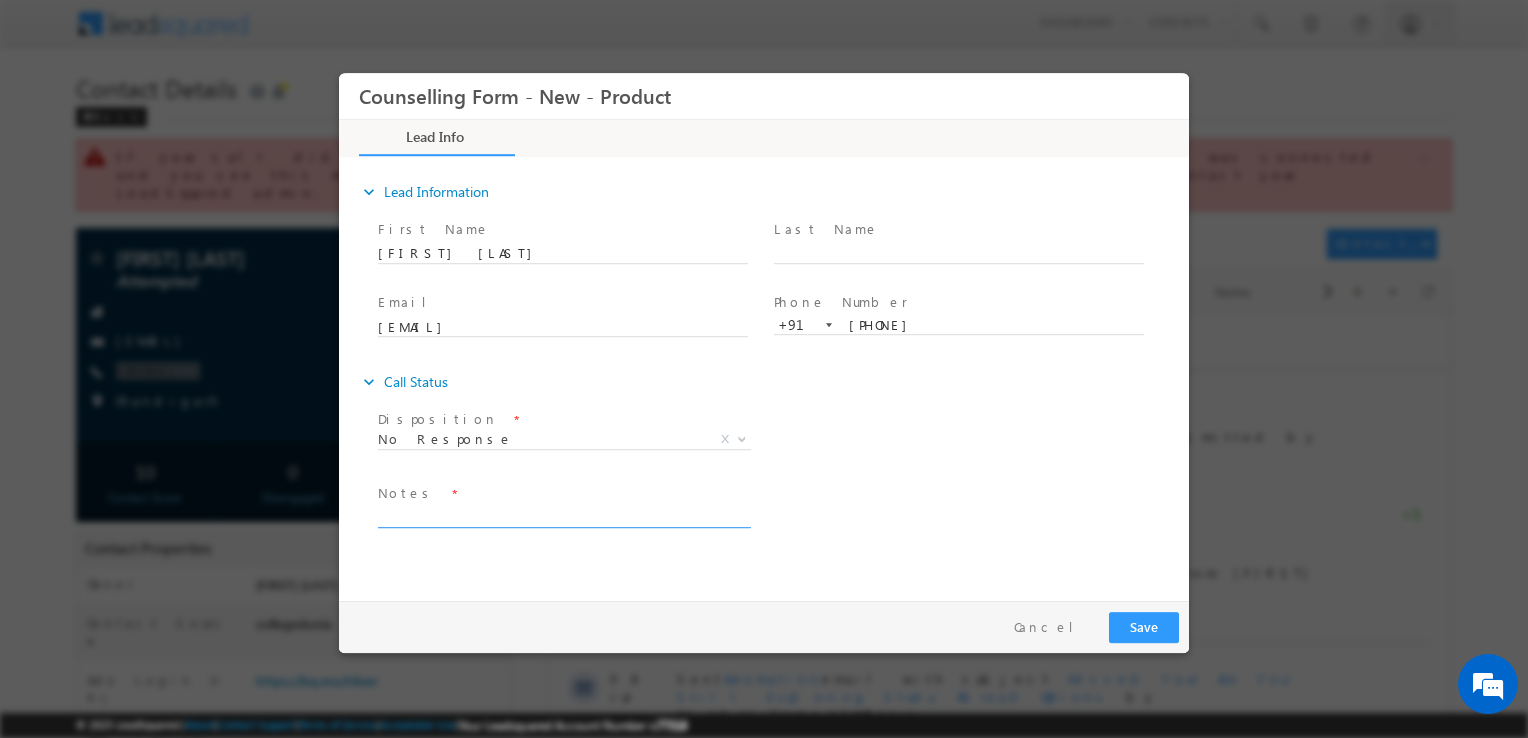 click at bounding box center (563, 516) 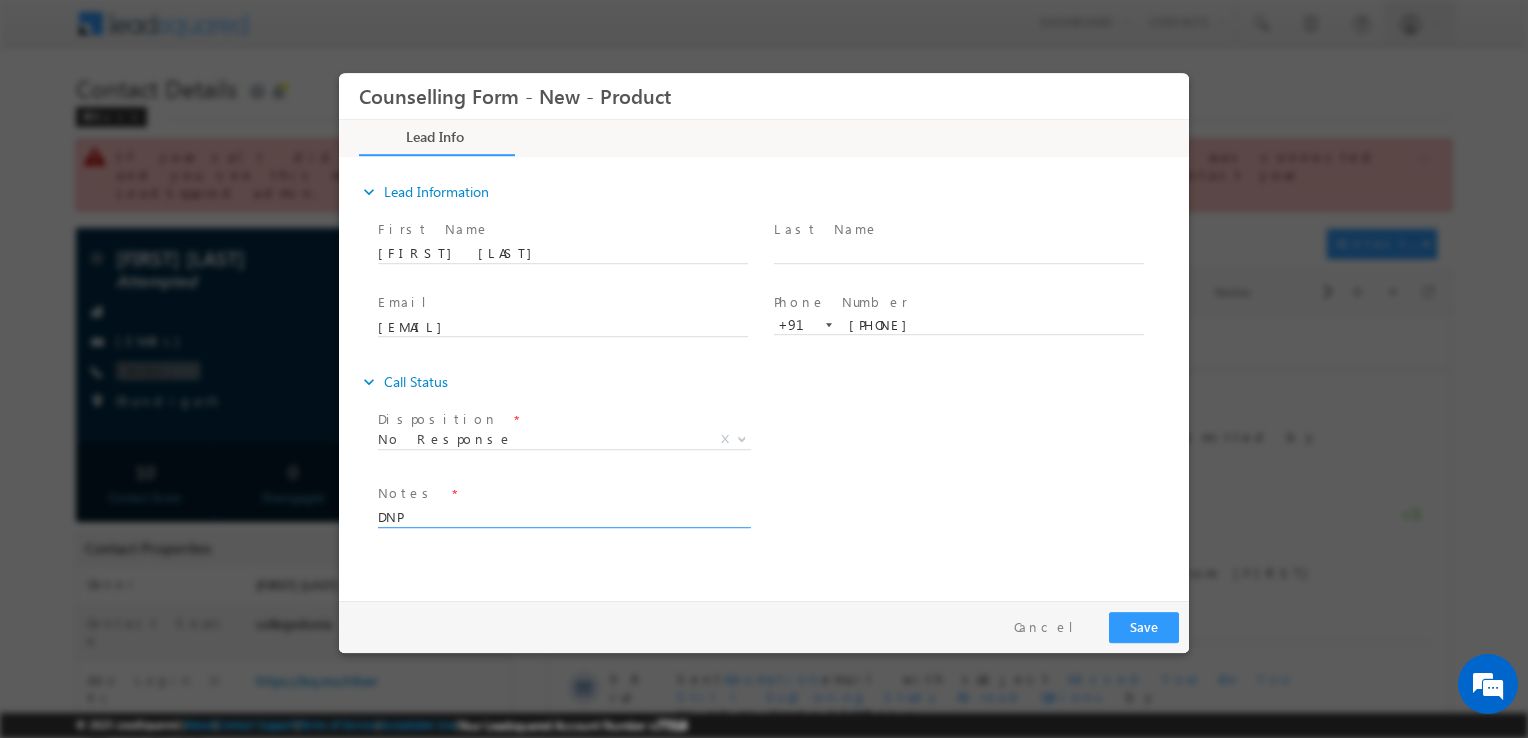 type on "DNP" 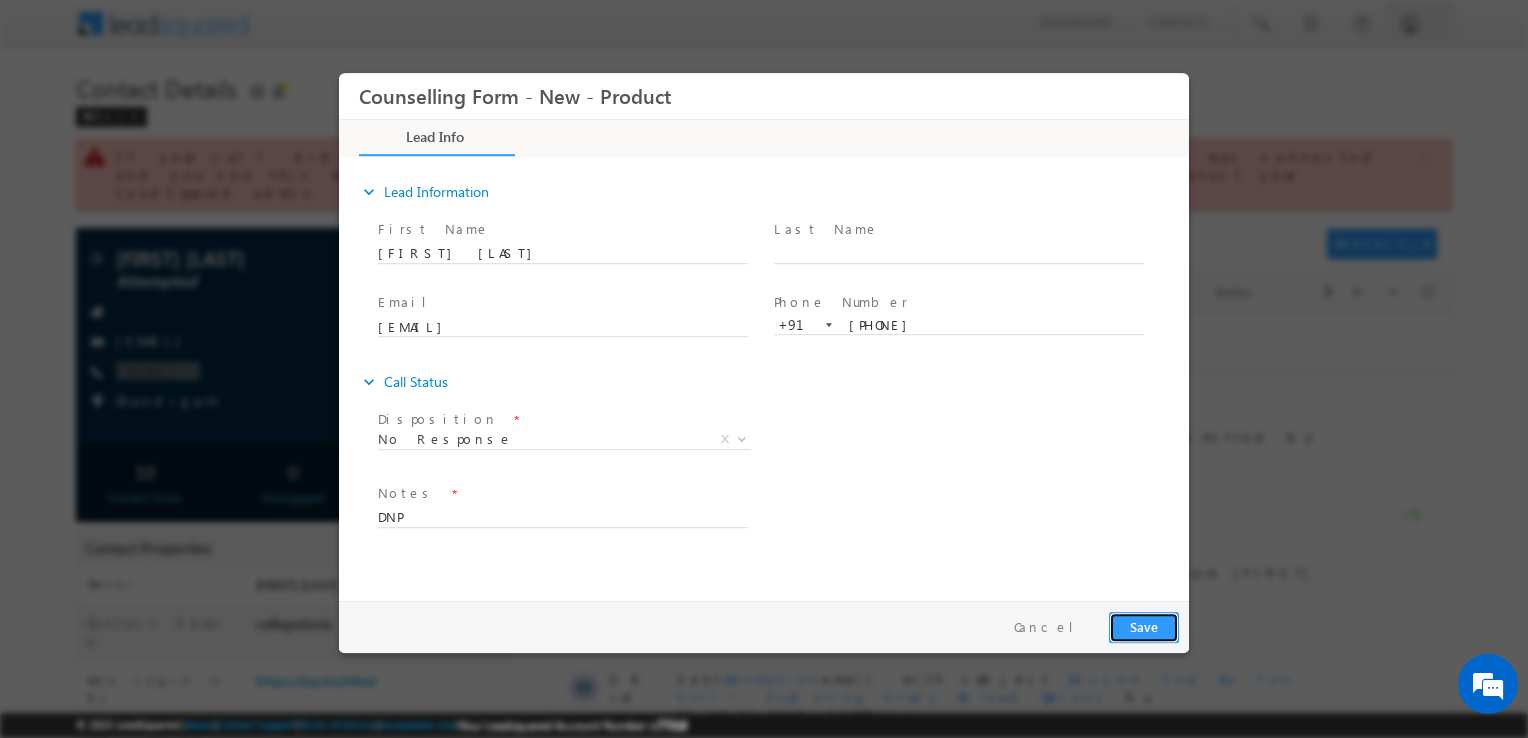 click on "Save" at bounding box center [1144, 627] 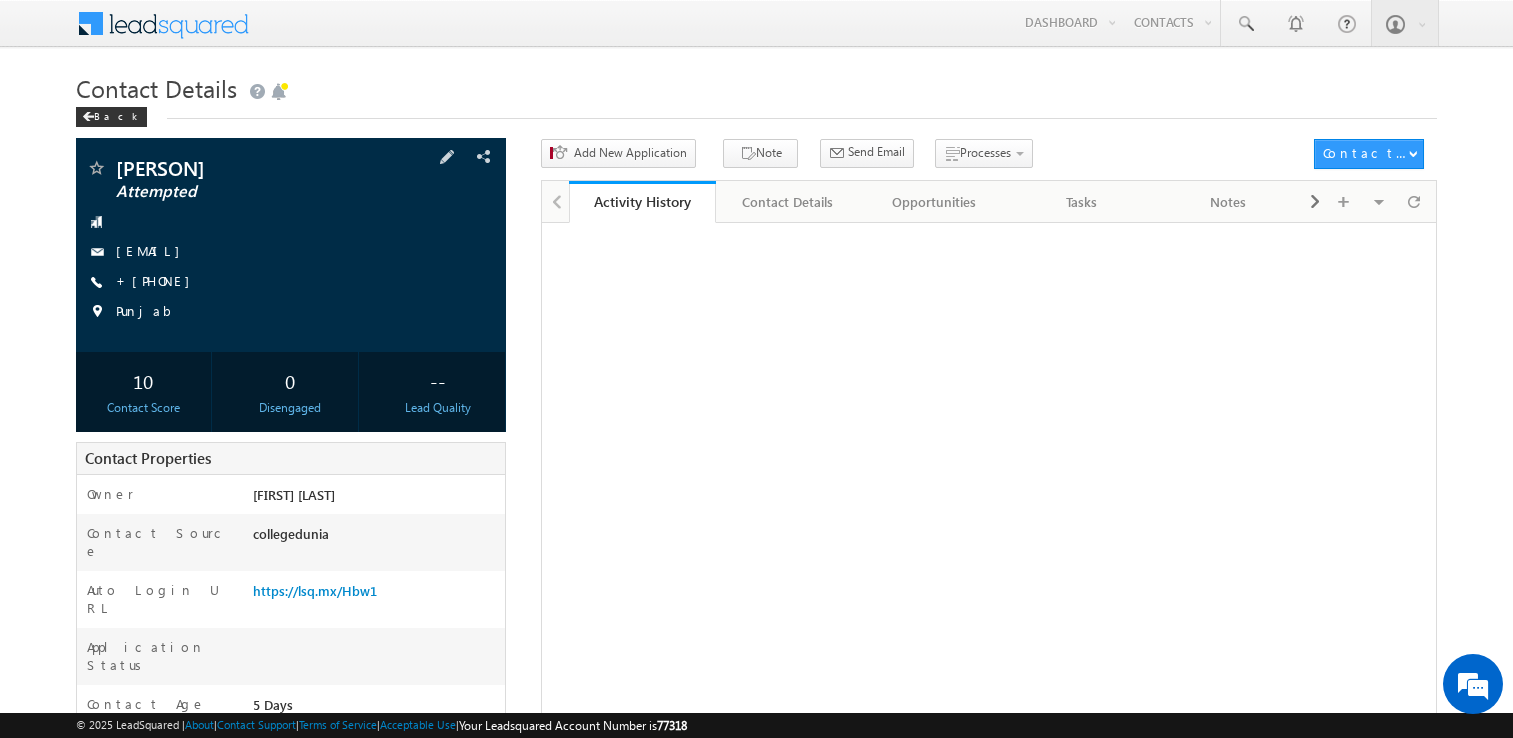 scroll, scrollTop: 0, scrollLeft: 0, axis: both 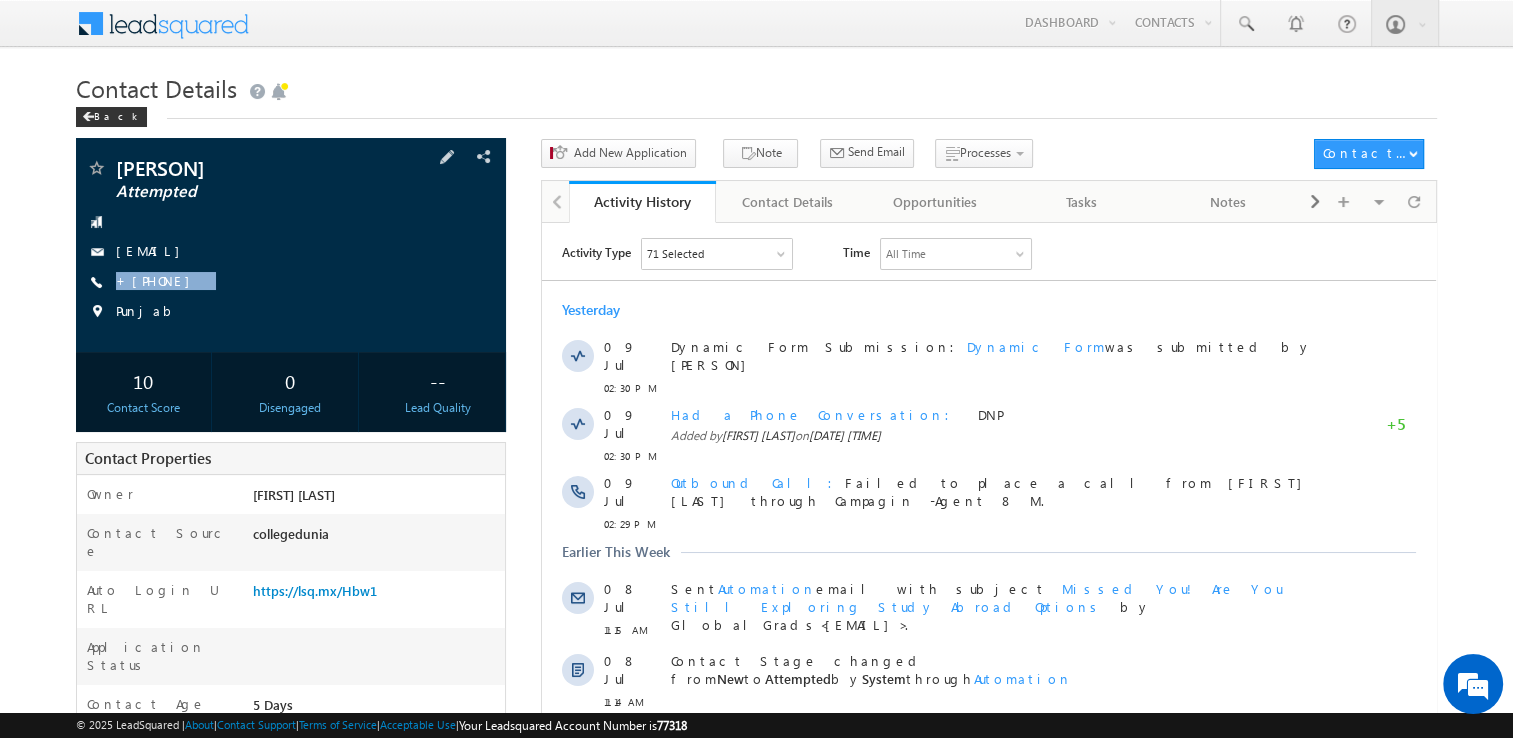 copy on "+[PHONE]" 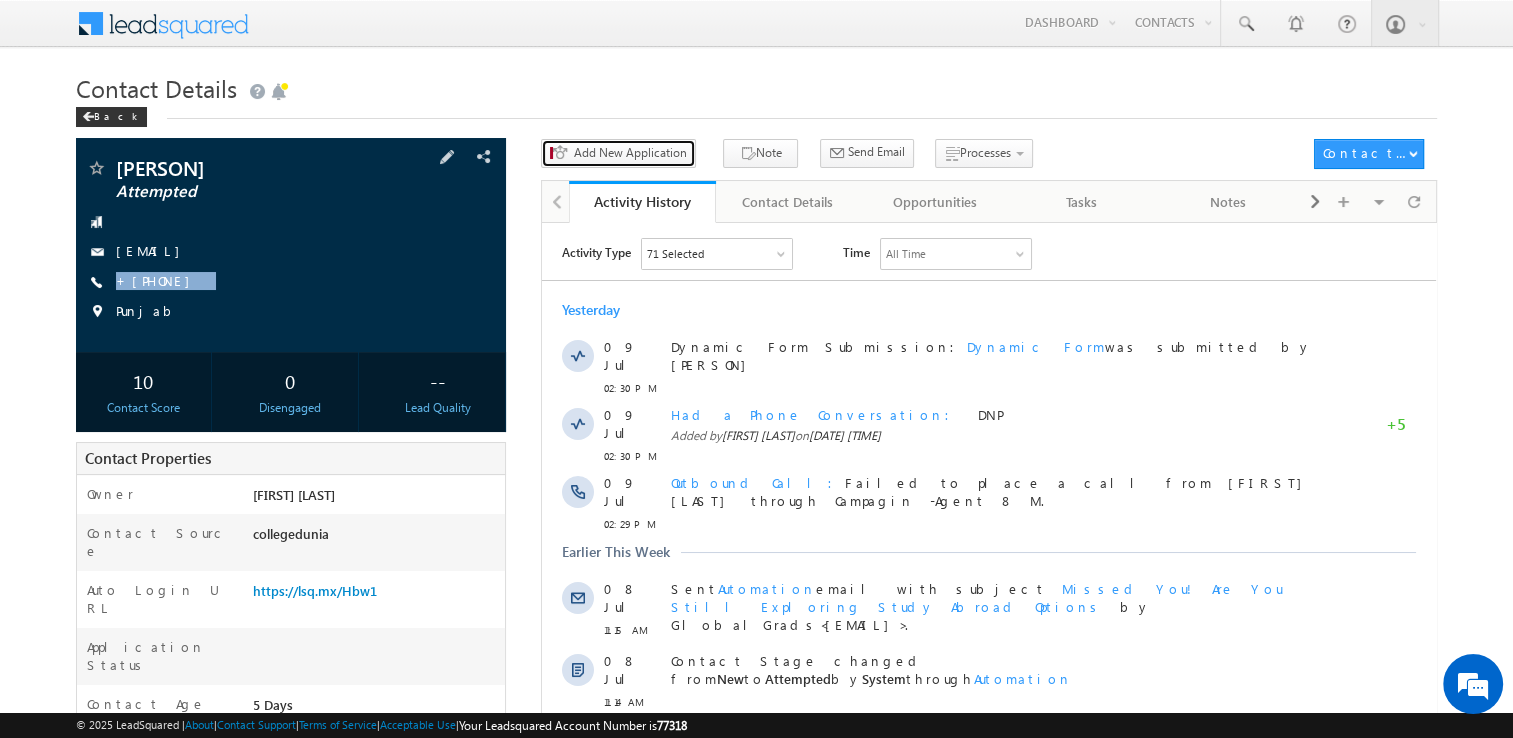 type 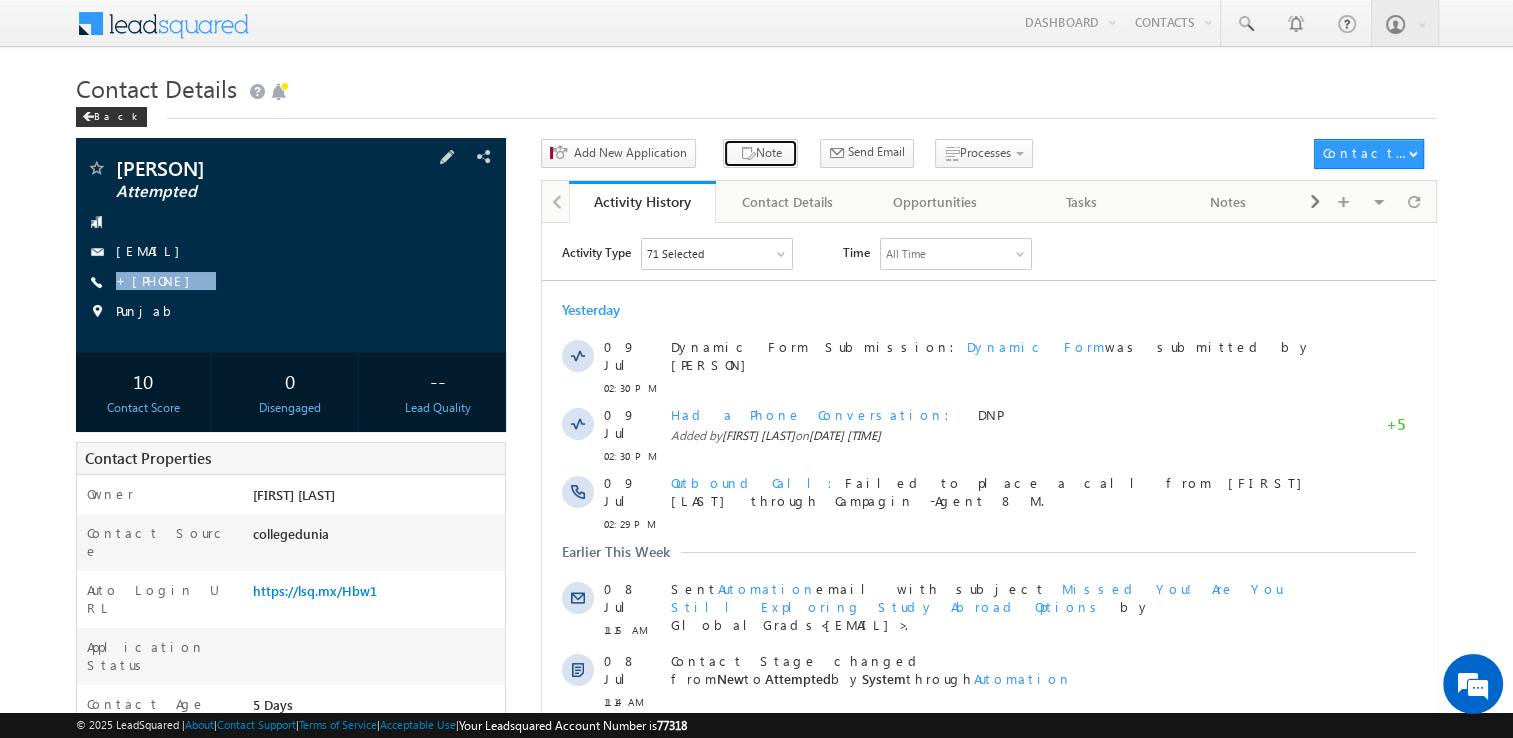 type 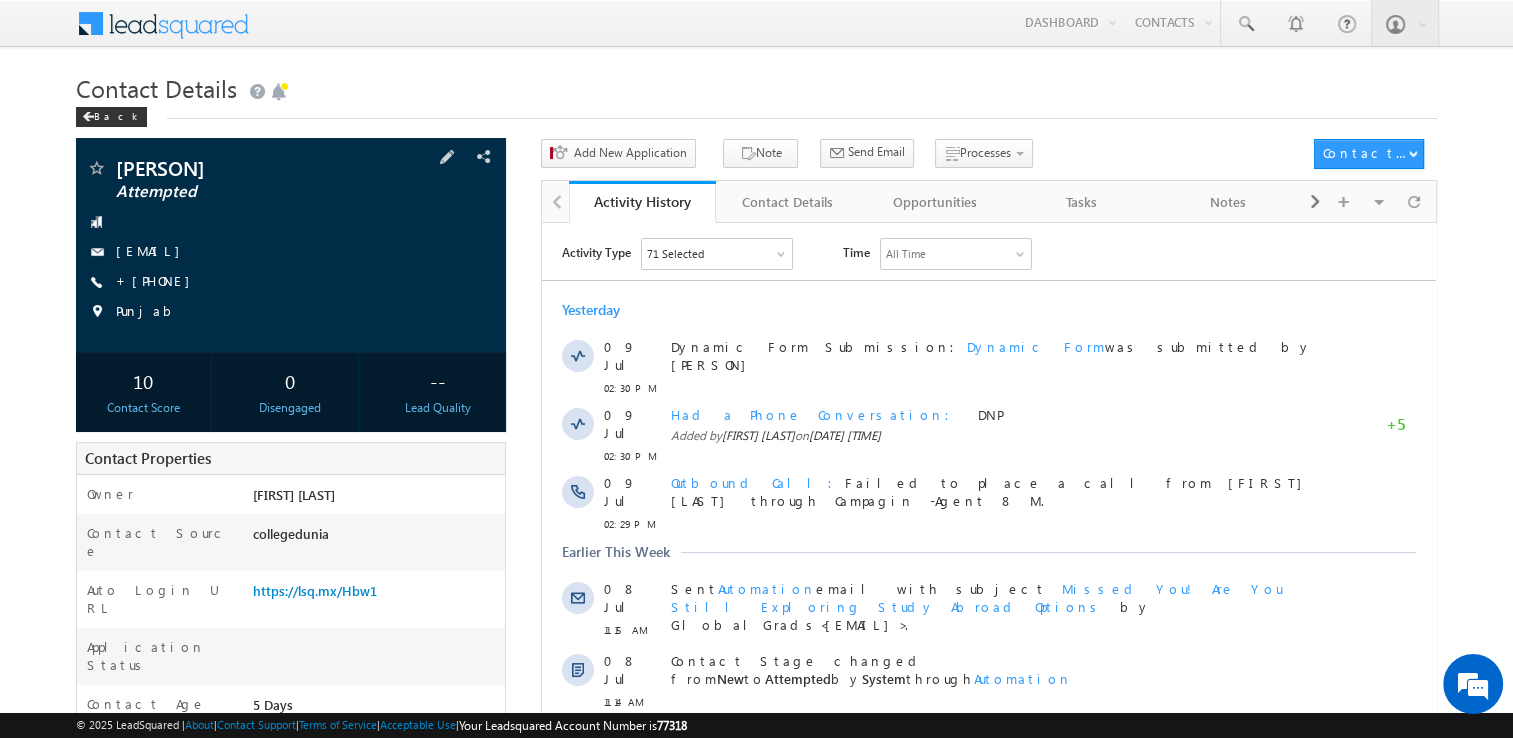 click on "shalika sharma
Attempted
shallikasharma21@gmail.com
+91-9988260468
Punjab" at bounding box center [291, 245] 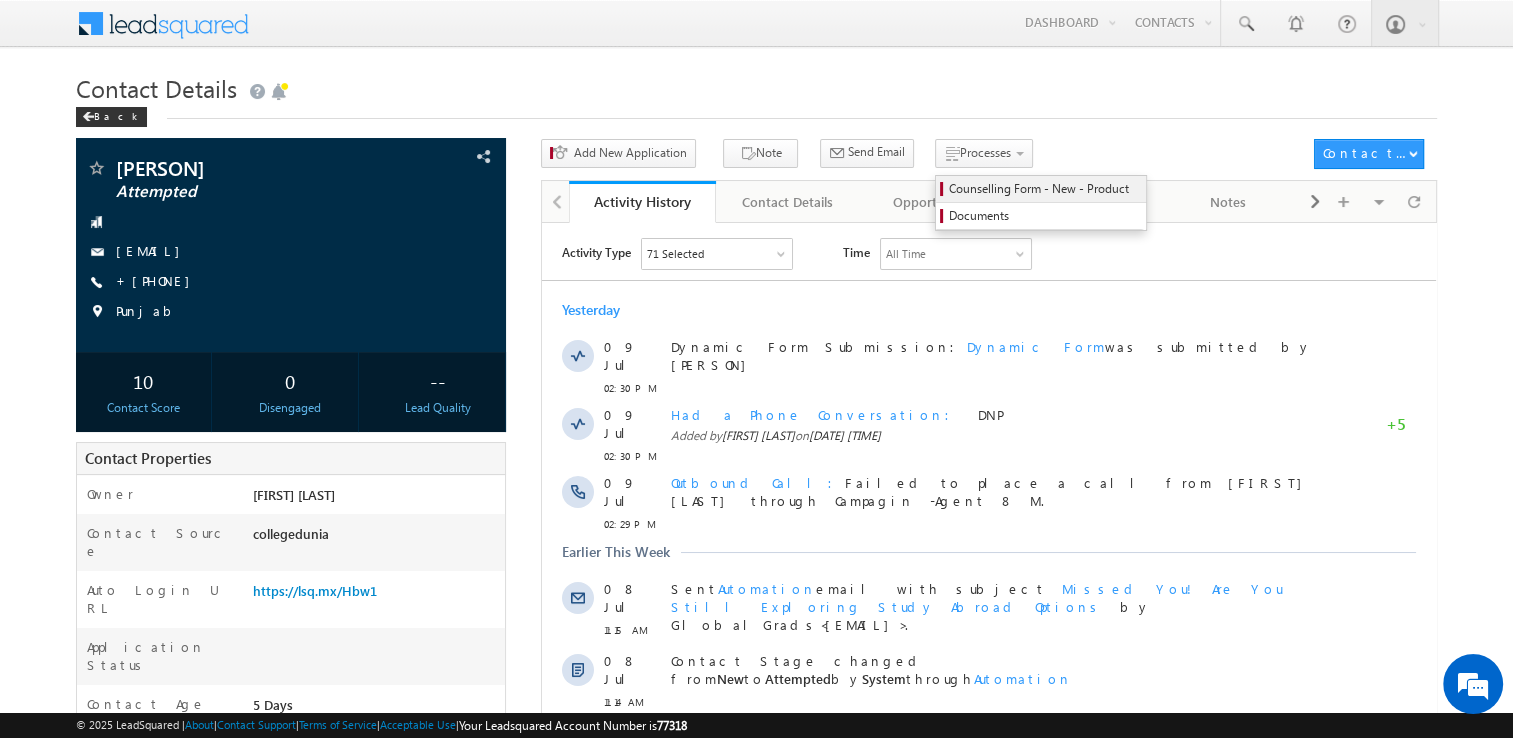 click on "Counselling Form - New - Product" at bounding box center [1044, 189] 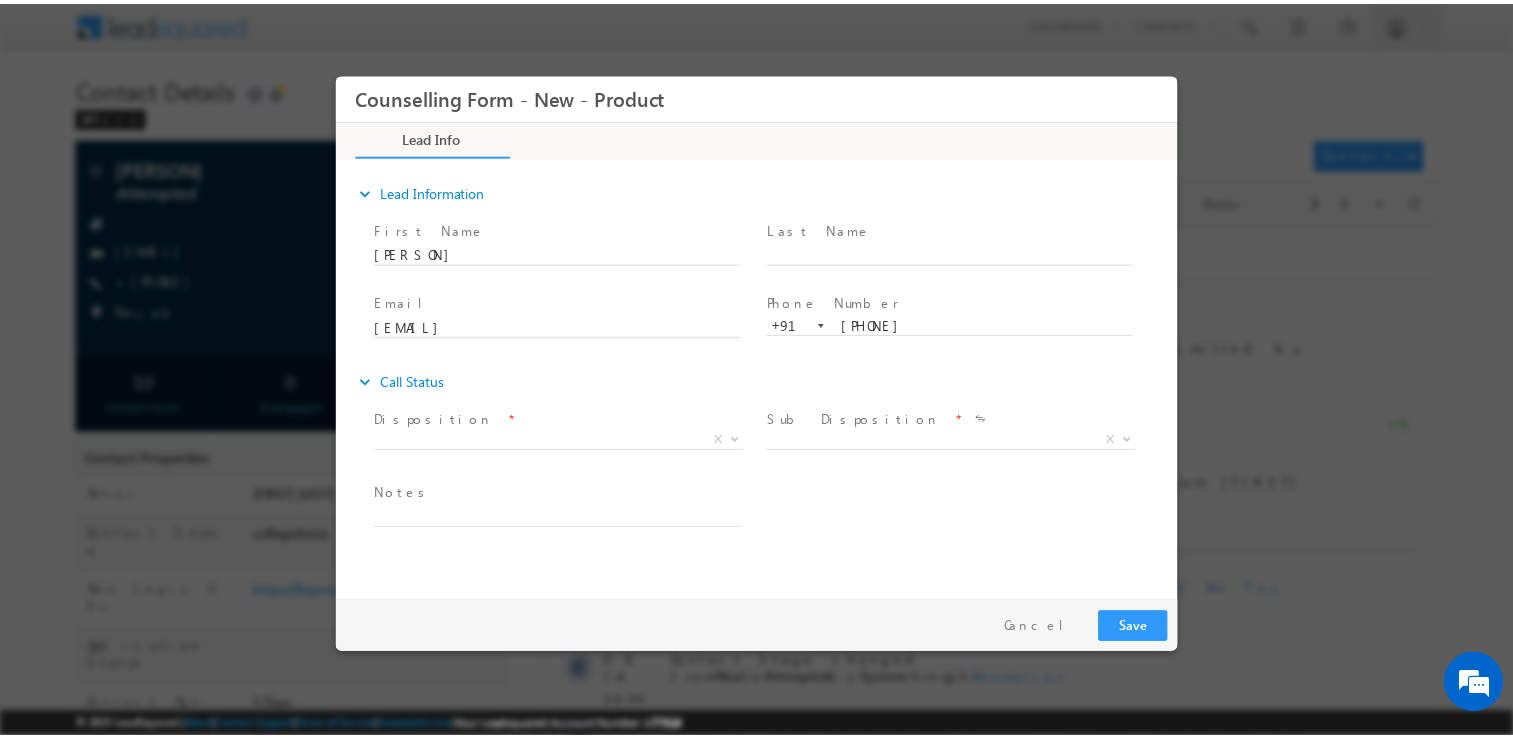 scroll, scrollTop: 0, scrollLeft: 0, axis: both 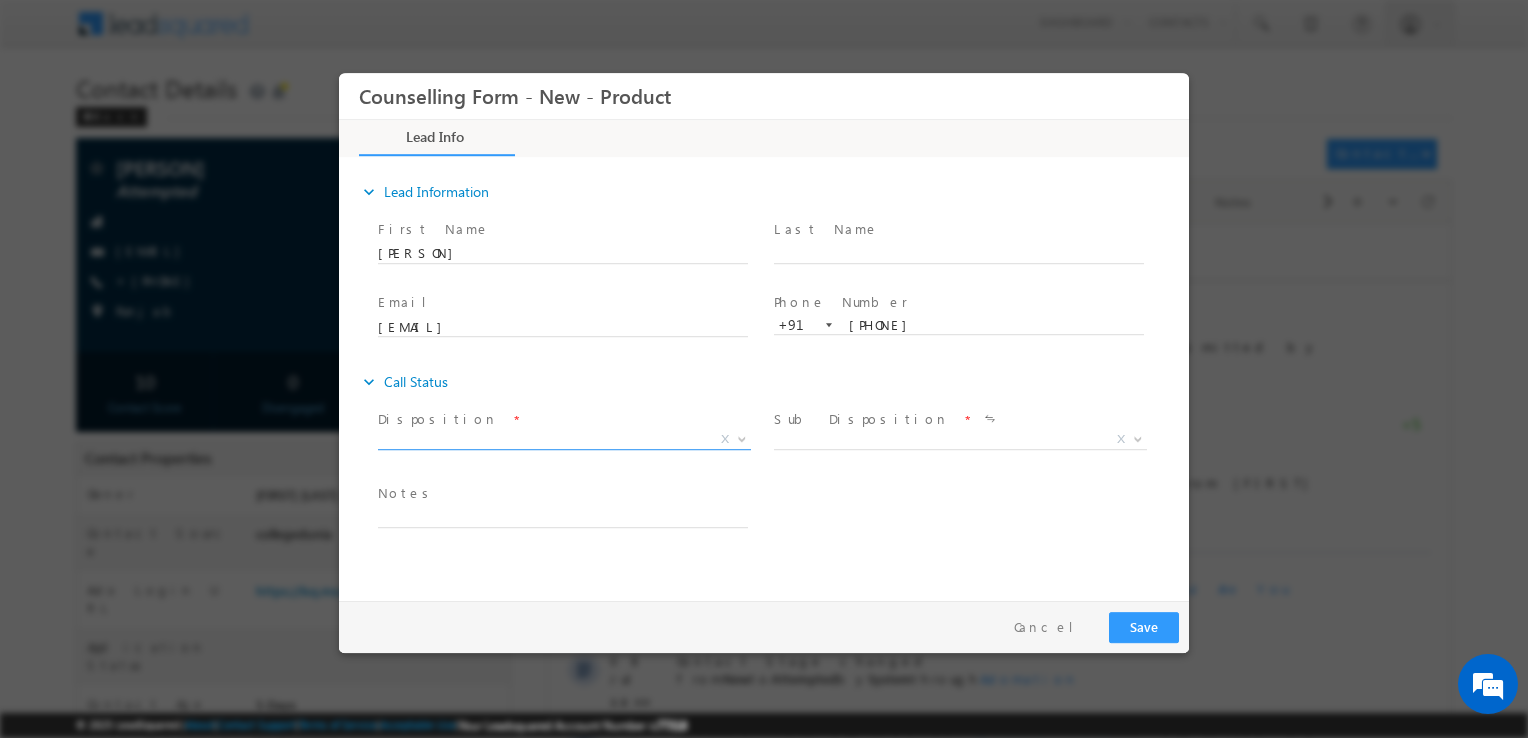 click on "X" at bounding box center [564, 440] 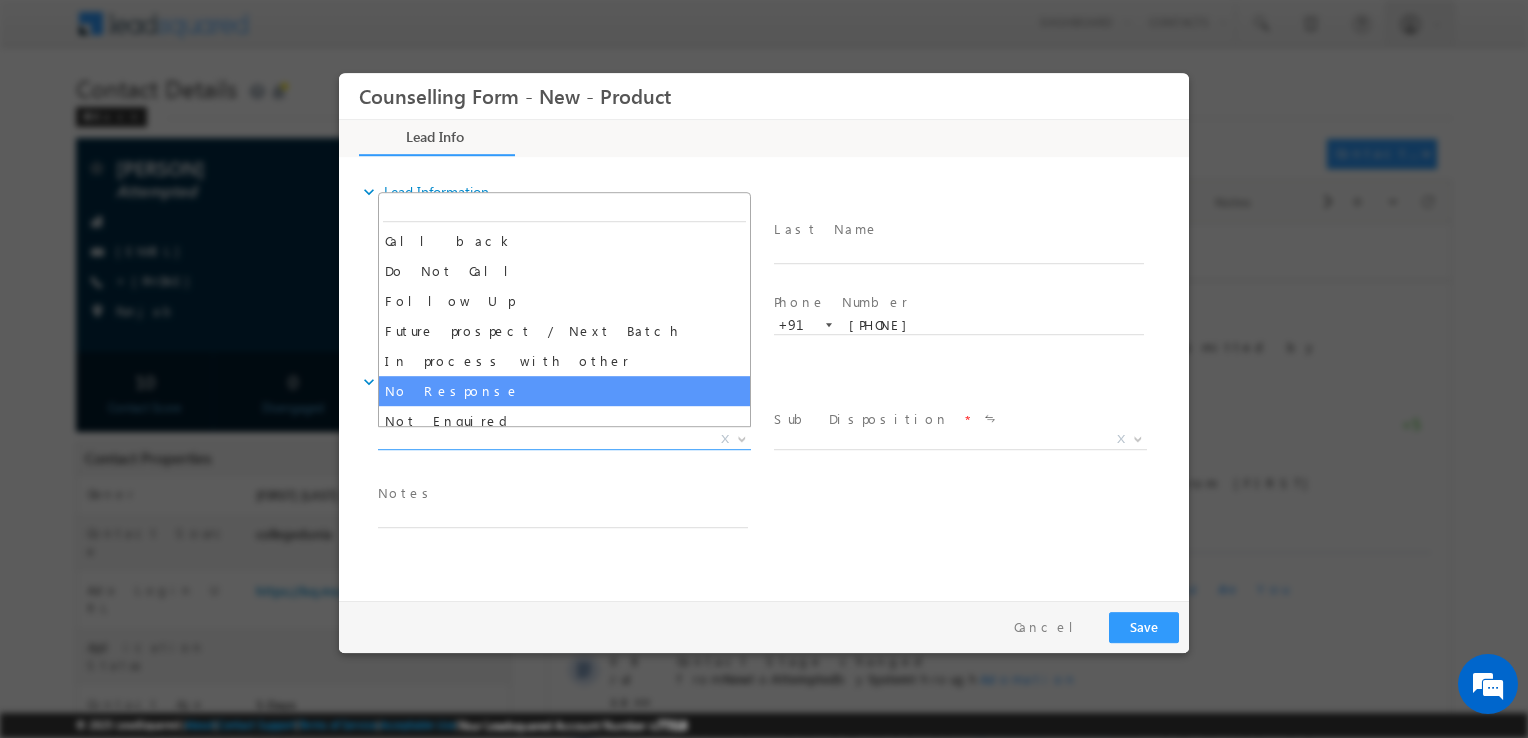 select on "No Response" 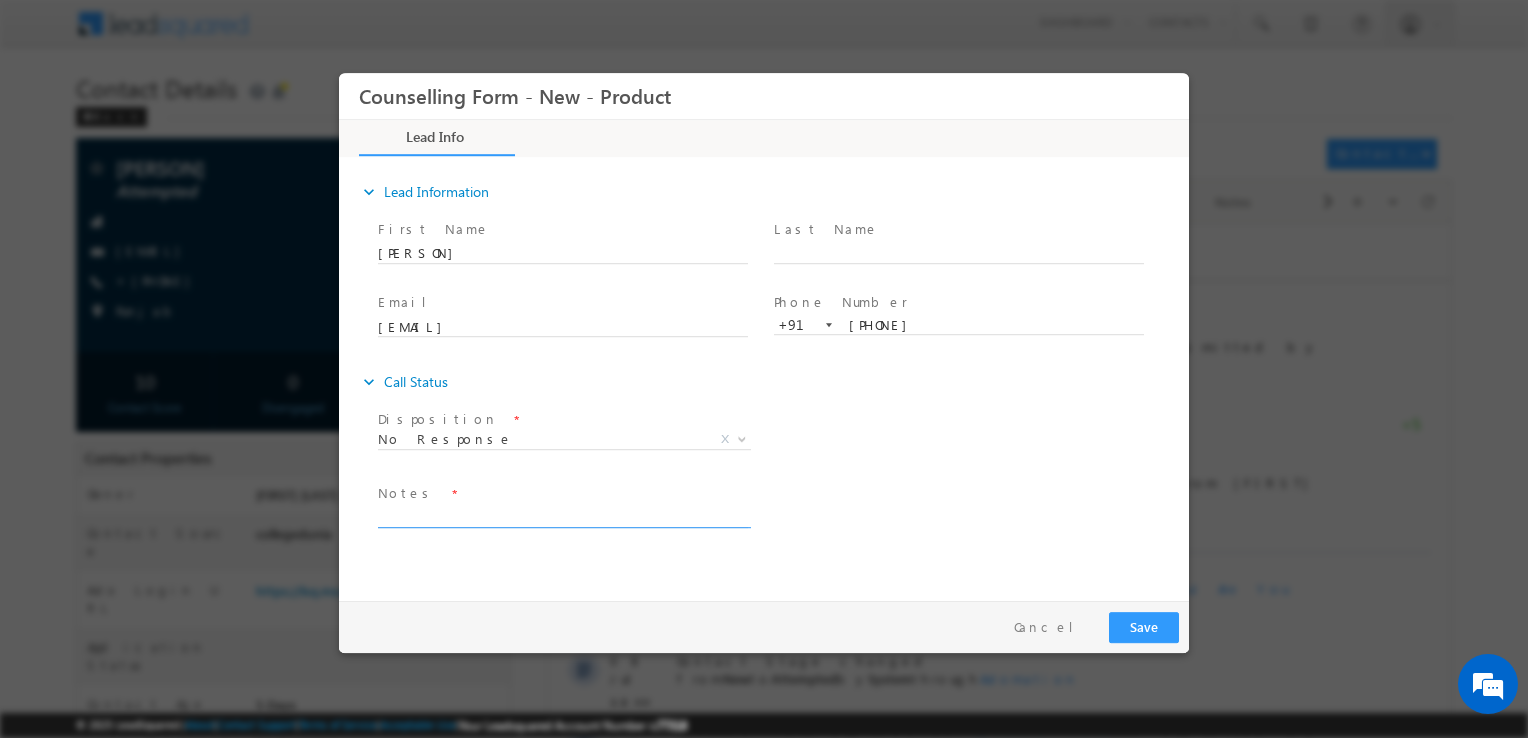 click at bounding box center (563, 516) 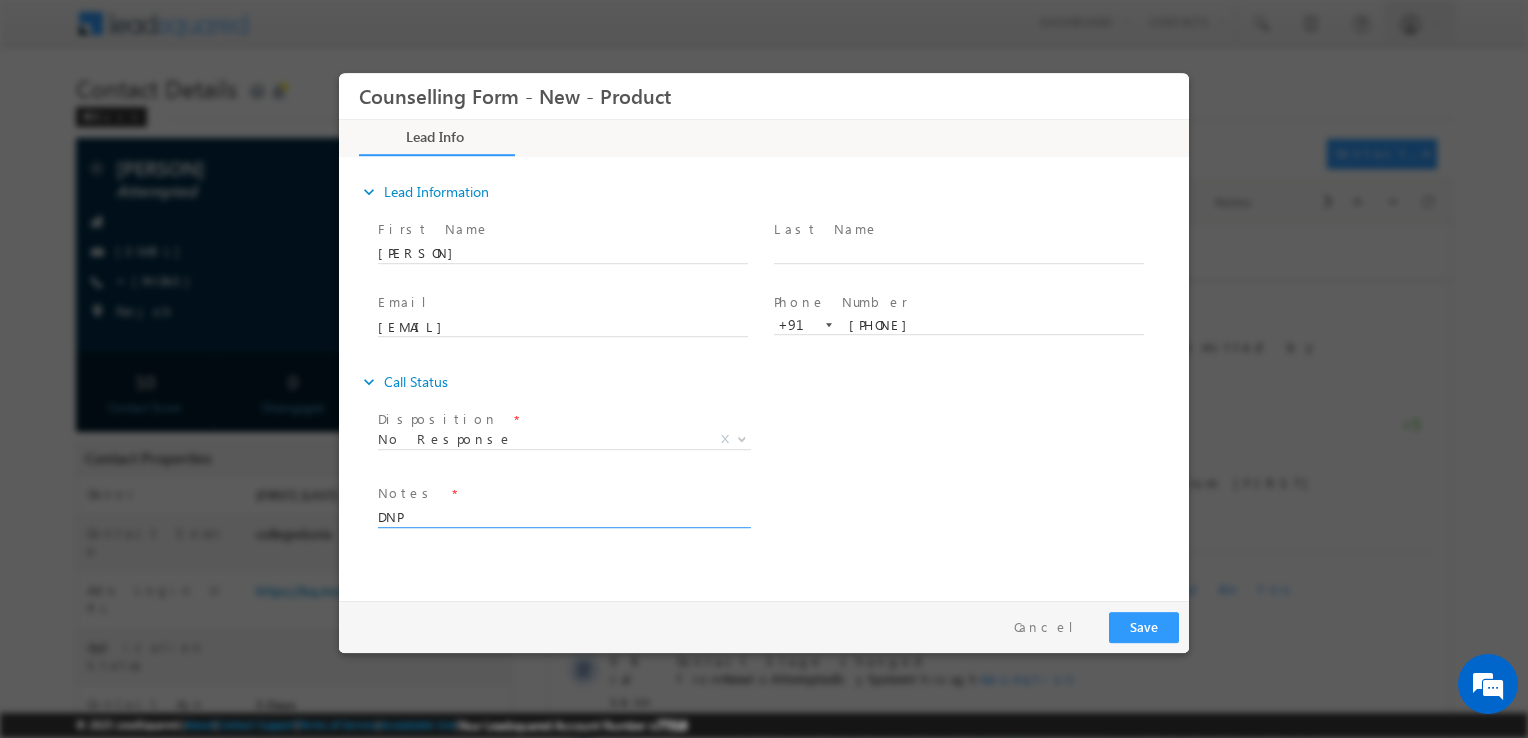 type on "DNP" 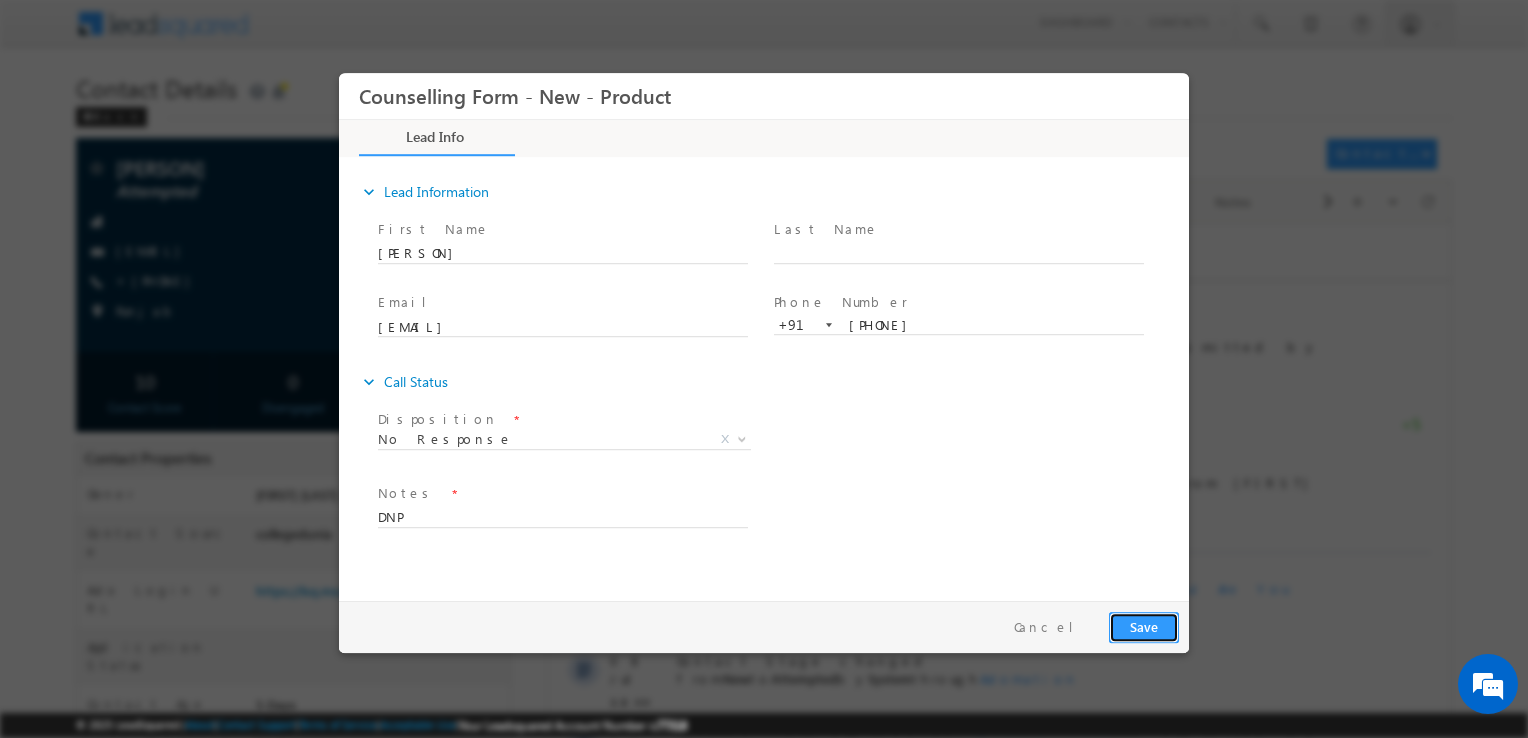 click on "Save" at bounding box center [1144, 627] 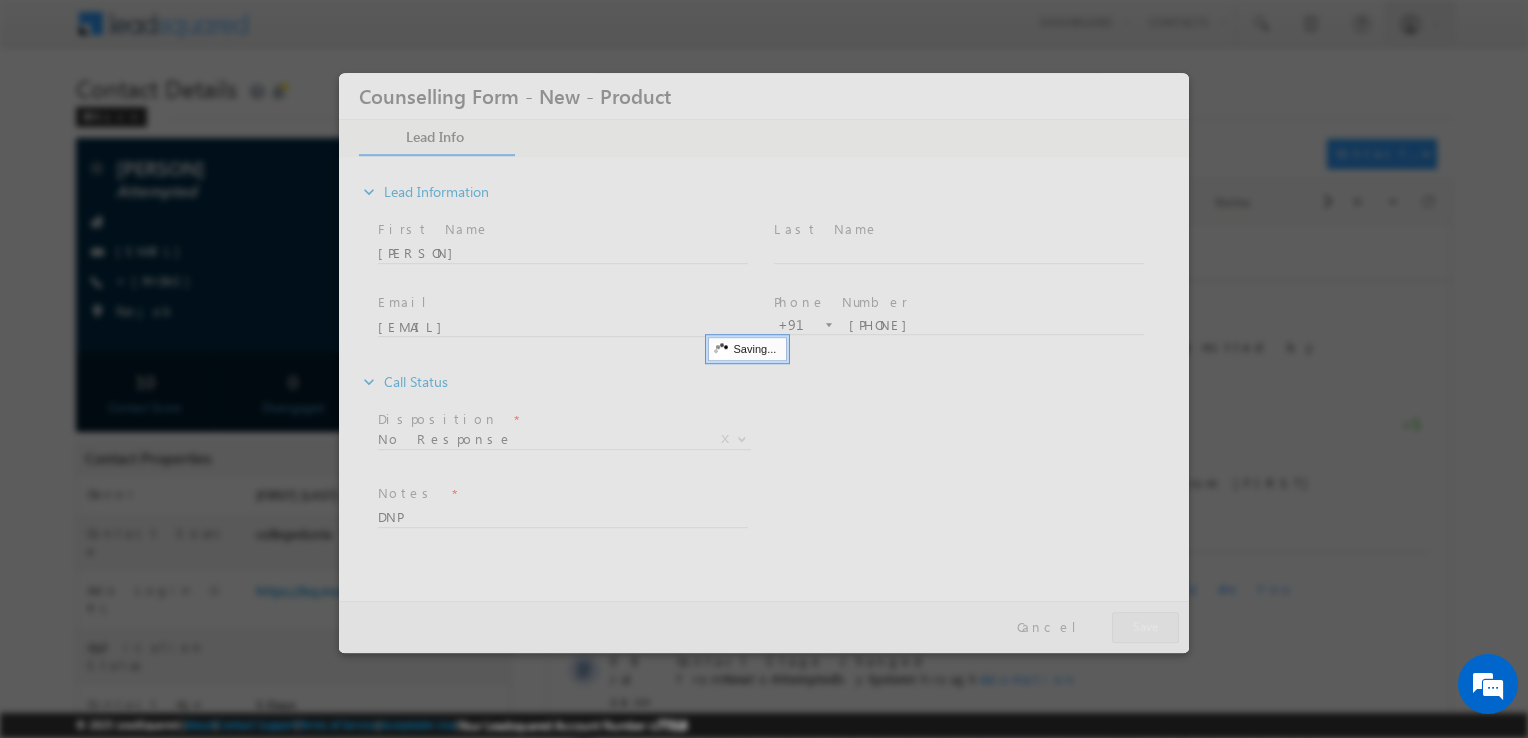click at bounding box center (764, 363) 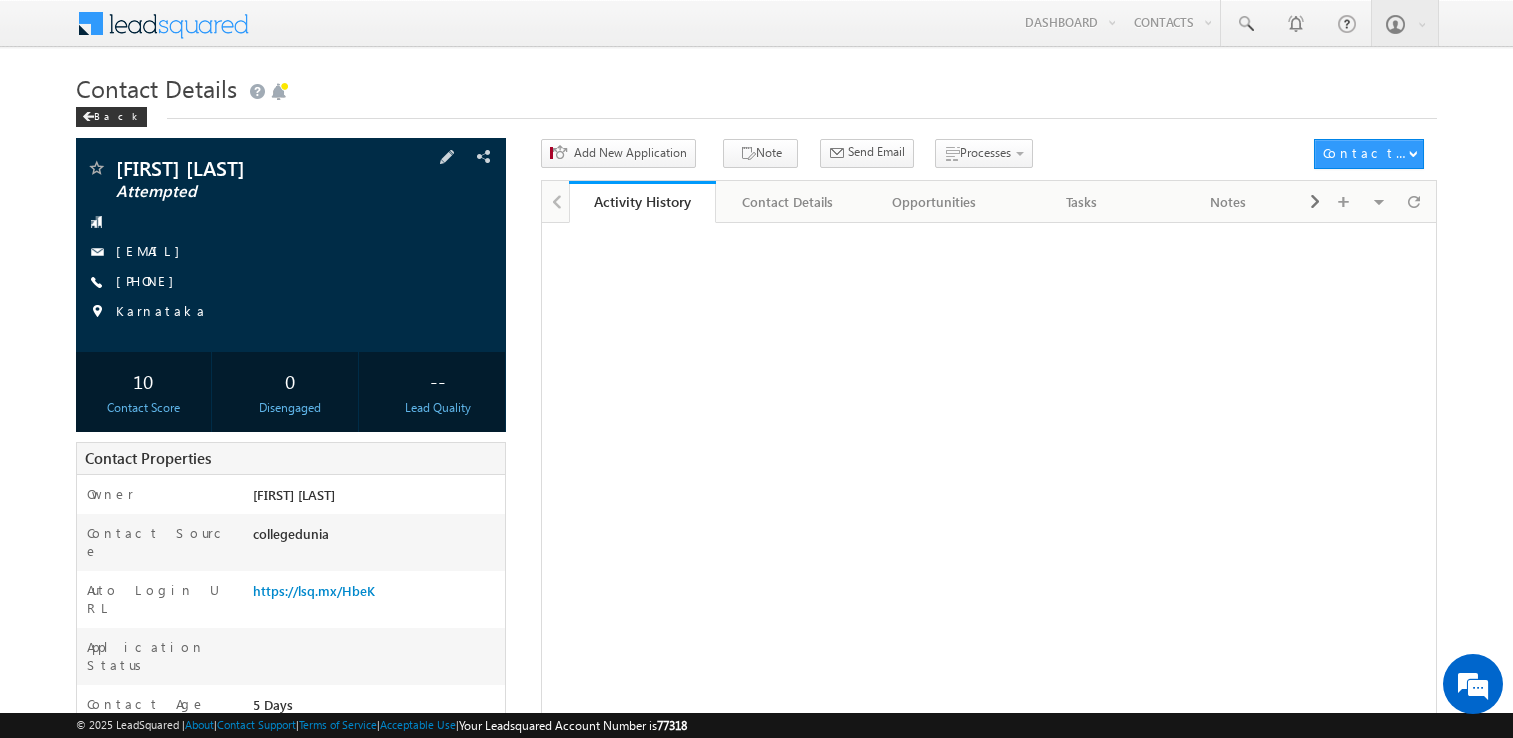 scroll, scrollTop: 0, scrollLeft: 0, axis: both 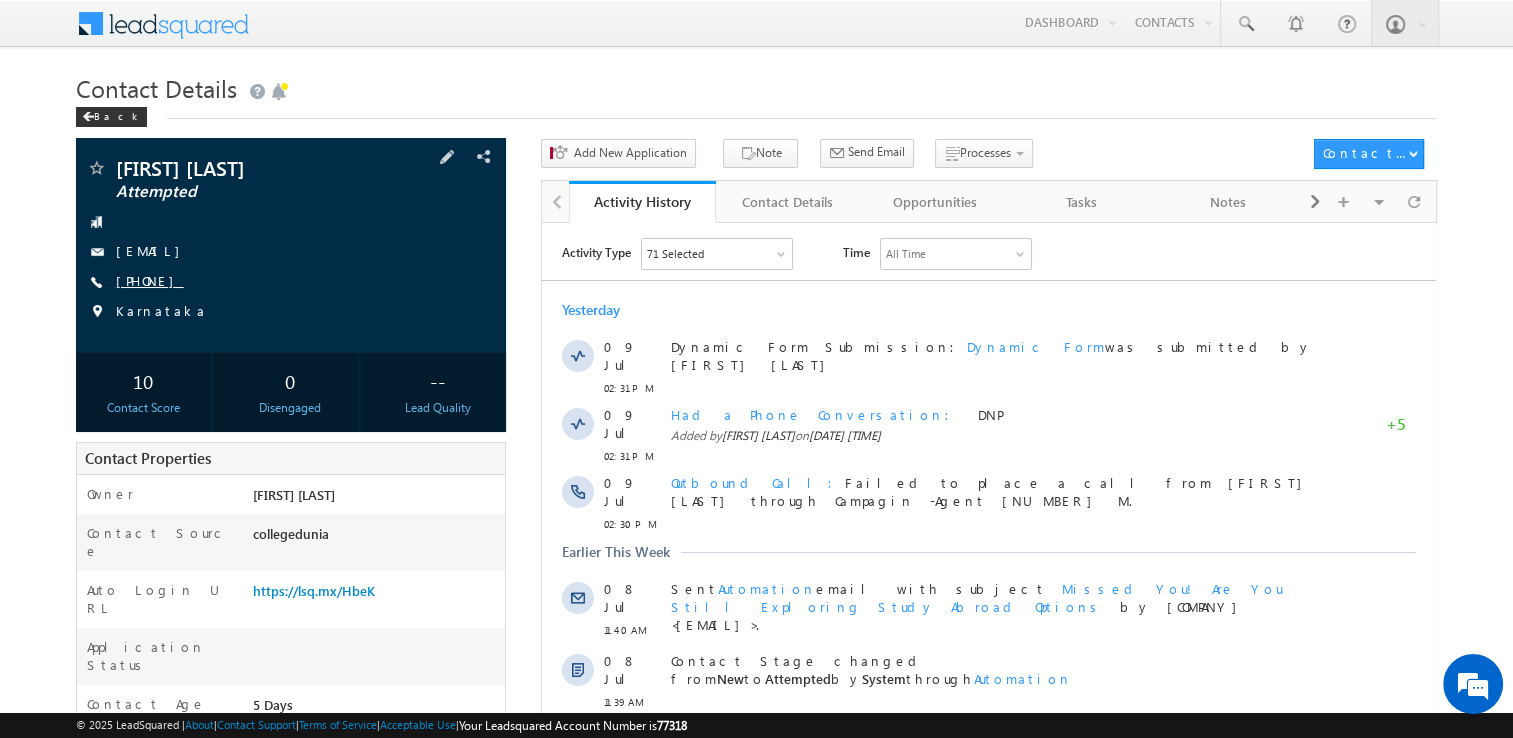 click on "+91-9380893348" at bounding box center [150, 280] 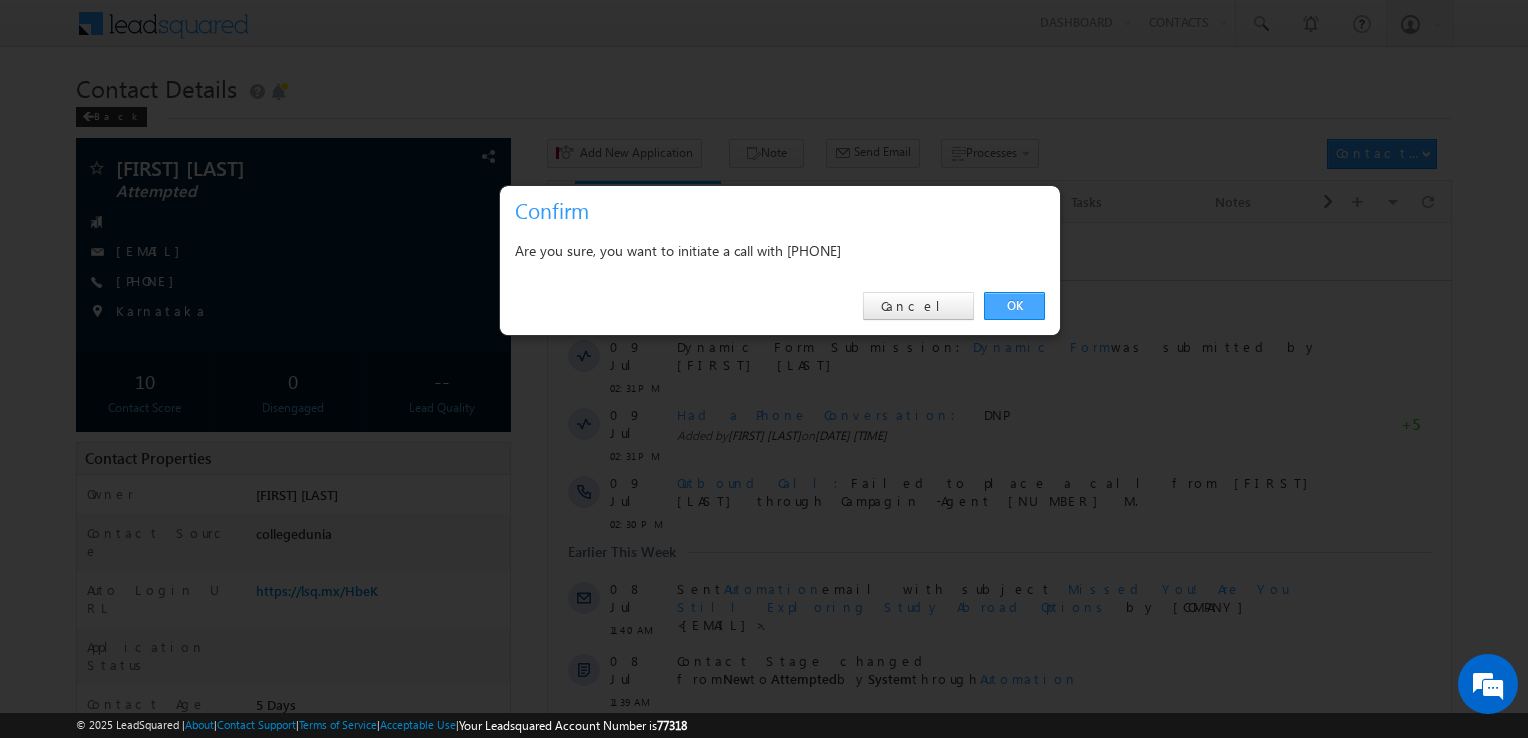 click on "OK" at bounding box center (1014, 306) 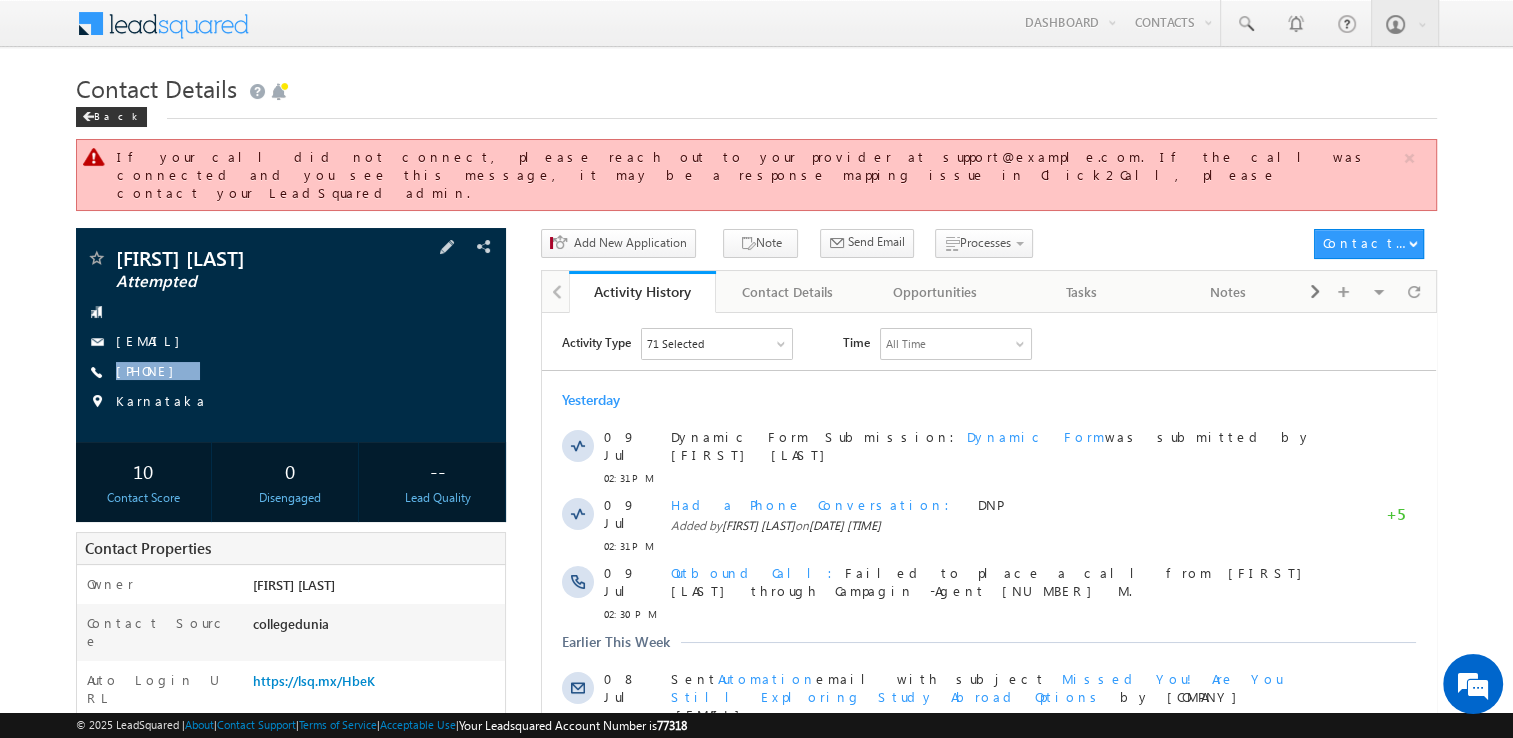 copy on "+91-9380893348" 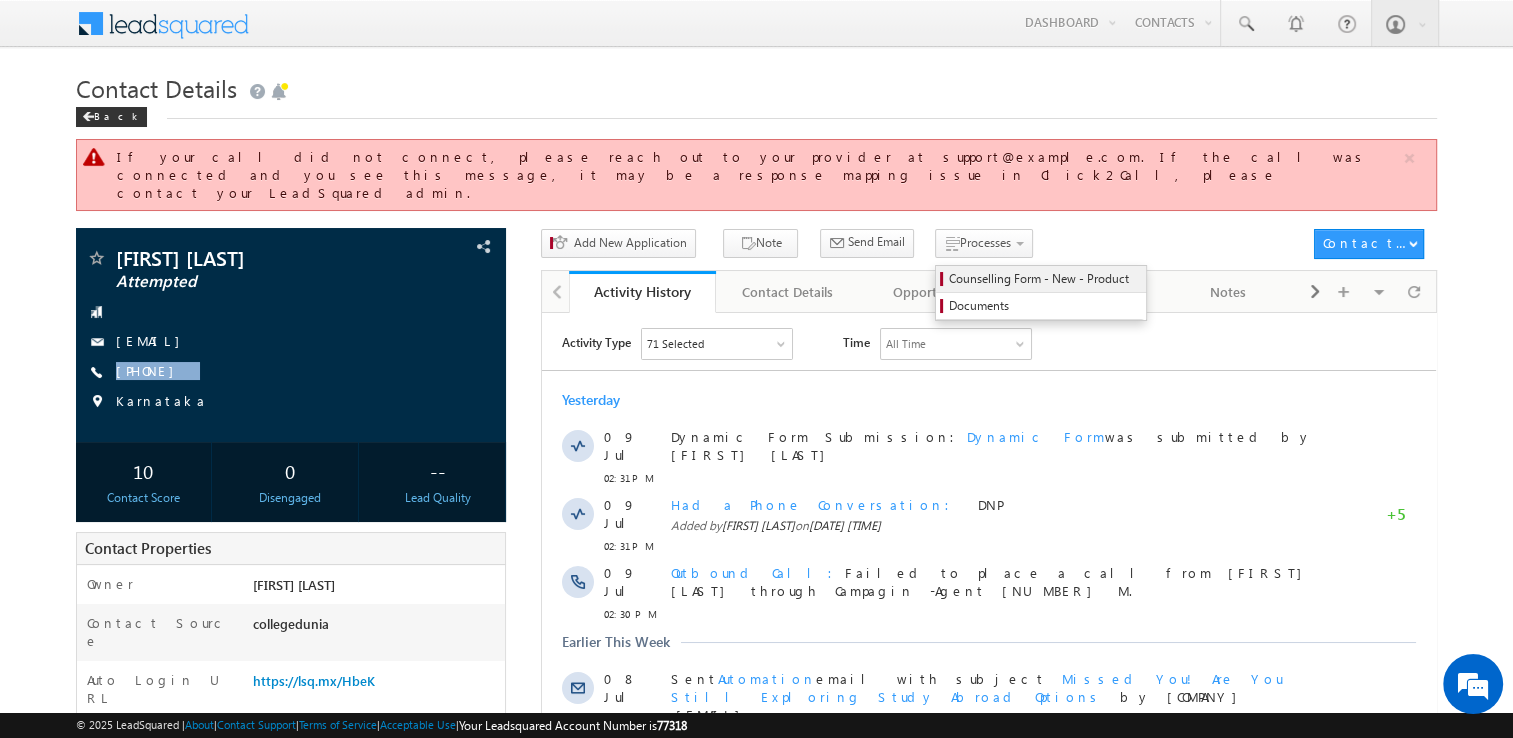 click on "Counselling Form - New - Product" at bounding box center (1044, 279) 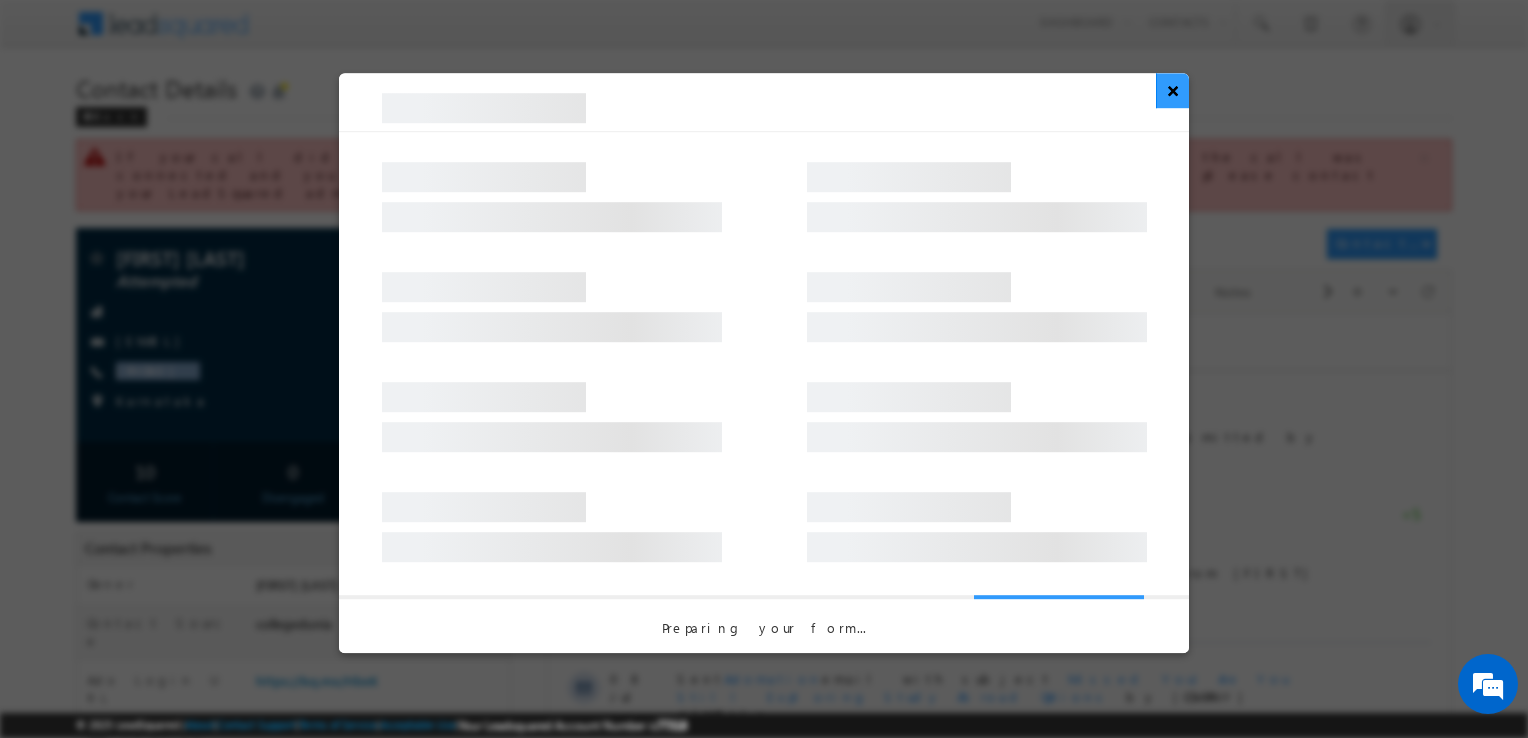 click on "×" at bounding box center [1172, 90] 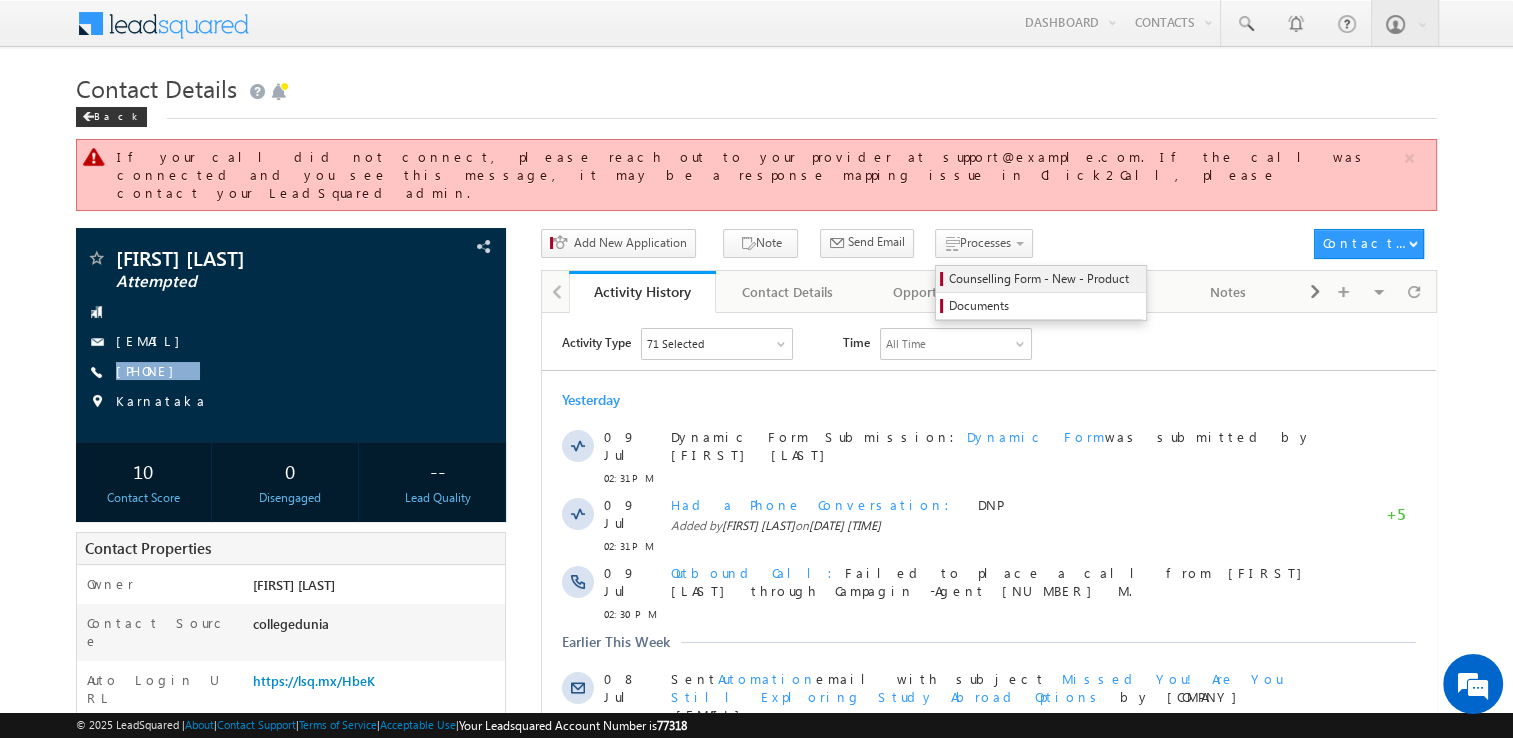 click on "Counselling Form - New - Product" at bounding box center (1044, 279) 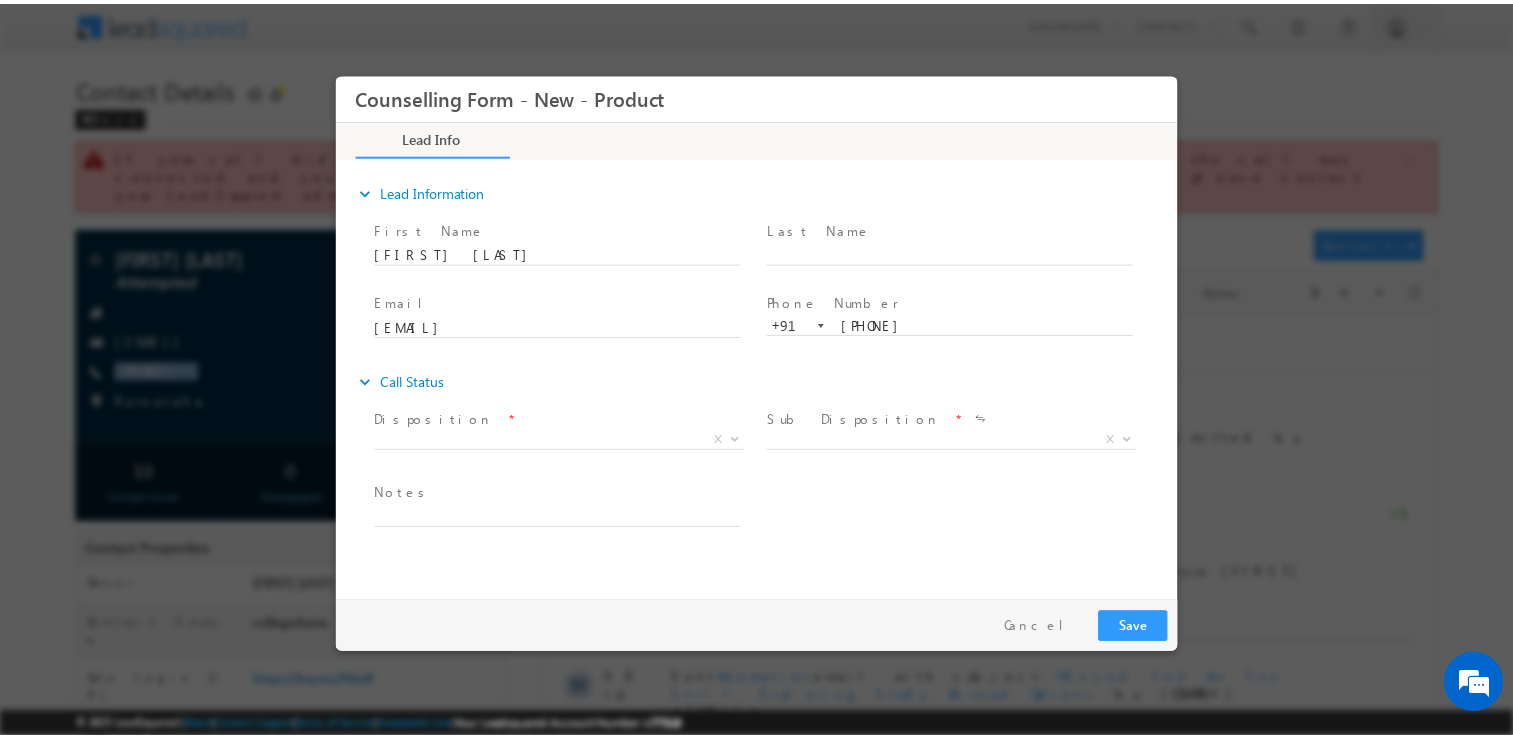 scroll, scrollTop: 0, scrollLeft: 0, axis: both 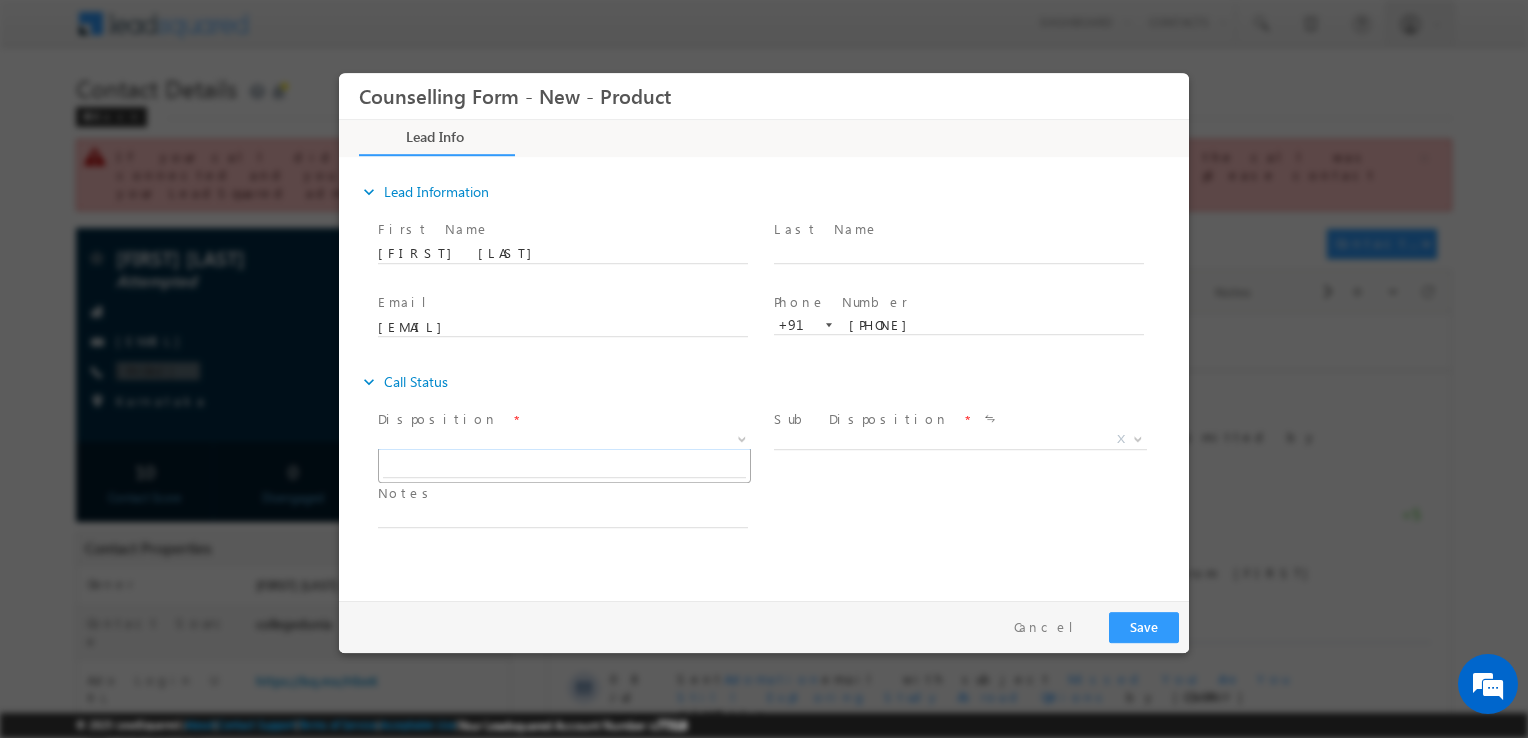 click on "X" at bounding box center [564, 440] 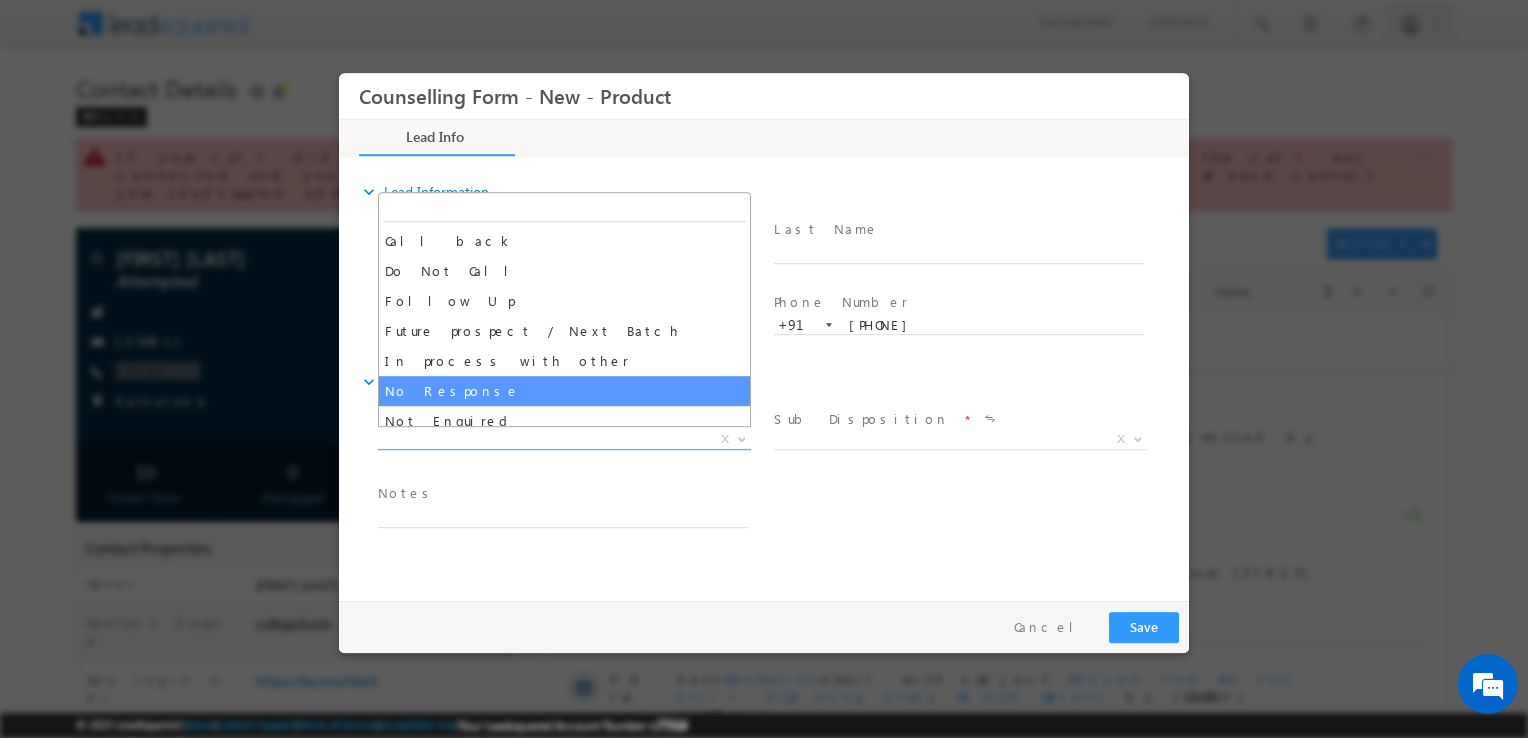 select on "No Response" 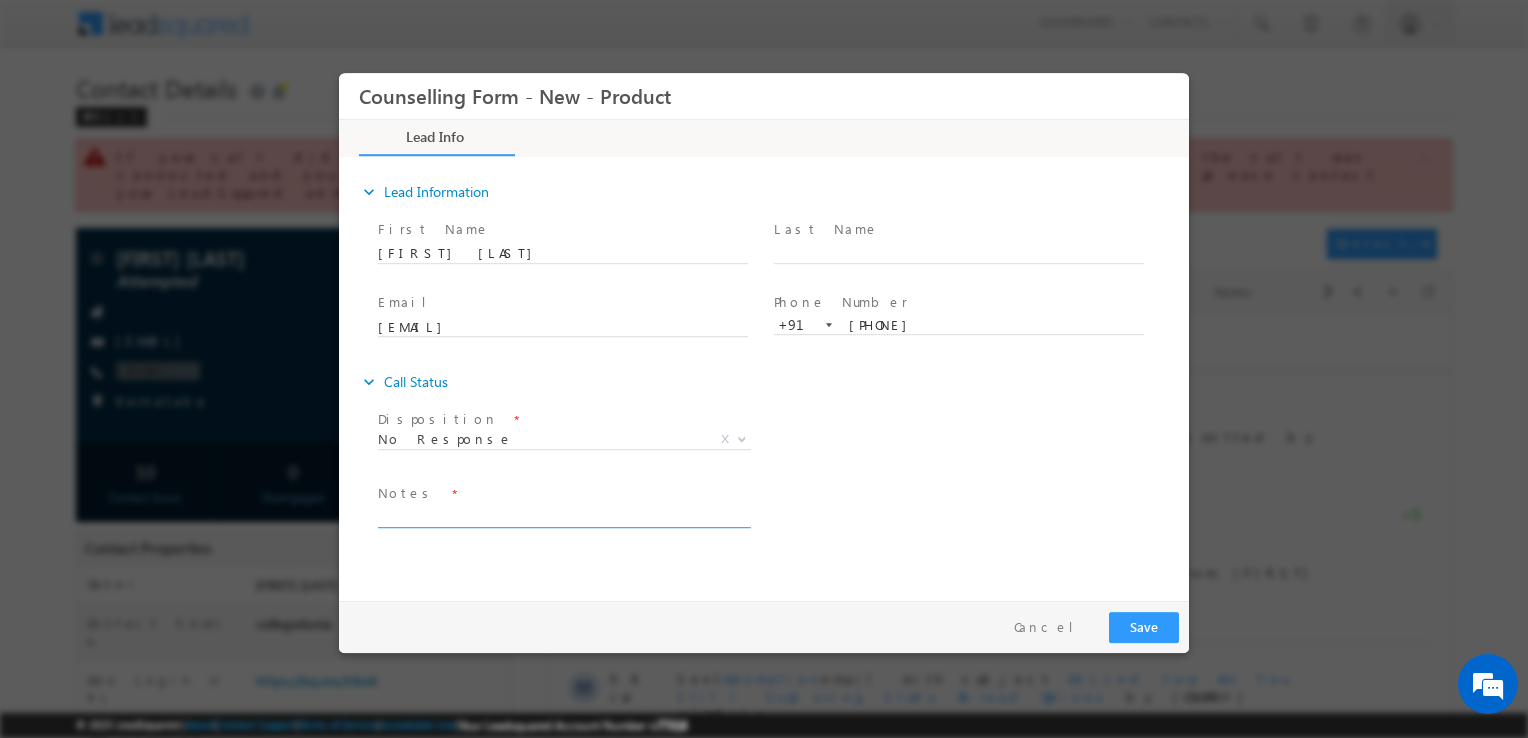 click at bounding box center (563, 516) 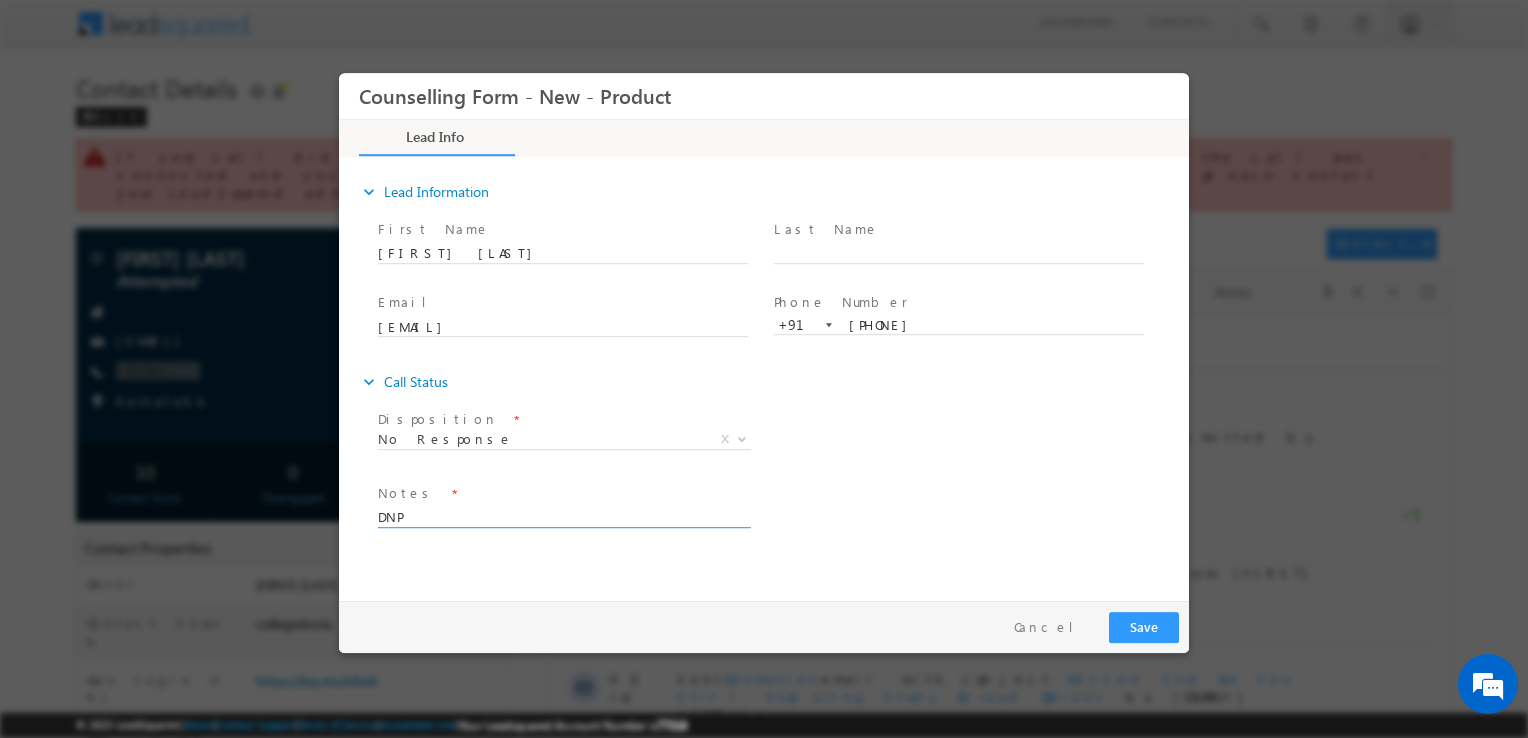 type on "DNP" 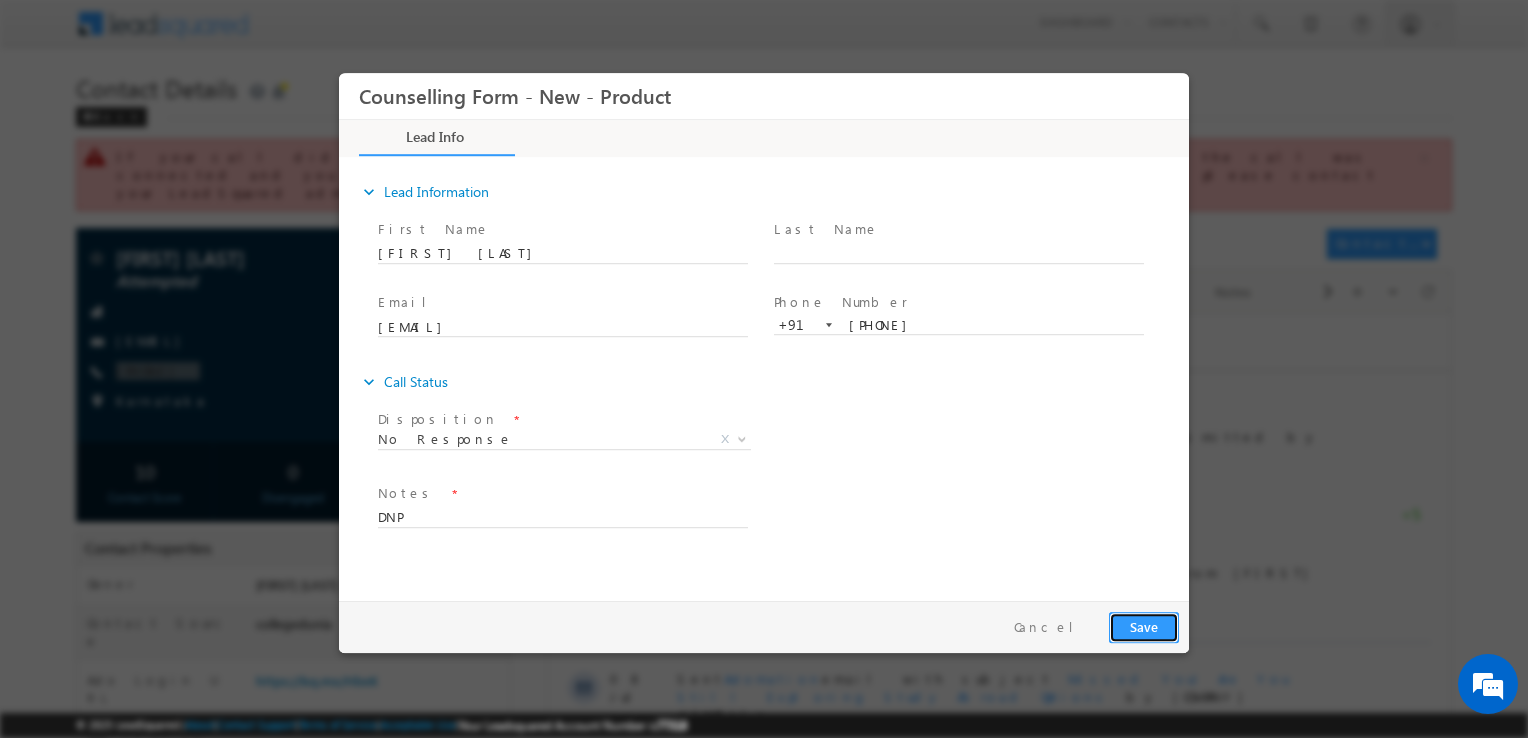 click on "Save" at bounding box center [1144, 627] 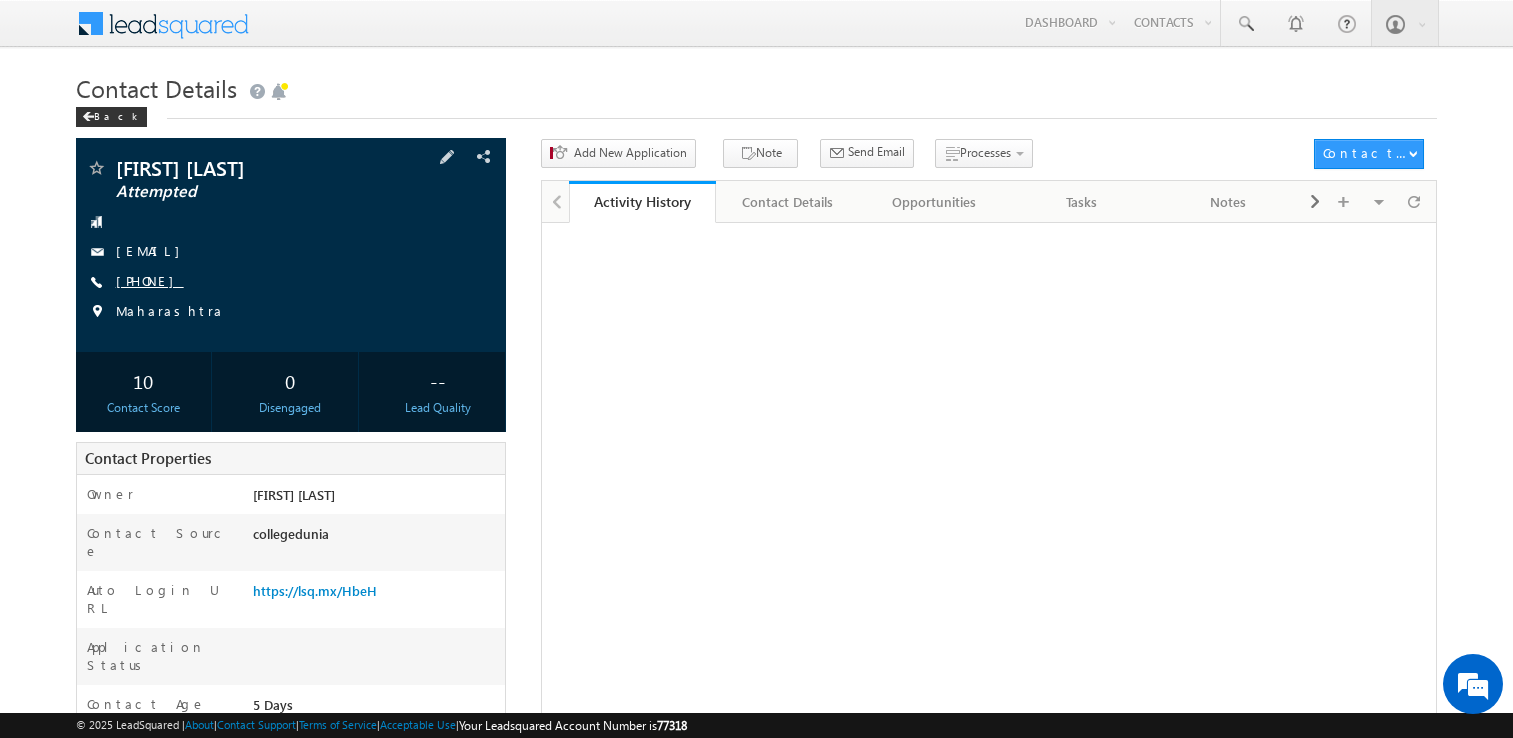 scroll, scrollTop: 0, scrollLeft: 0, axis: both 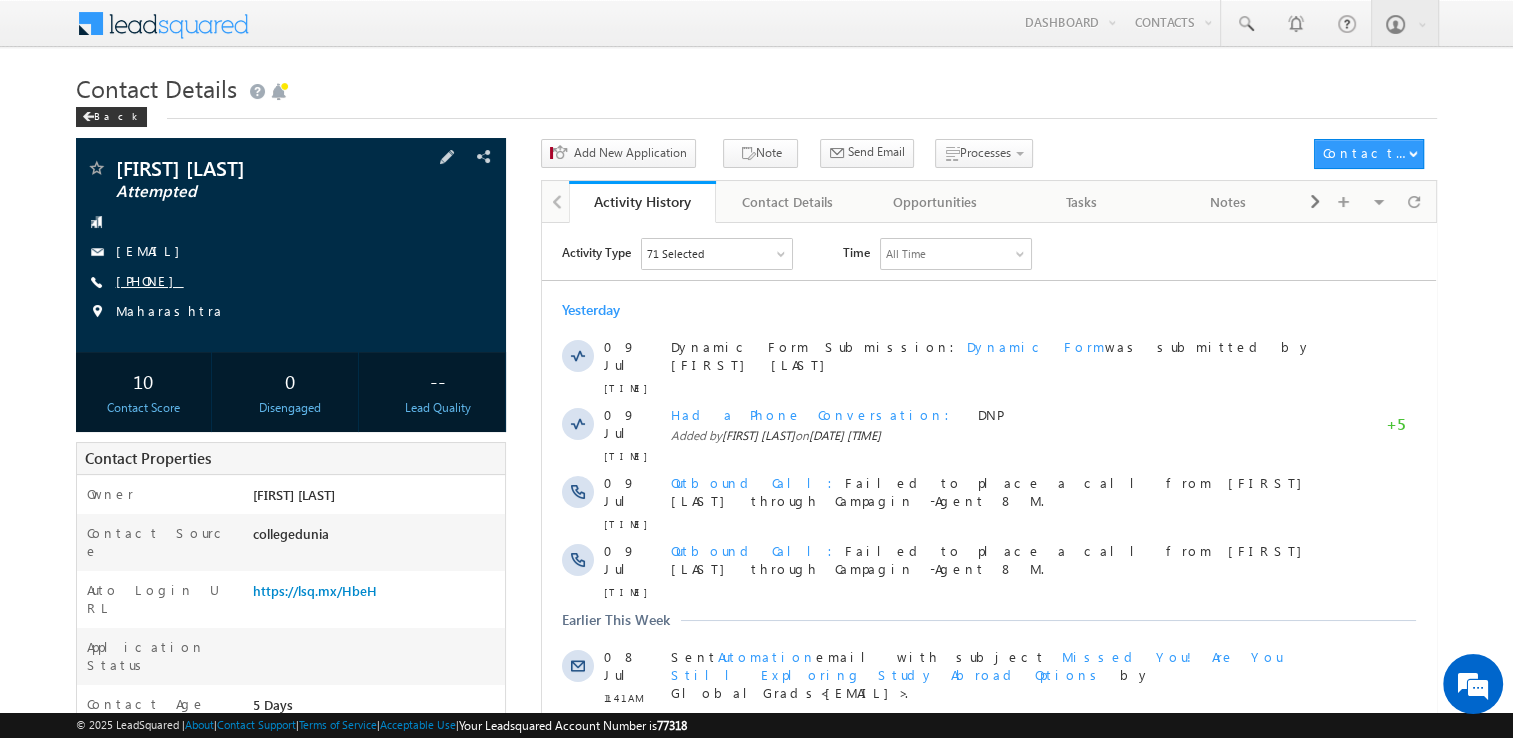 click on "[PHONE]" at bounding box center (150, 280) 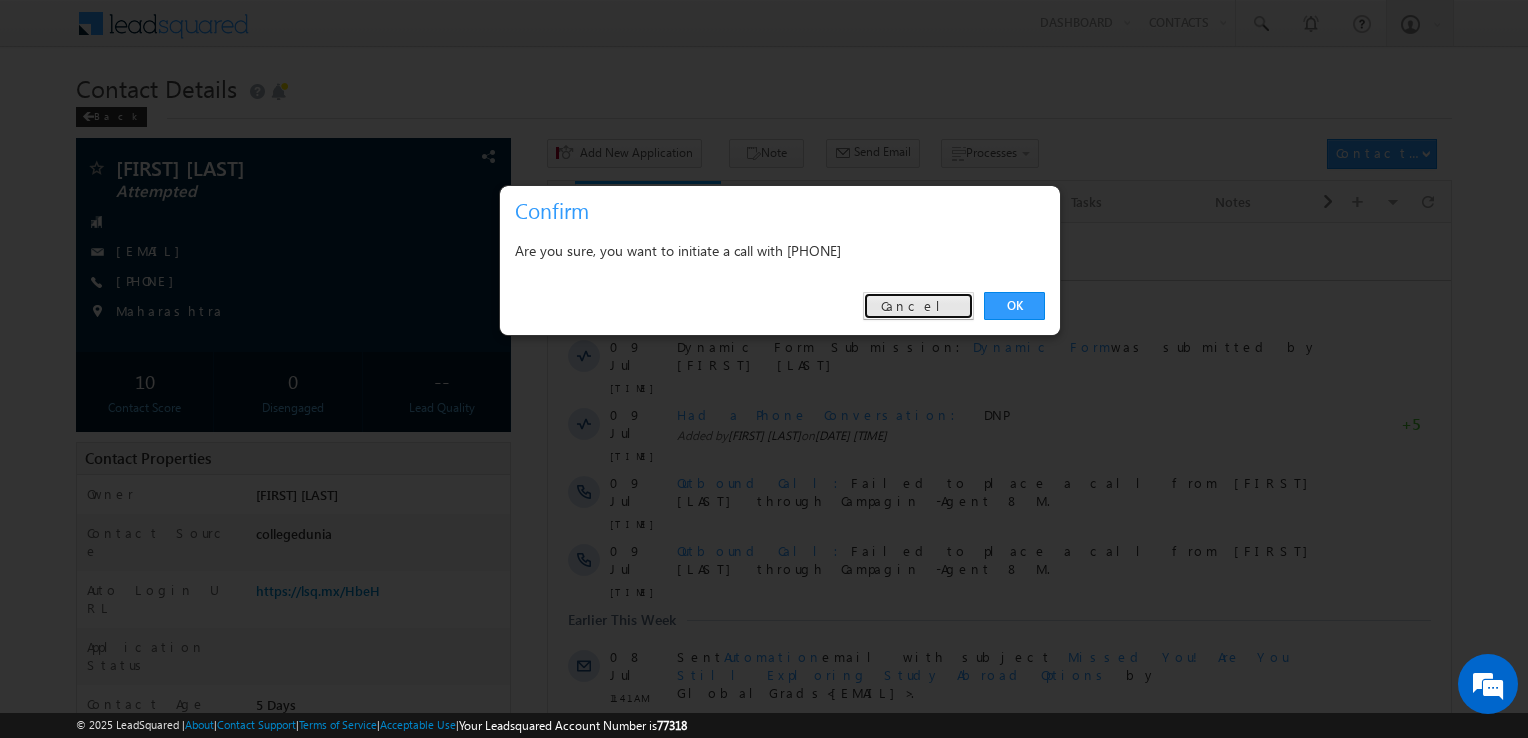 click on "Cancel" at bounding box center (918, 306) 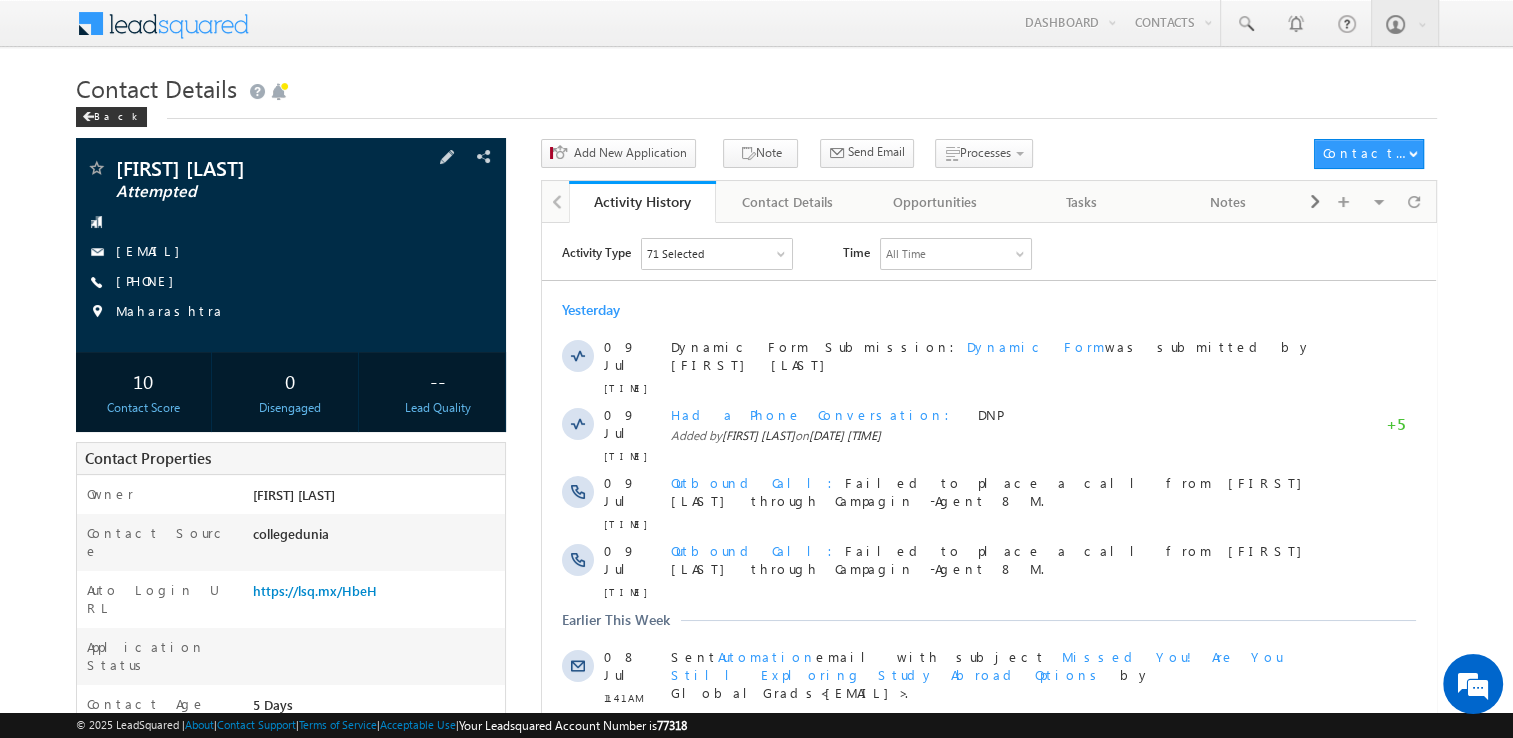 copy on "[PHONE]" 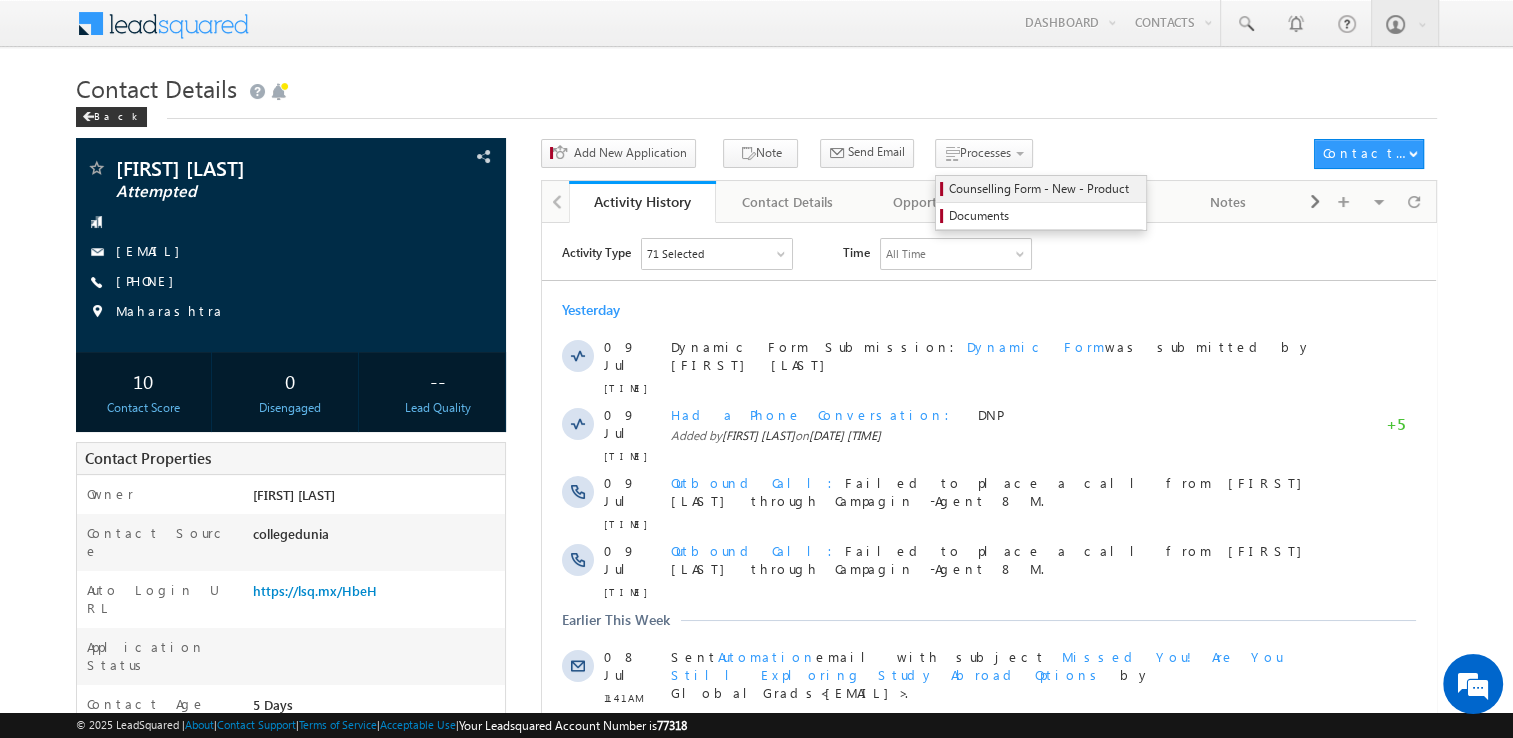 click on "Counselling Form - New - Product" at bounding box center [1044, 189] 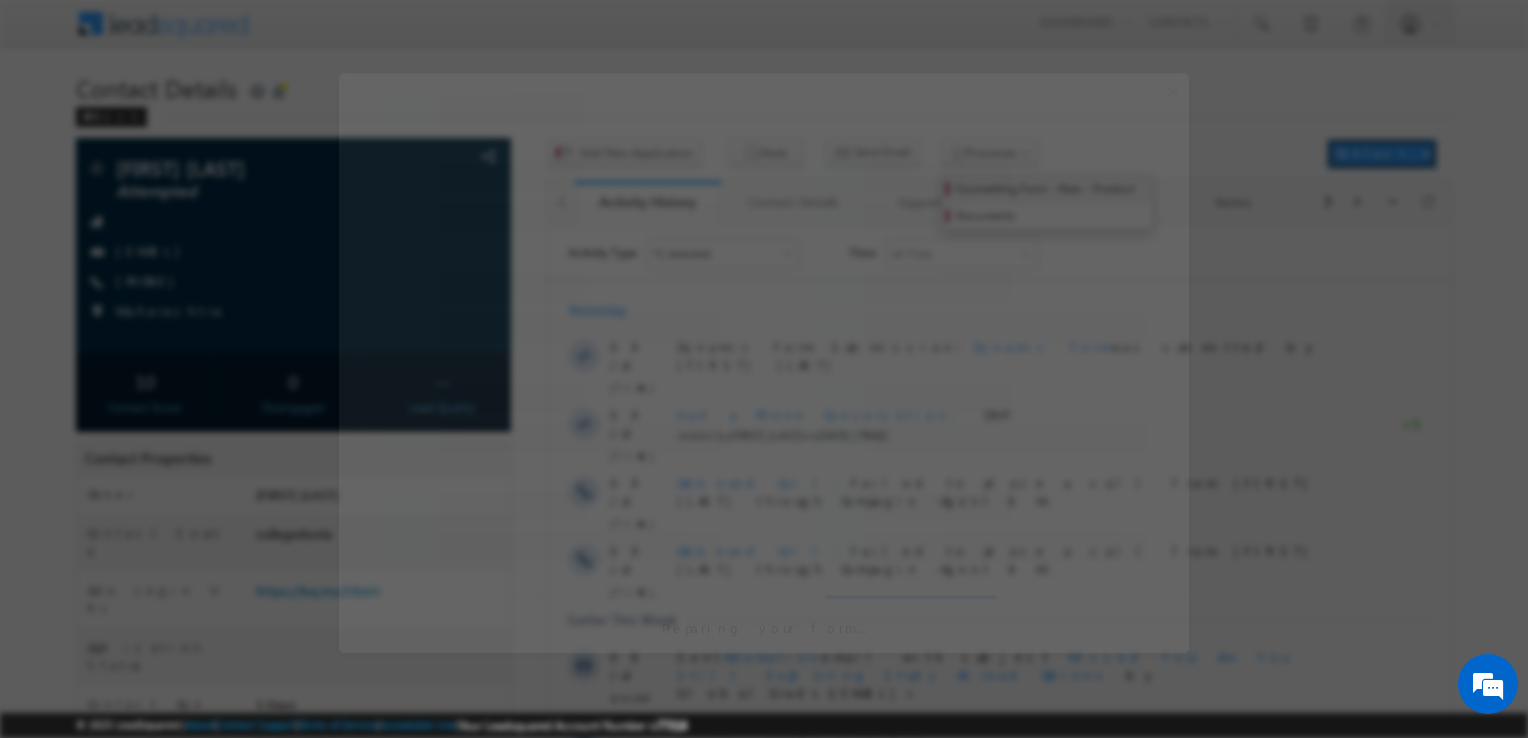 type 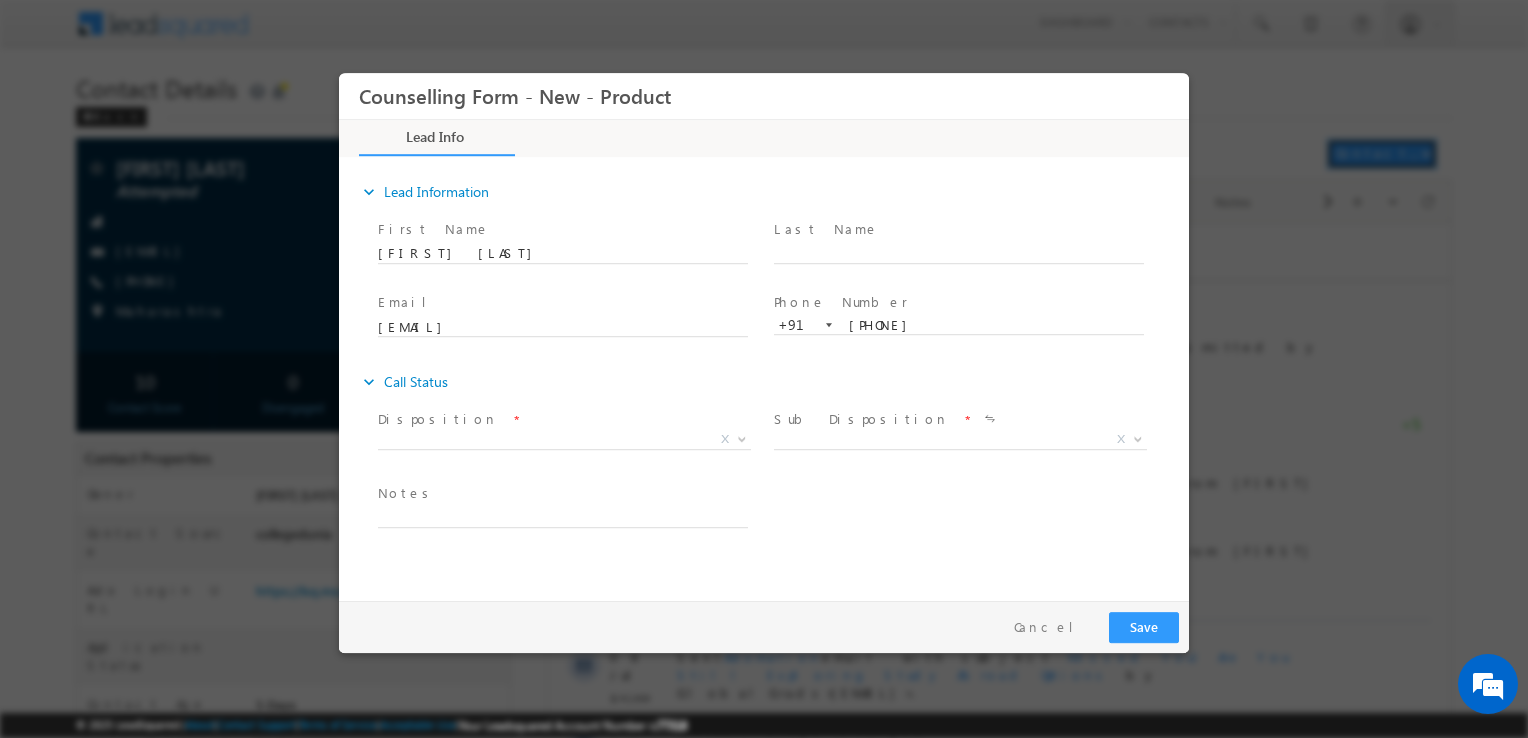 scroll, scrollTop: 0, scrollLeft: 0, axis: both 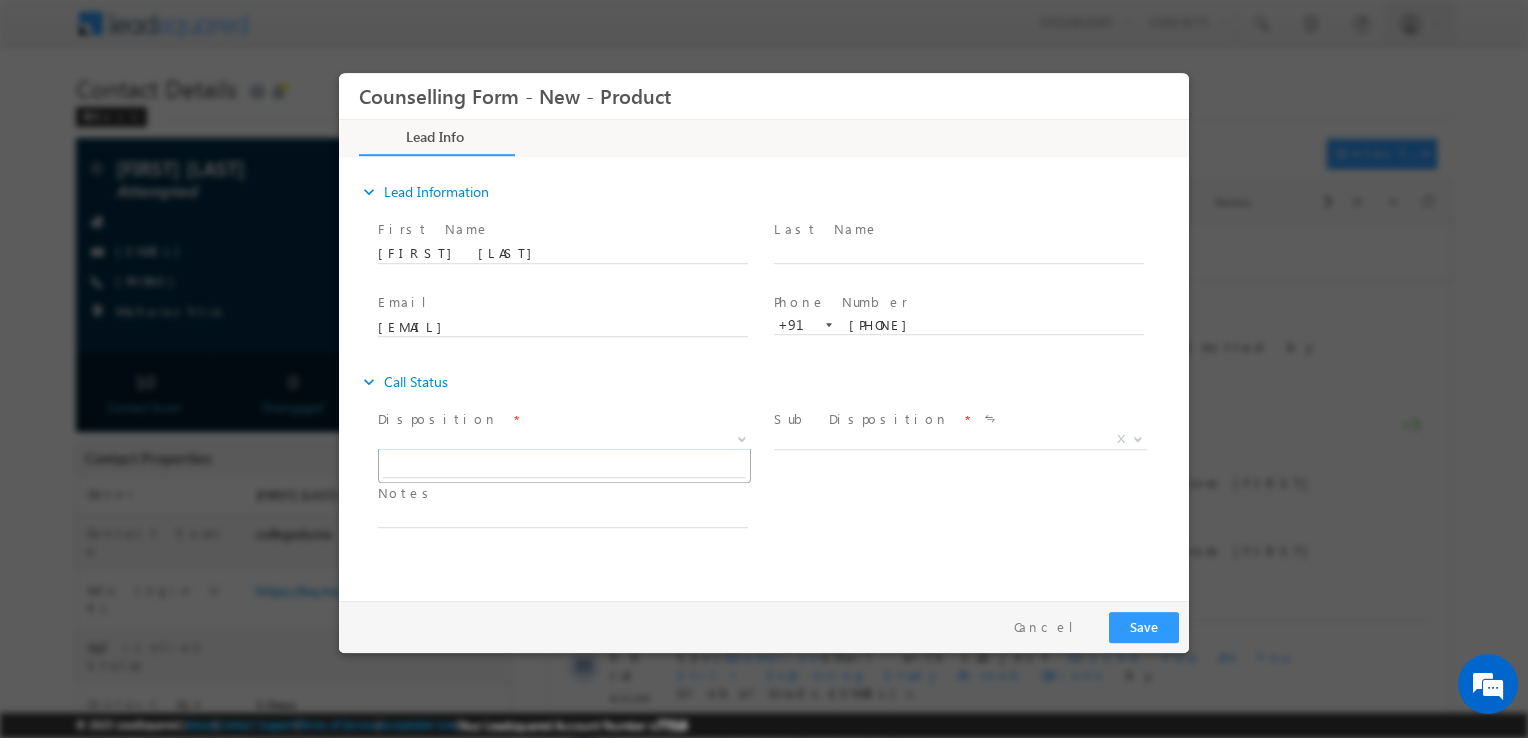 click on "X" at bounding box center (564, 440) 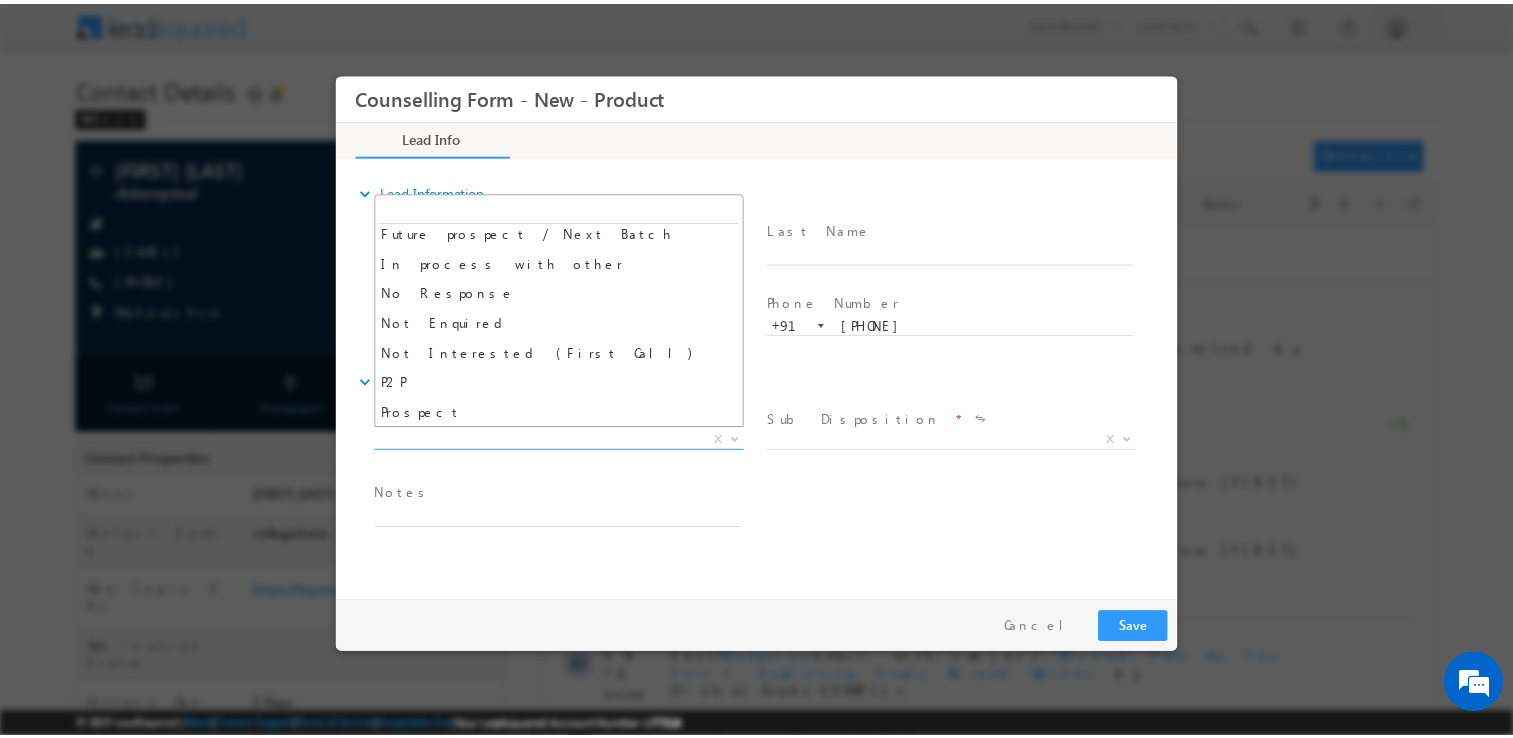 scroll, scrollTop: 123, scrollLeft: 0, axis: vertical 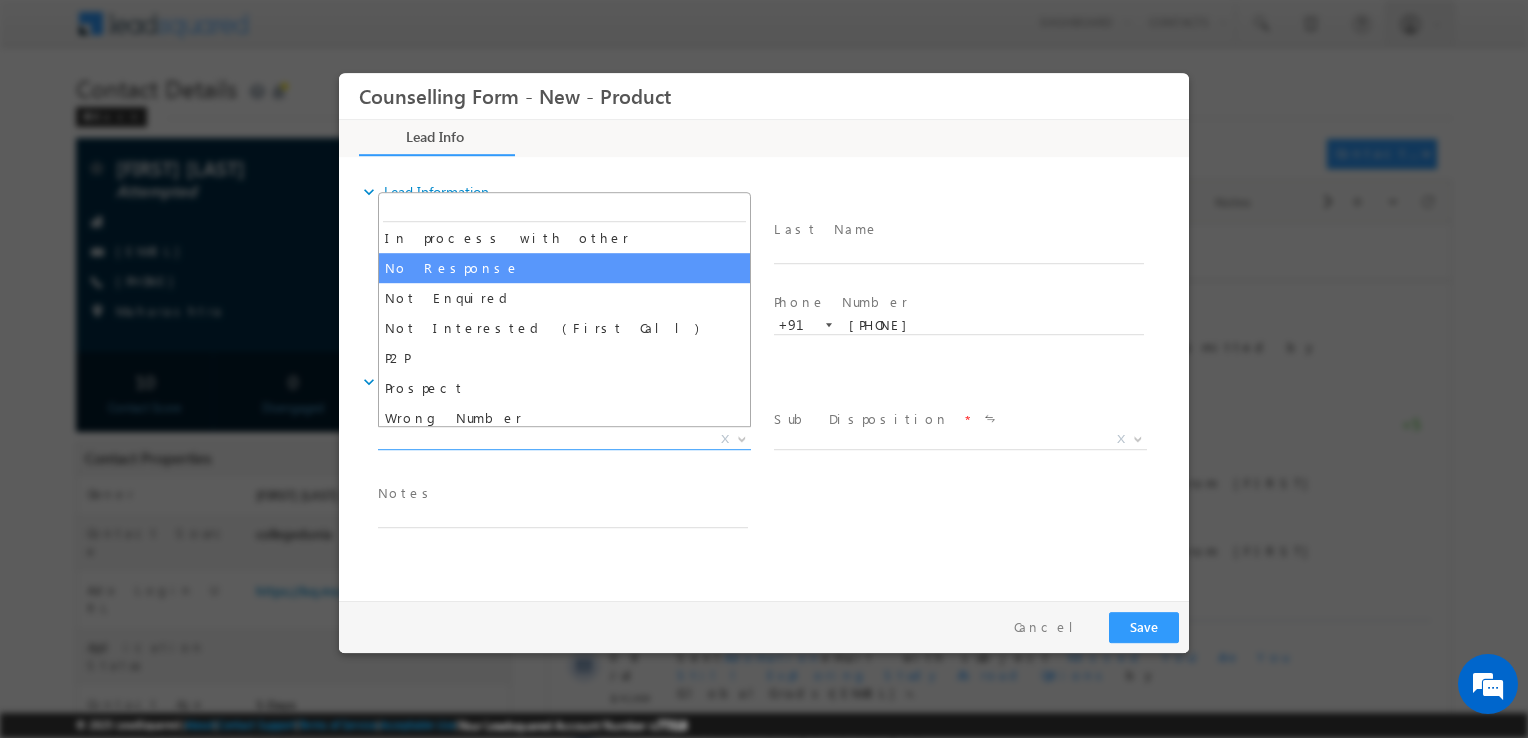 select on "No Response" 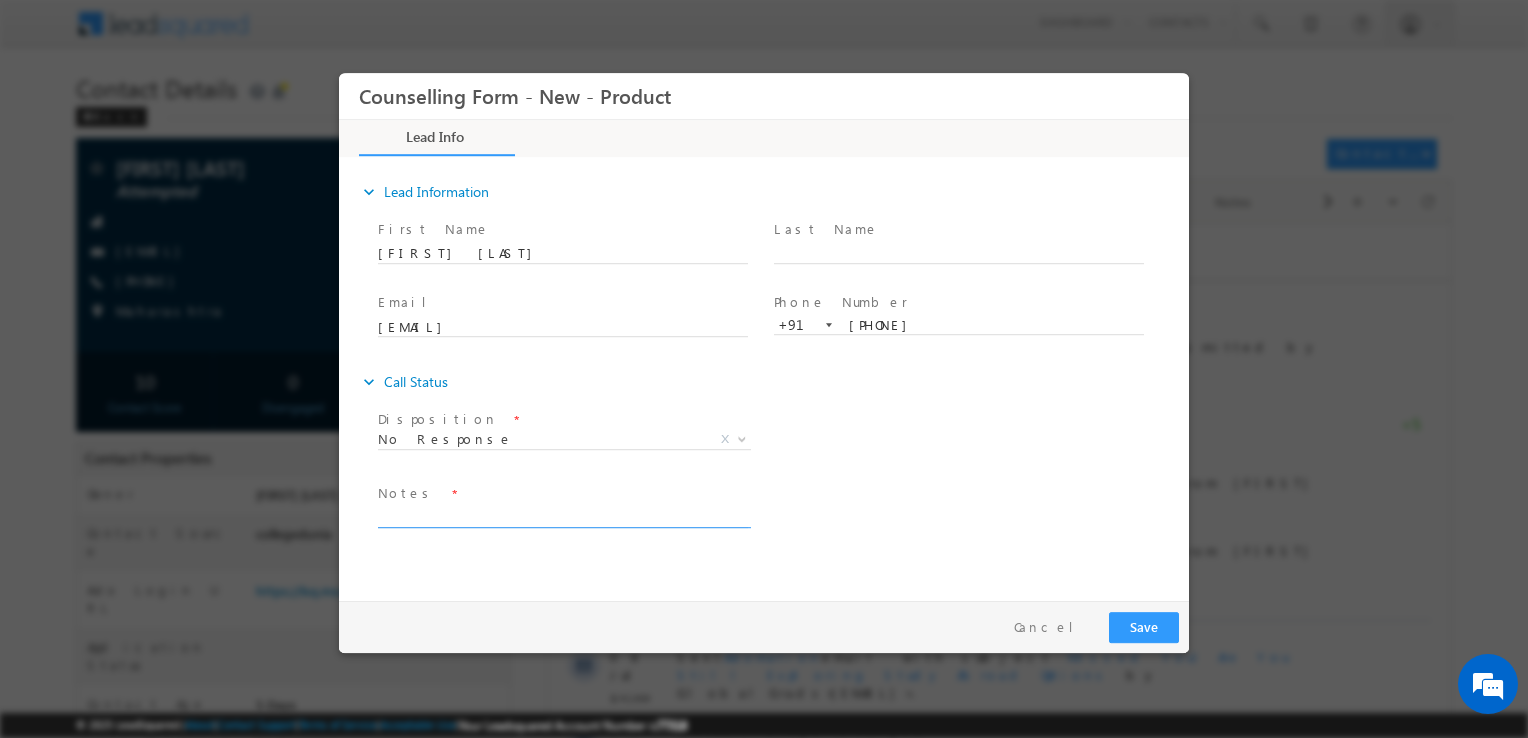 click at bounding box center (563, 516) 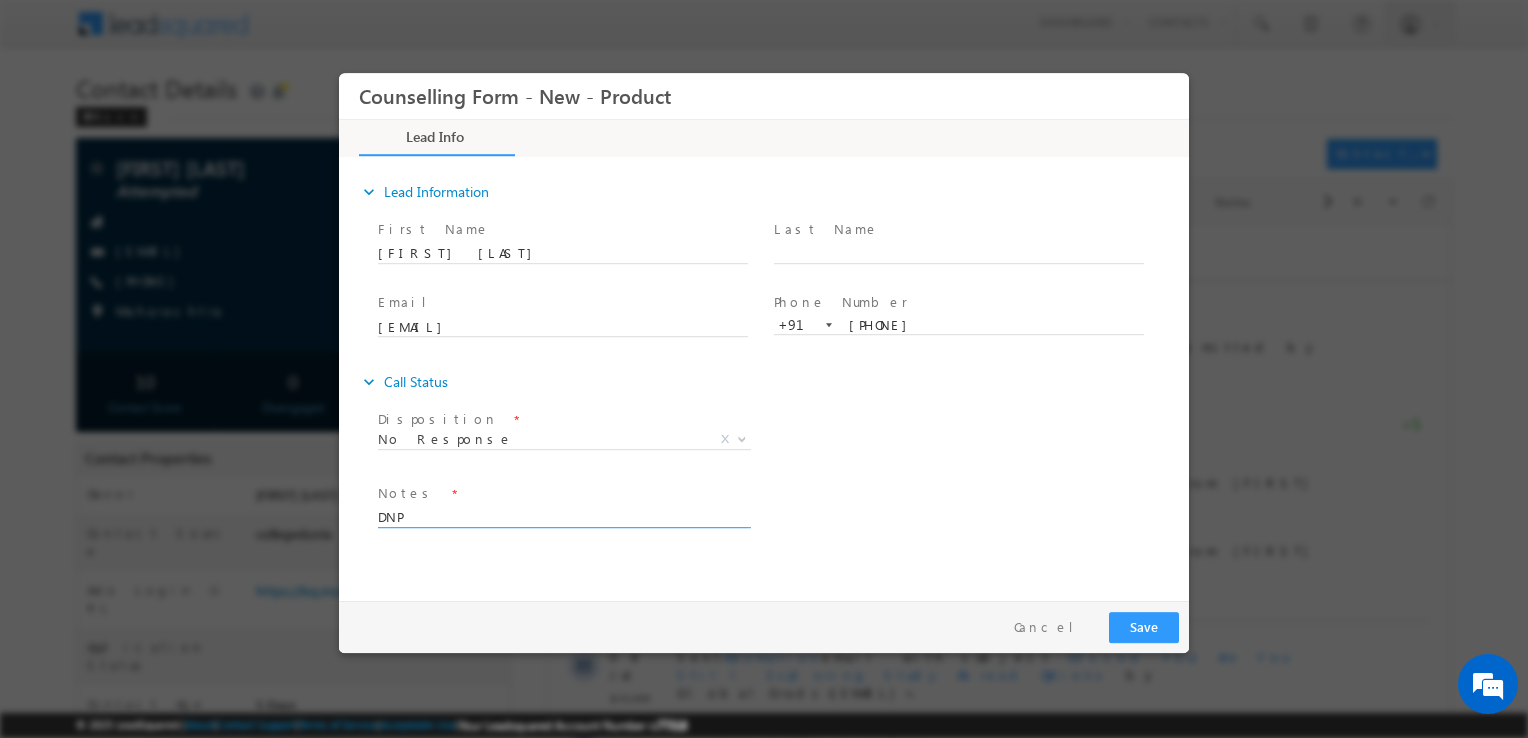 type on "DNP" 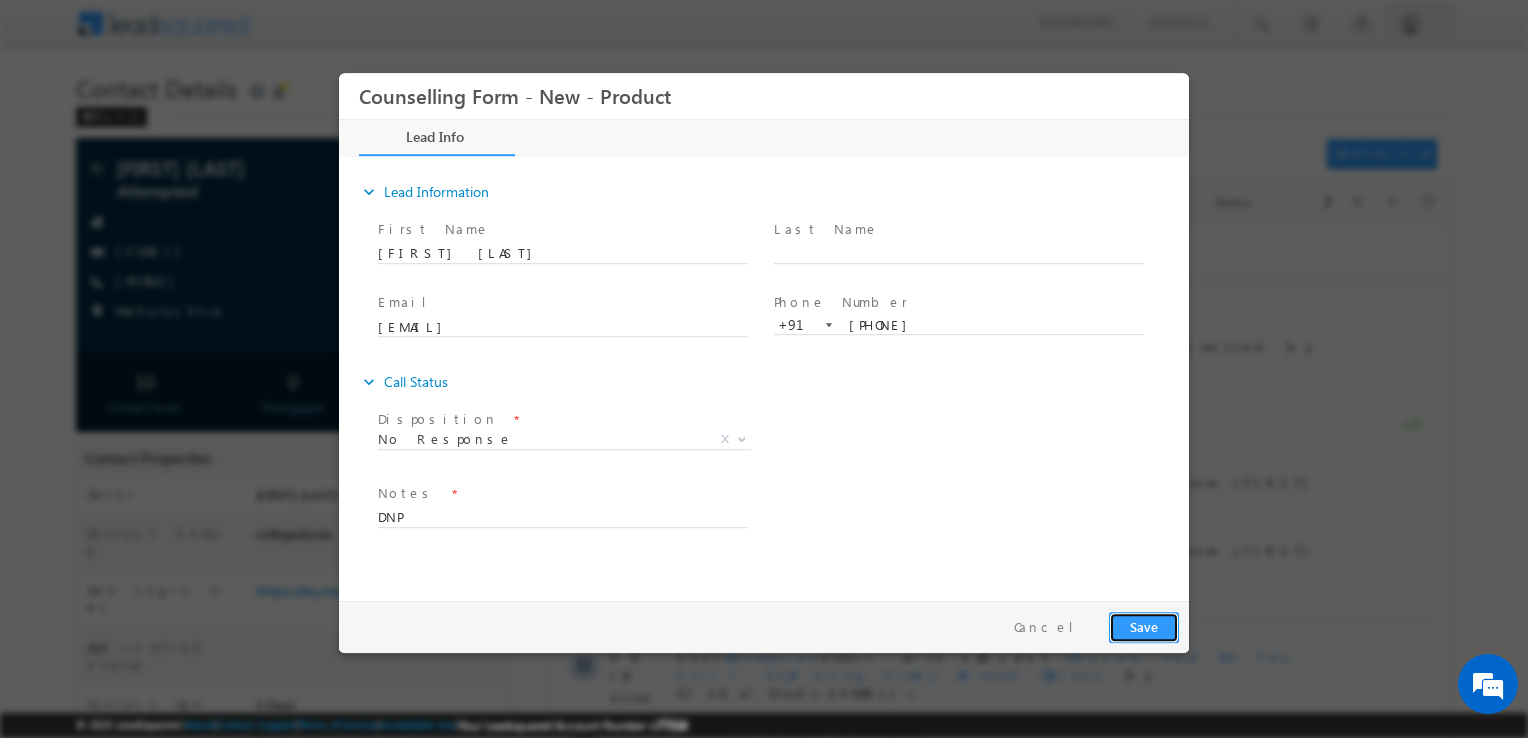 click on "Save" at bounding box center [1144, 627] 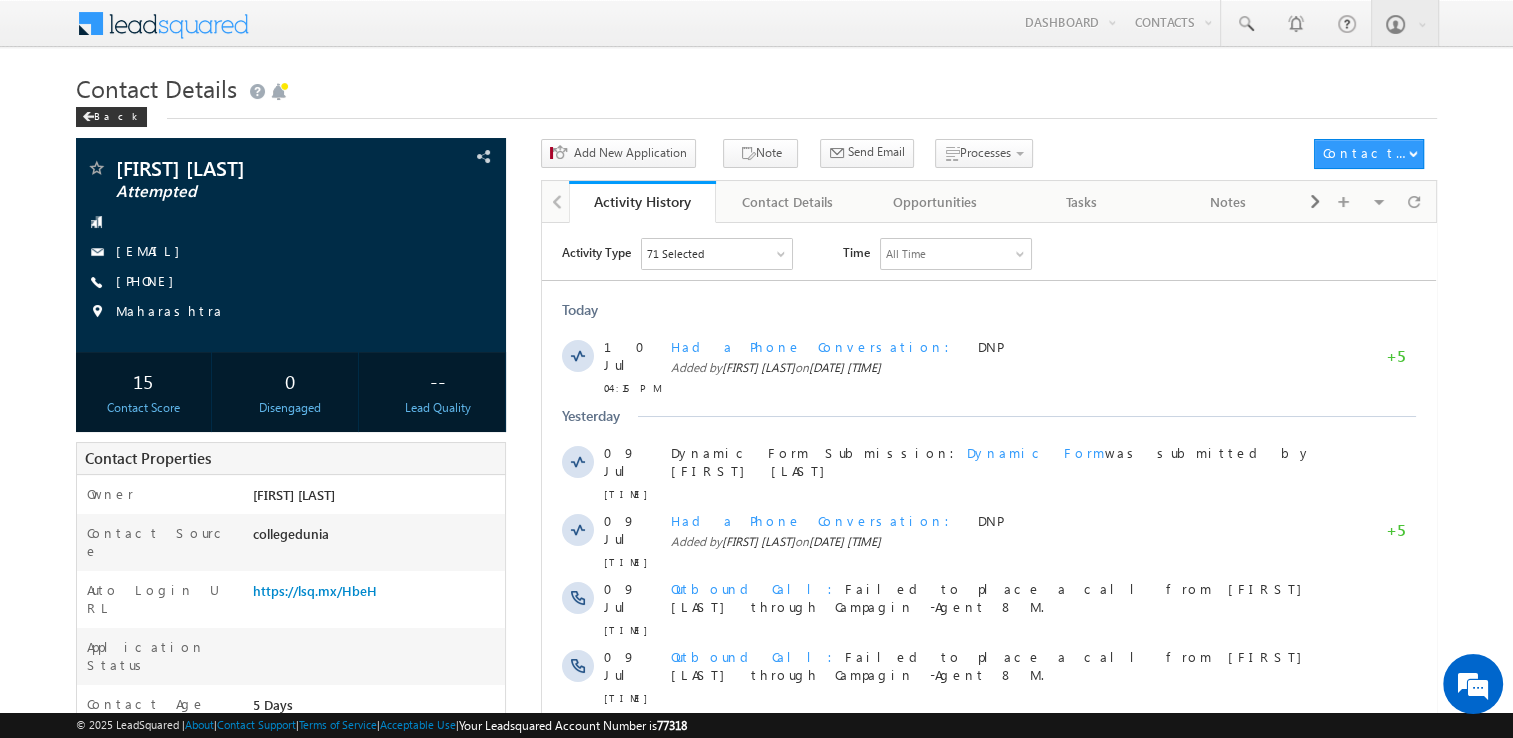 click on "Activity Type
71 Selected
Select All Sales Activities 1 Sales Activity Opportunities 1 University Application Email Activities 18 Email Bounced Email Link Clicked Email Marked Spam Email Opened Inbound Contact through Email Mailing preference link clicked Negative Response to Email Neutral Response to Email Positive Response to Email Resubscribed Subscribed To Newsletter Subscribed To Promotional Emails Unsubscribe Link Clicked Unsubscribed Unsubscribed From Newsletter Unsubscribed From Promotional Emails View in browser link Clicked Email Sent Web Activities 5 Conversion Button Clicked Converted to Contact Form Submitted on Website Page Visited on Website Tracking URL Clicked Contact Capture Activities 1 Contact Capture Phone Call Activities 2 Inbound Phone Call Activity Outbound Phone Call Activity Other Activities 19 Application Form Document Generation Had a Phone Conversation Meeting Notes 5" at bounding box center (999, 253) 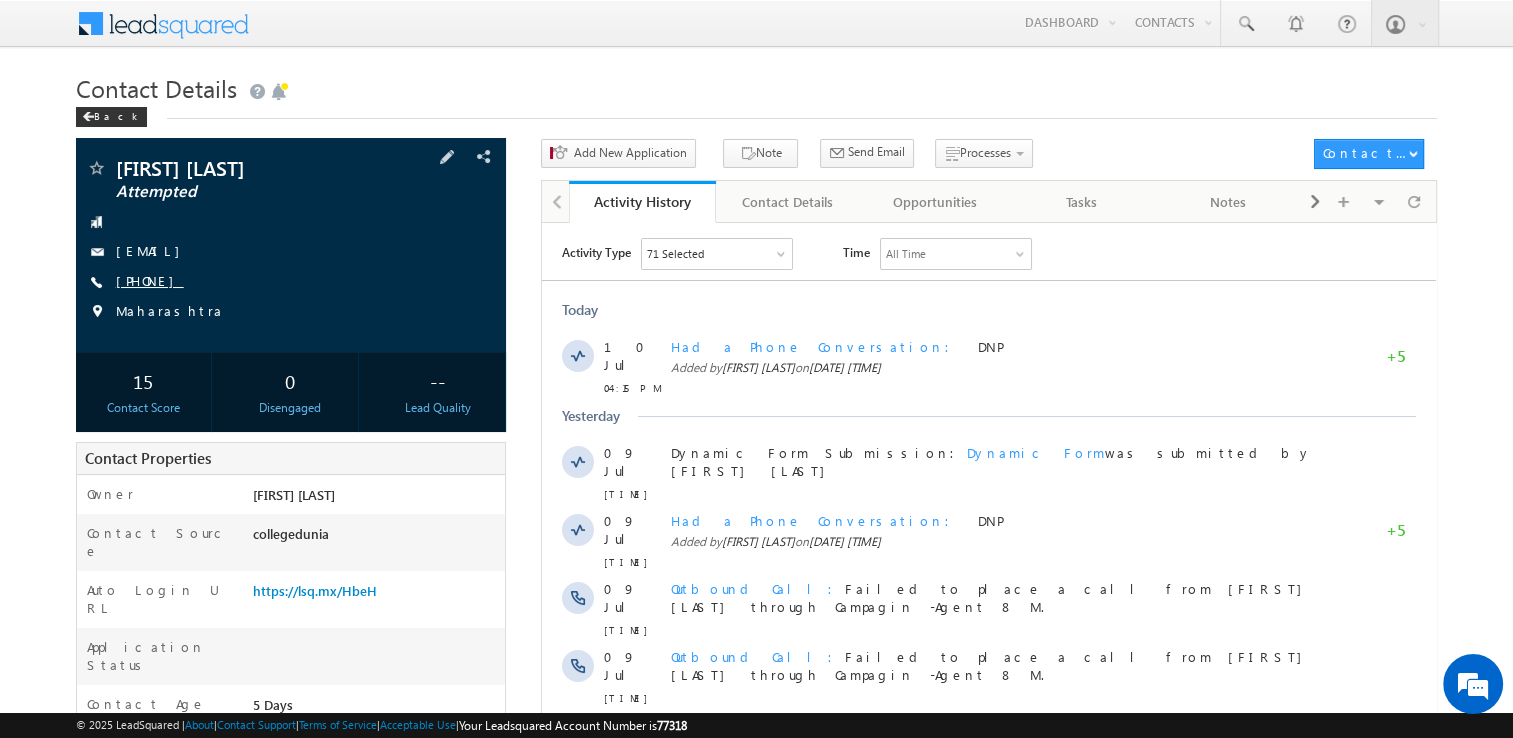 click on "+91-9920315137" at bounding box center (150, 280) 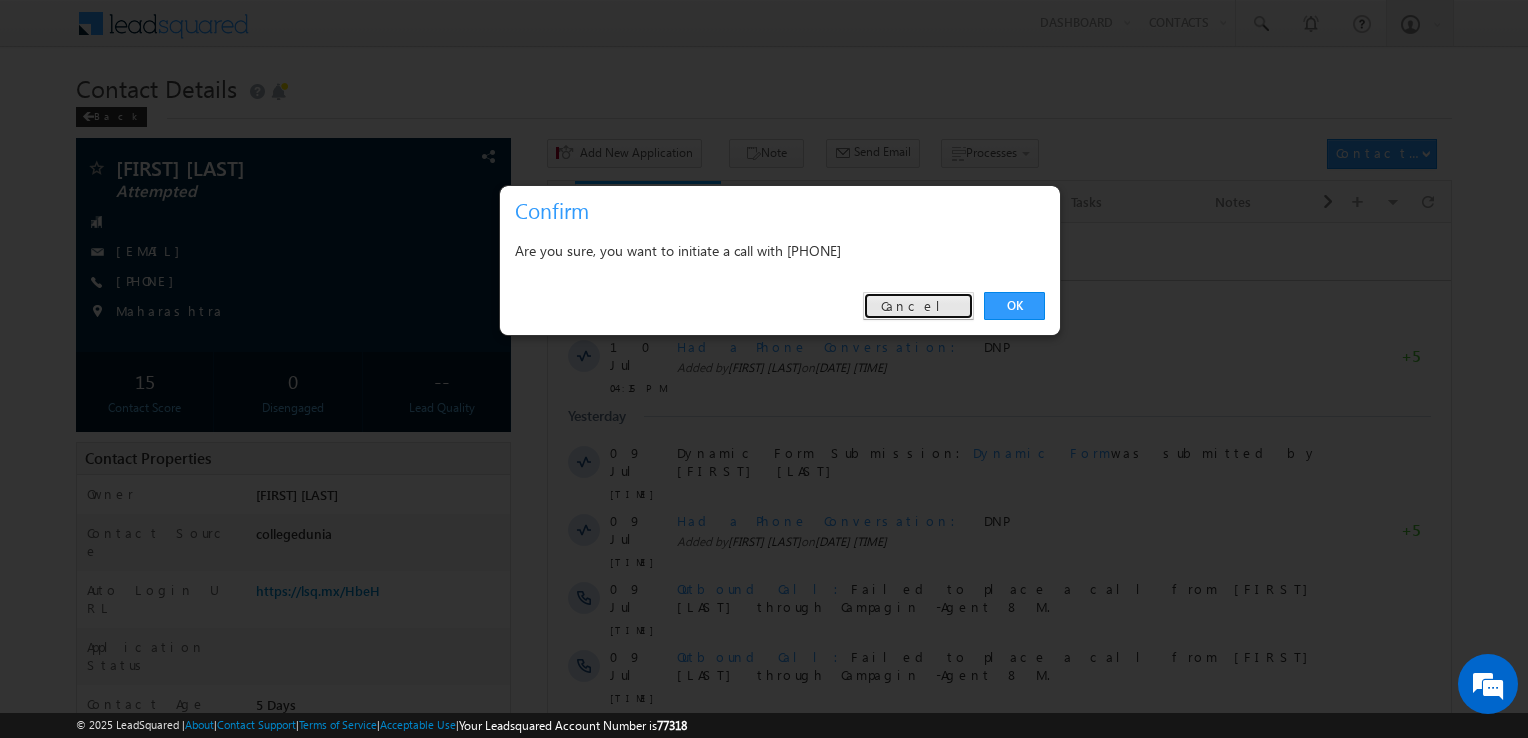 click on "Cancel" at bounding box center (918, 306) 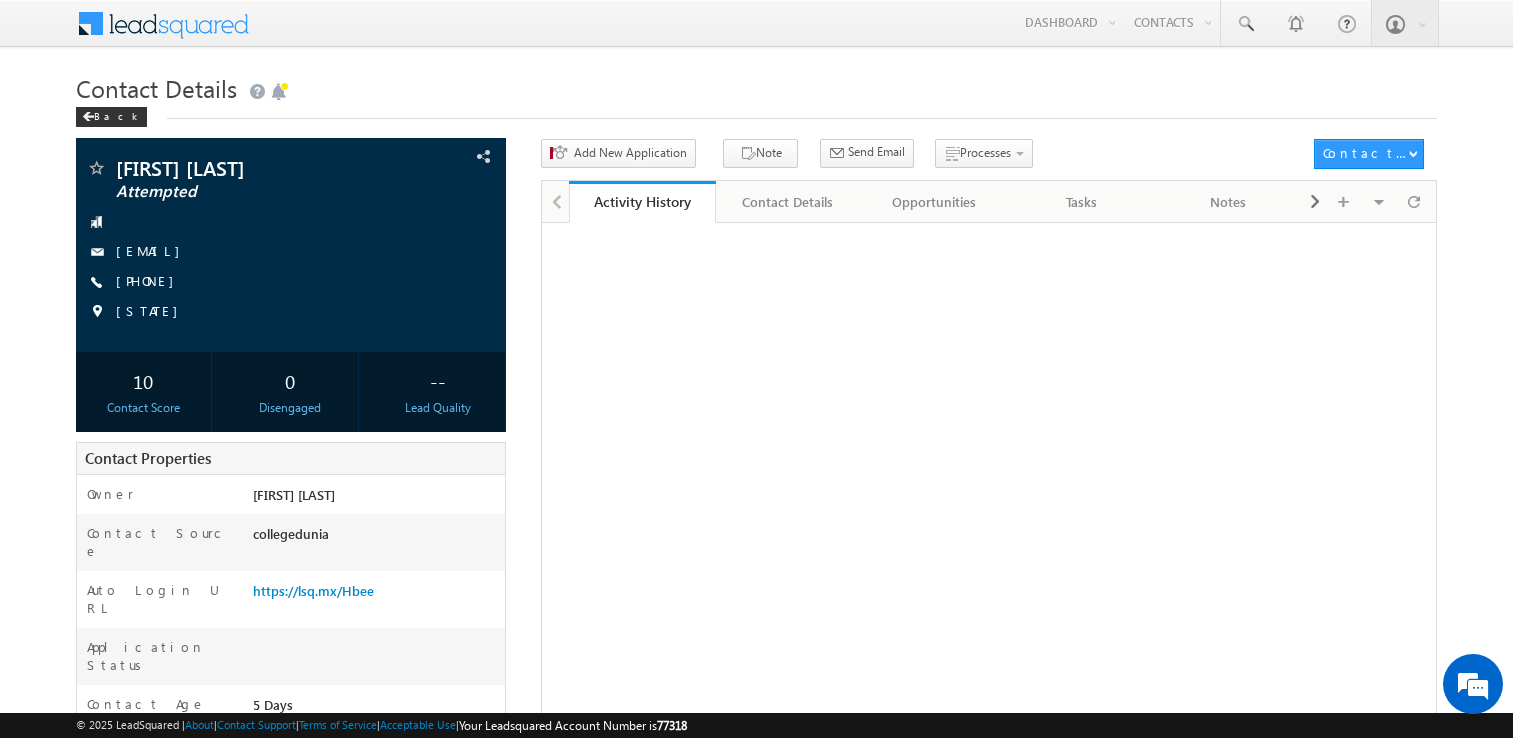 scroll, scrollTop: 0, scrollLeft: 0, axis: both 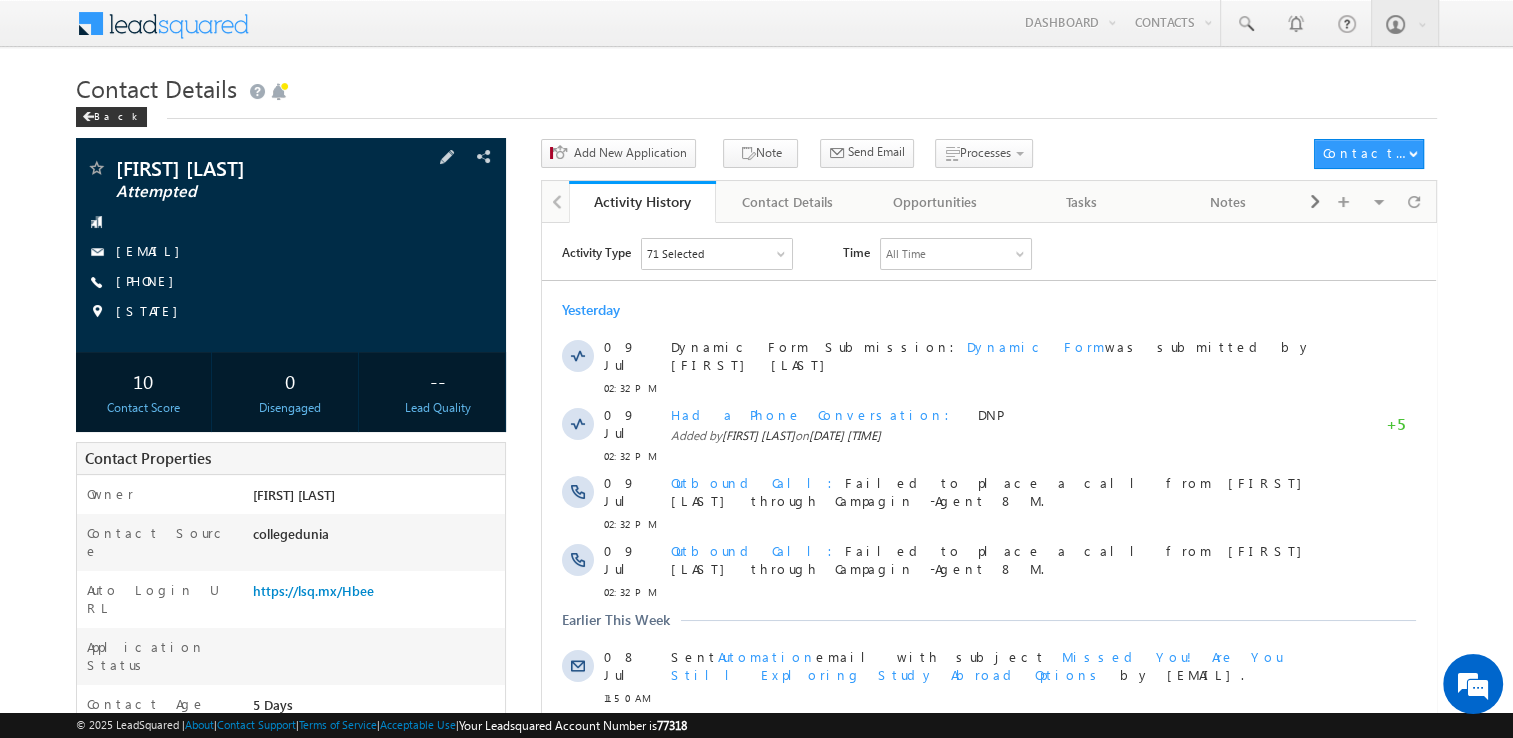 drag, startPoint x: 0, startPoint y: 0, endPoint x: 158, endPoint y: 291, distance: 331.12686 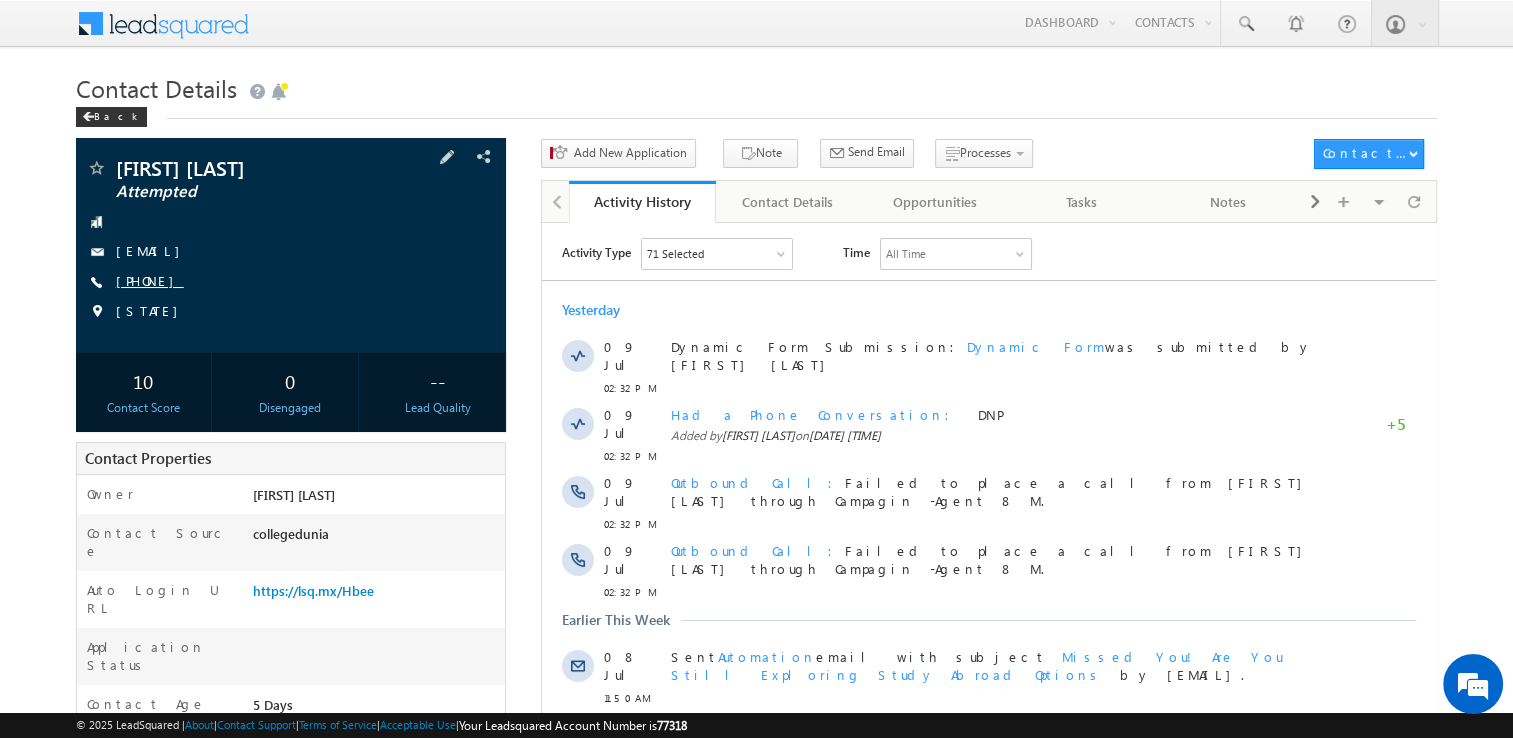 click on "+91-9330929164" at bounding box center (150, 280) 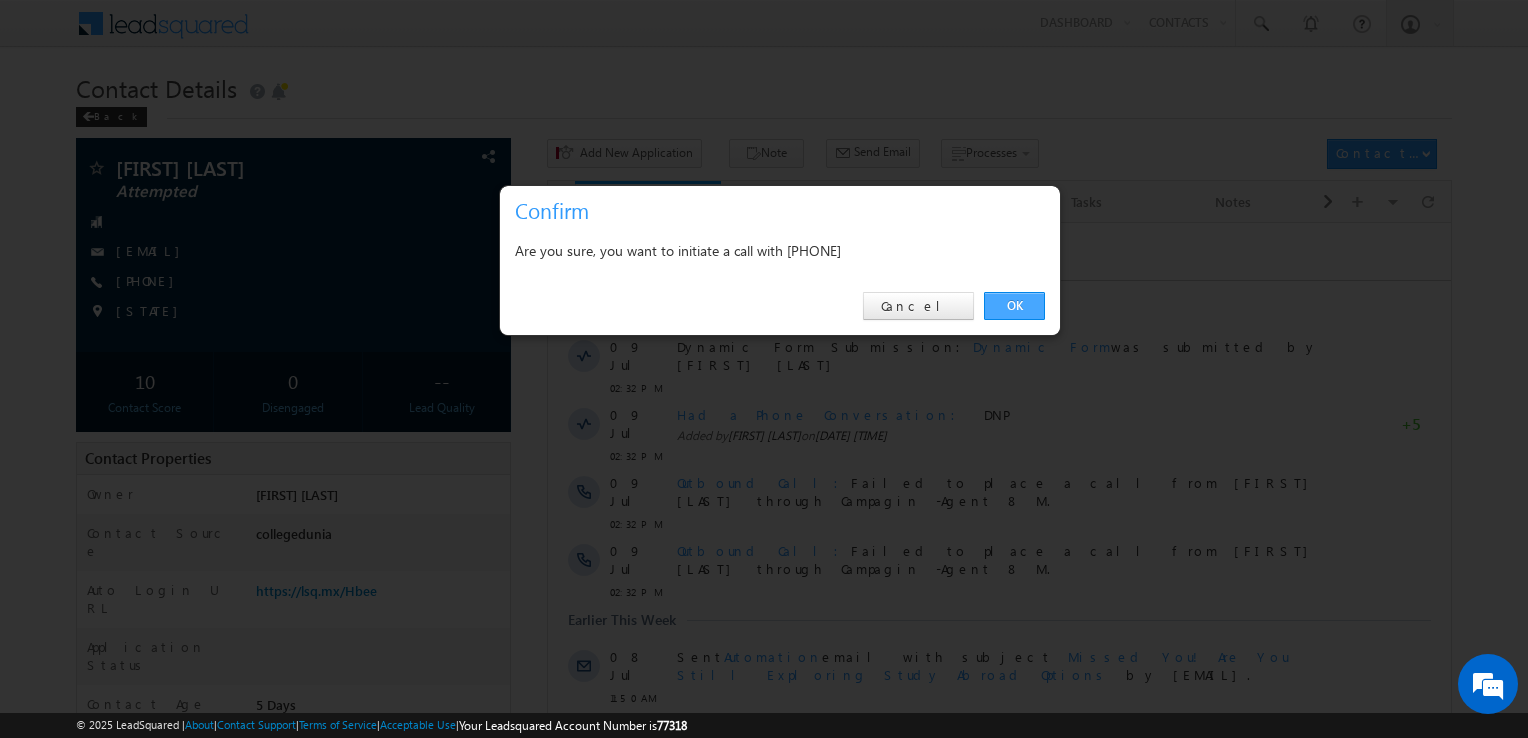 click on "OK" at bounding box center (1014, 306) 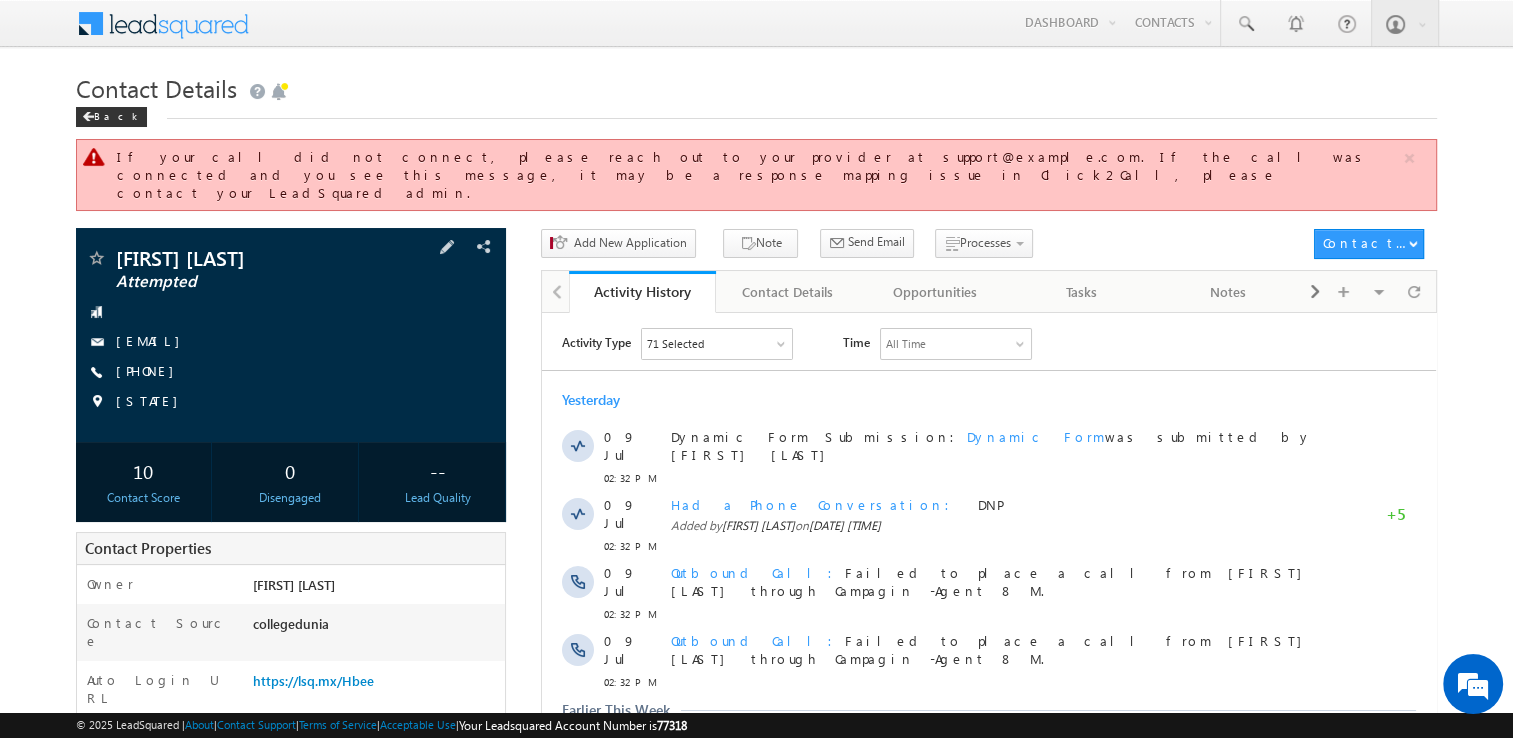 copy on "9330929164" 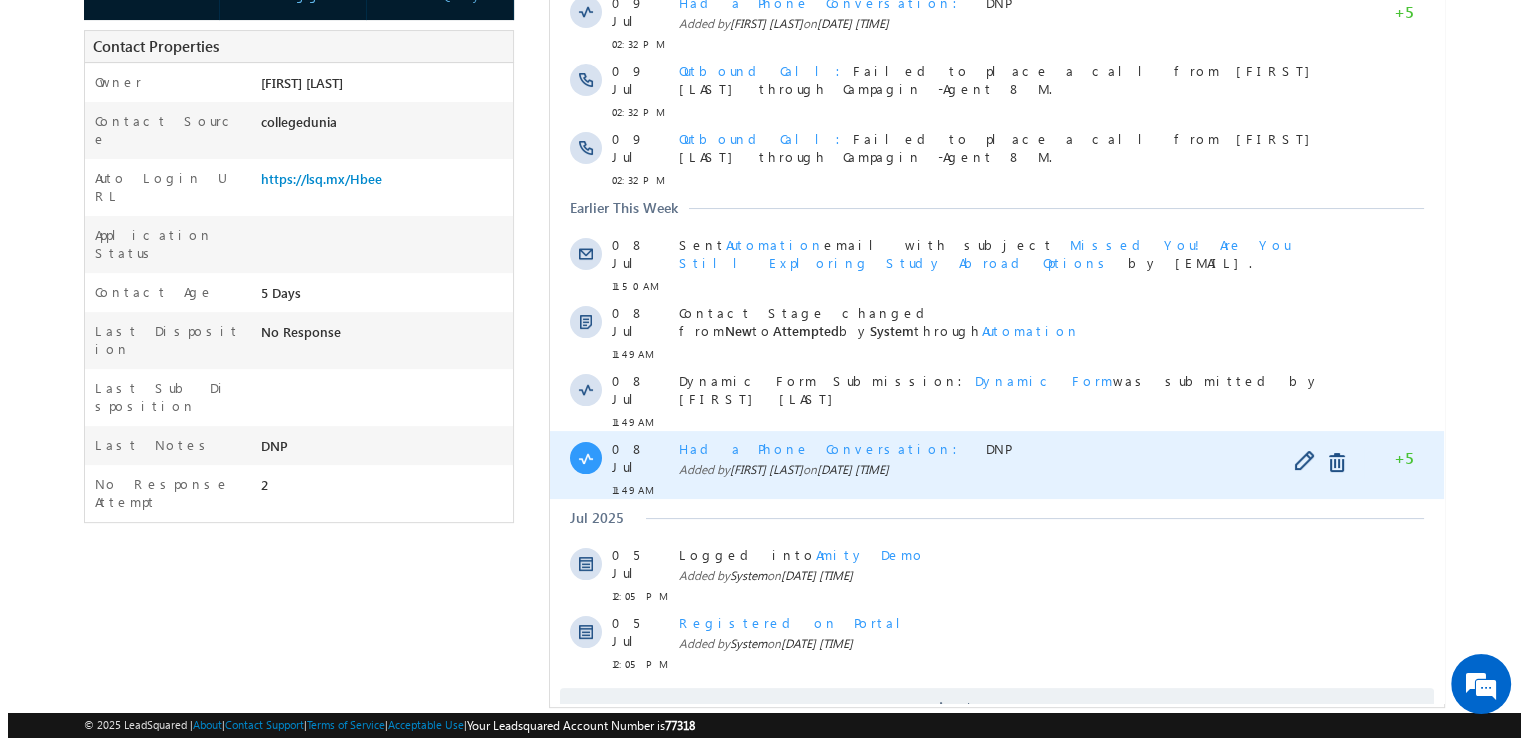 scroll, scrollTop: 0, scrollLeft: 0, axis: both 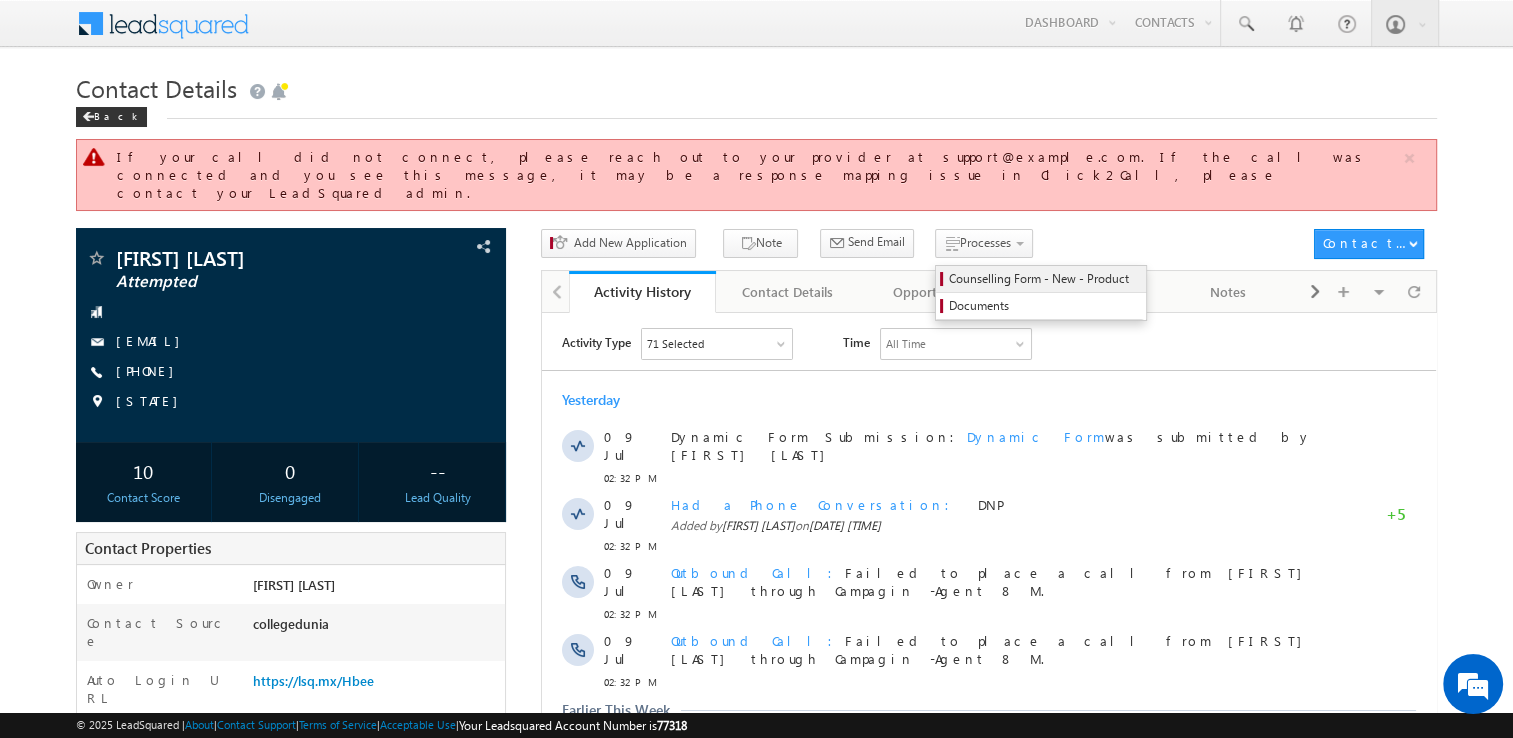 click on "Counselling Form - New - Product" at bounding box center (1044, 279) 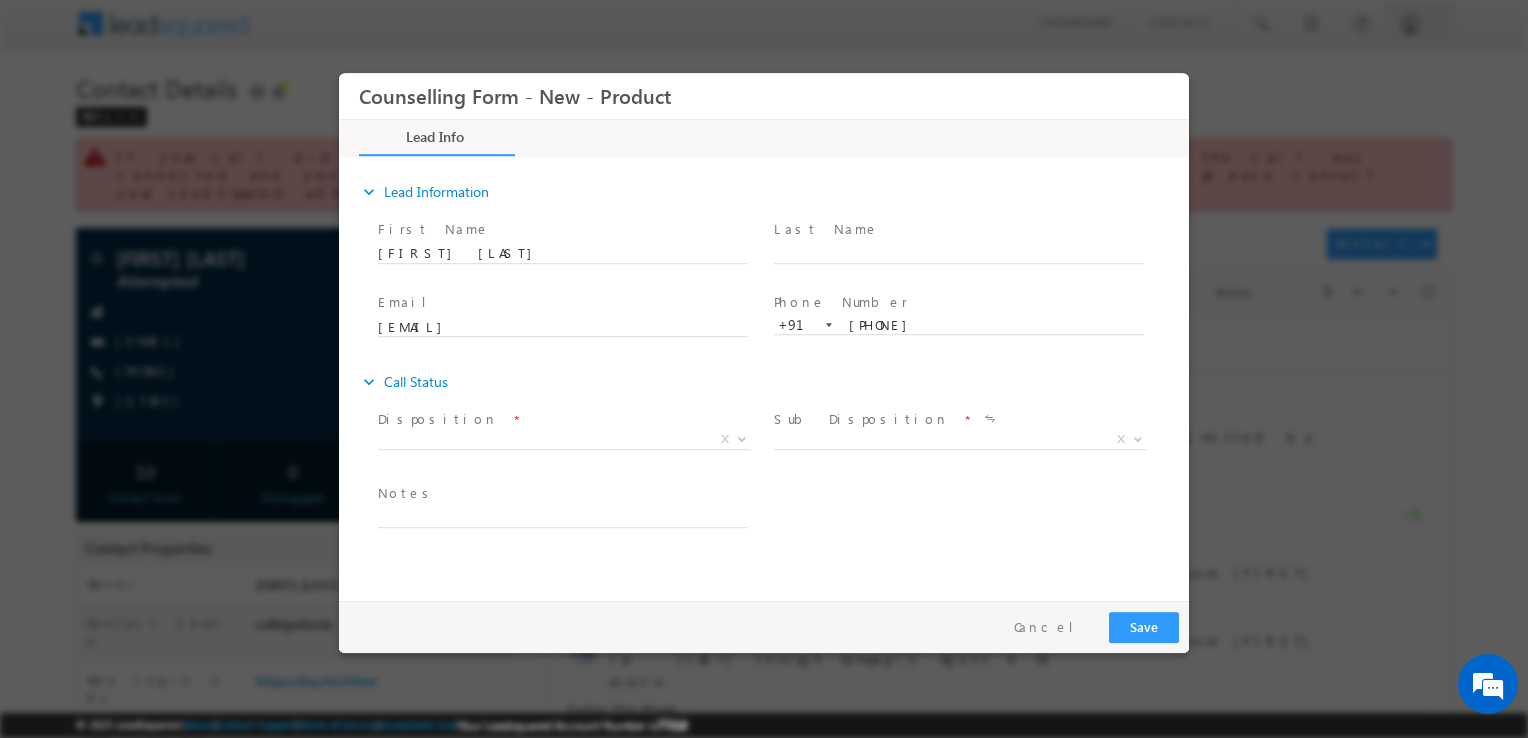 scroll, scrollTop: 0, scrollLeft: 0, axis: both 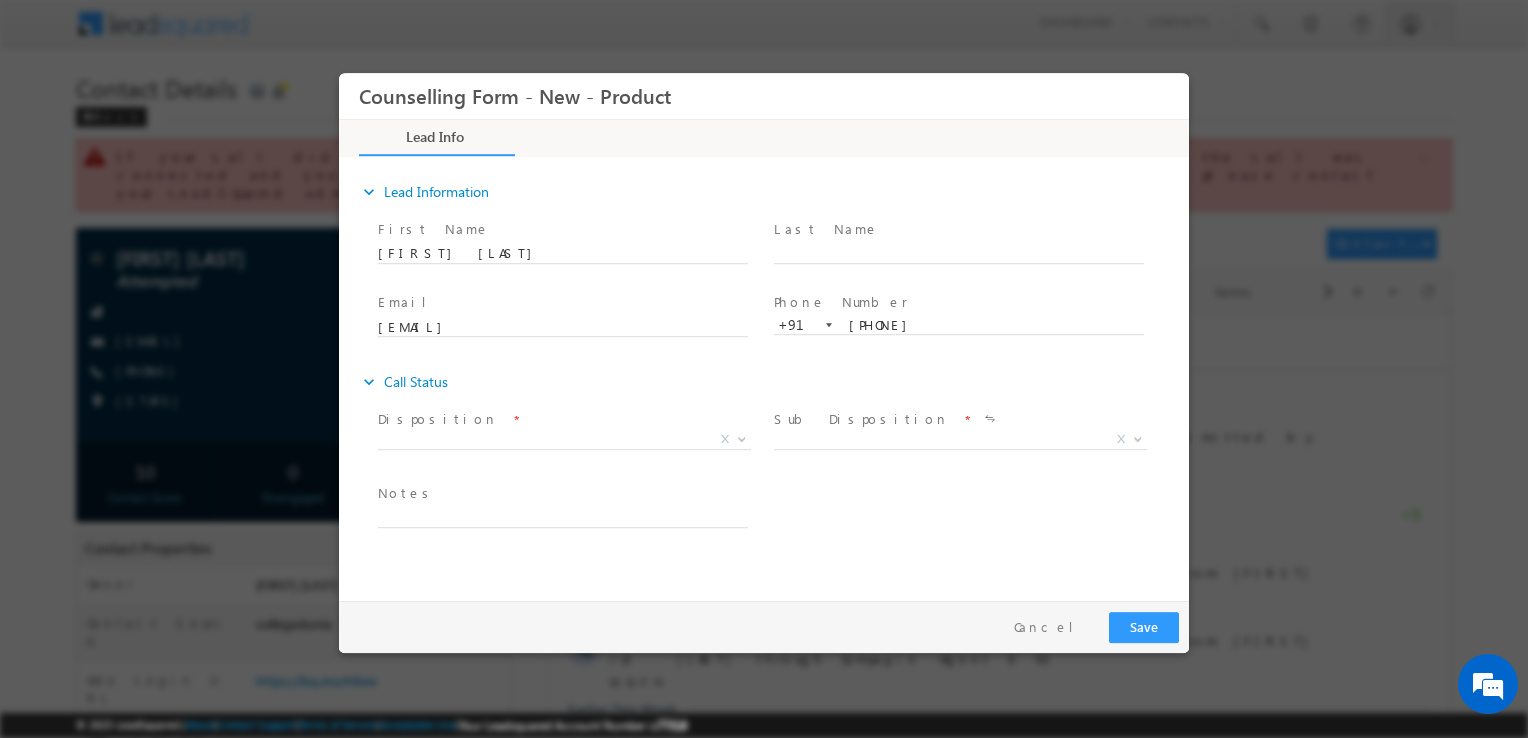 click at bounding box center (562, 464) 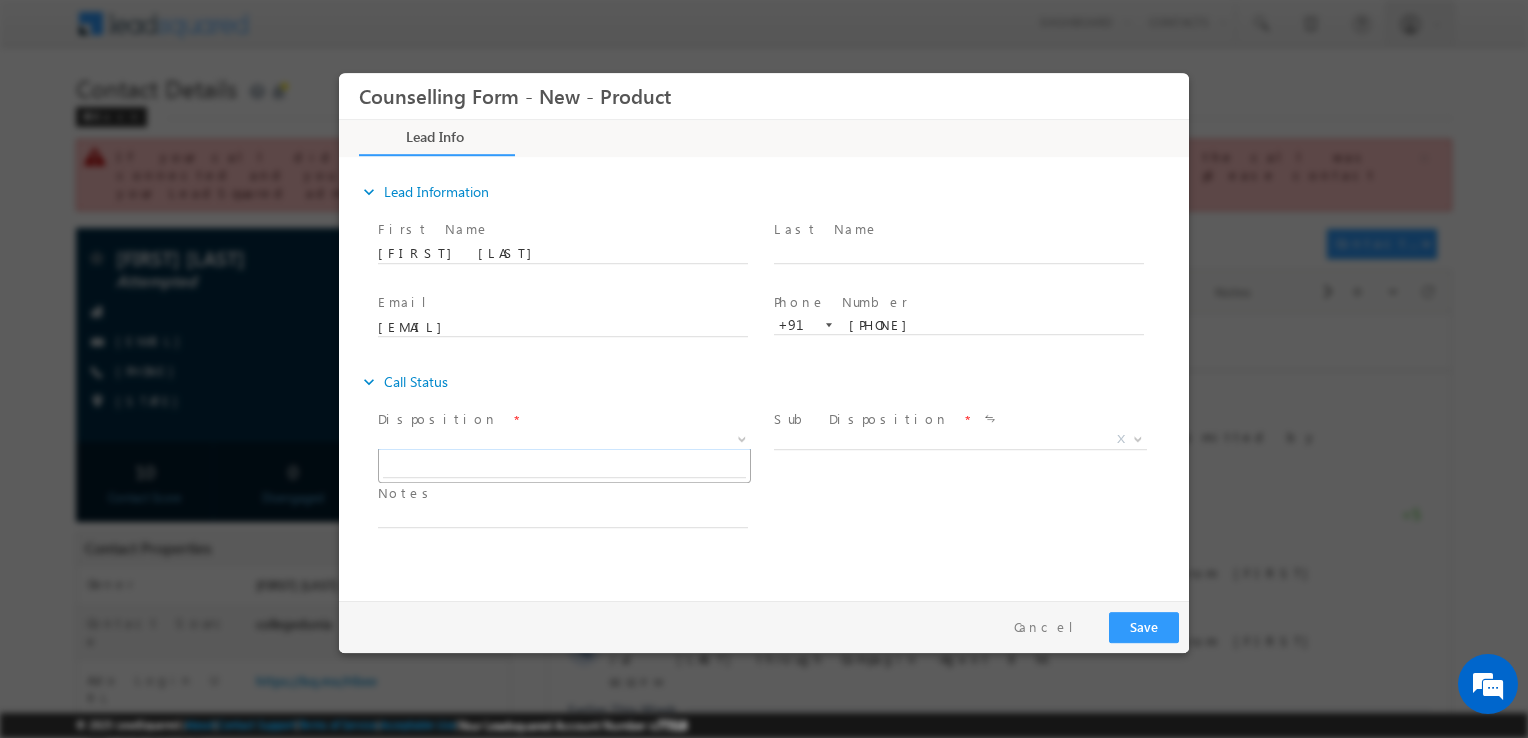 click on "X" at bounding box center [564, 440] 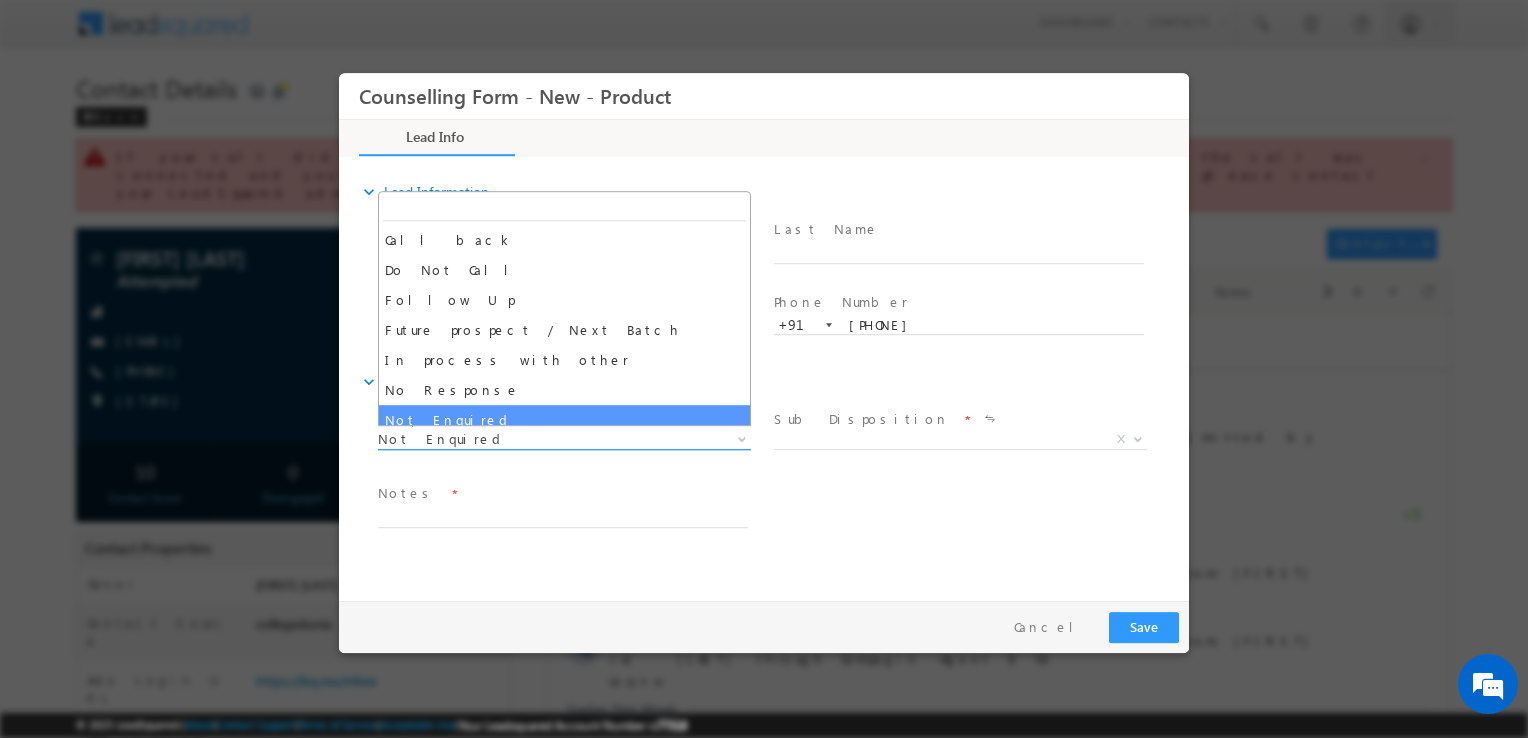 click on "Not Enquired" at bounding box center (540, 439) 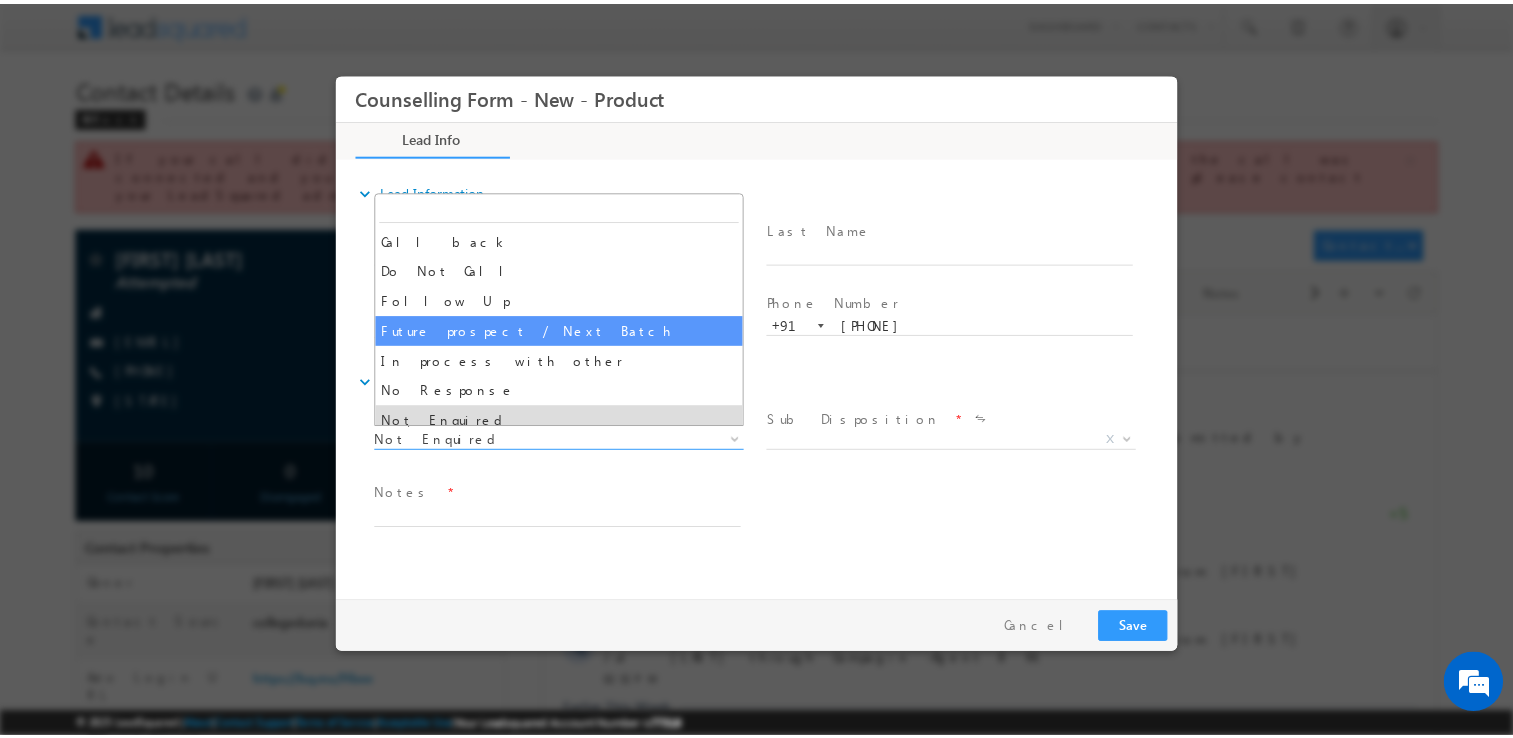 scroll, scrollTop: 129, scrollLeft: 0, axis: vertical 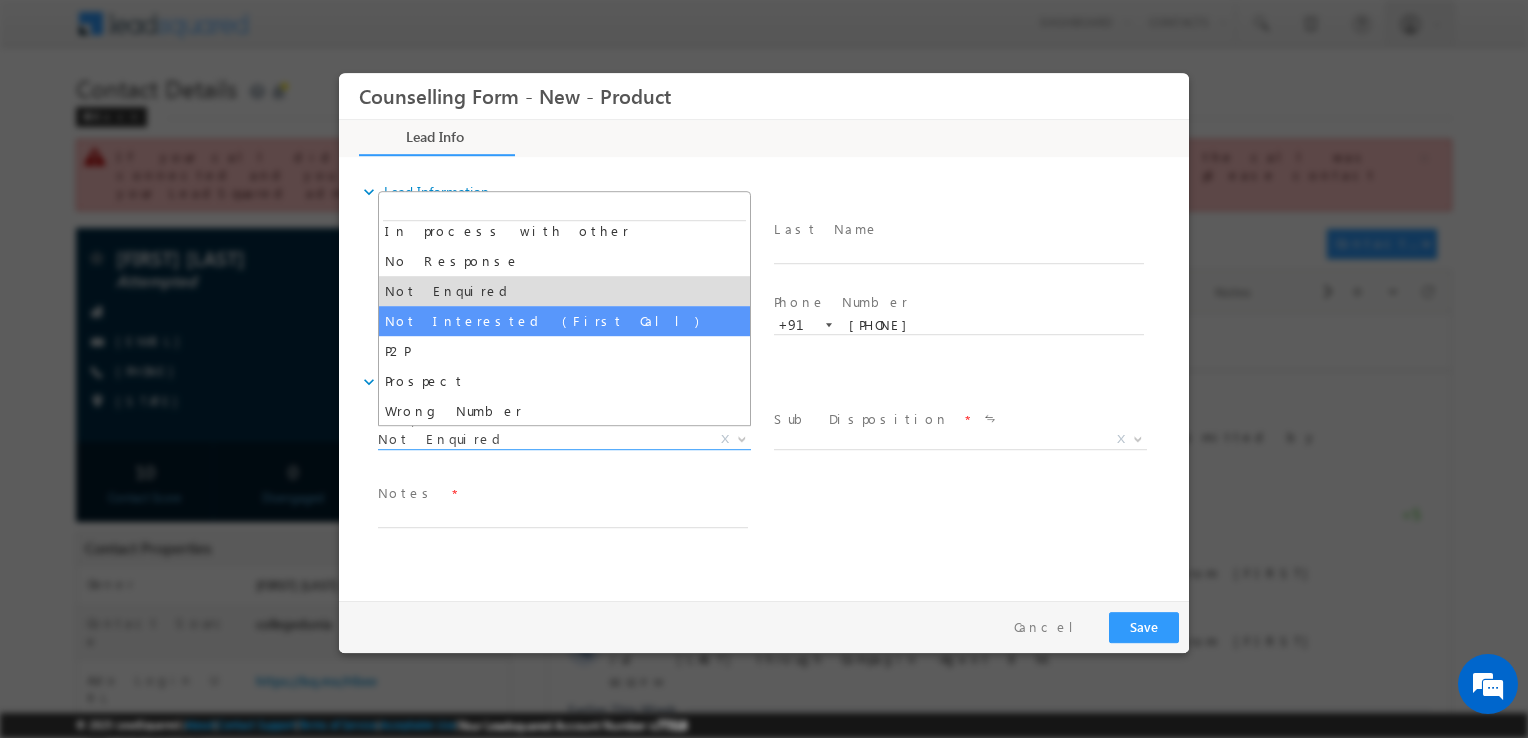 select on "Not Interested (First Call)" 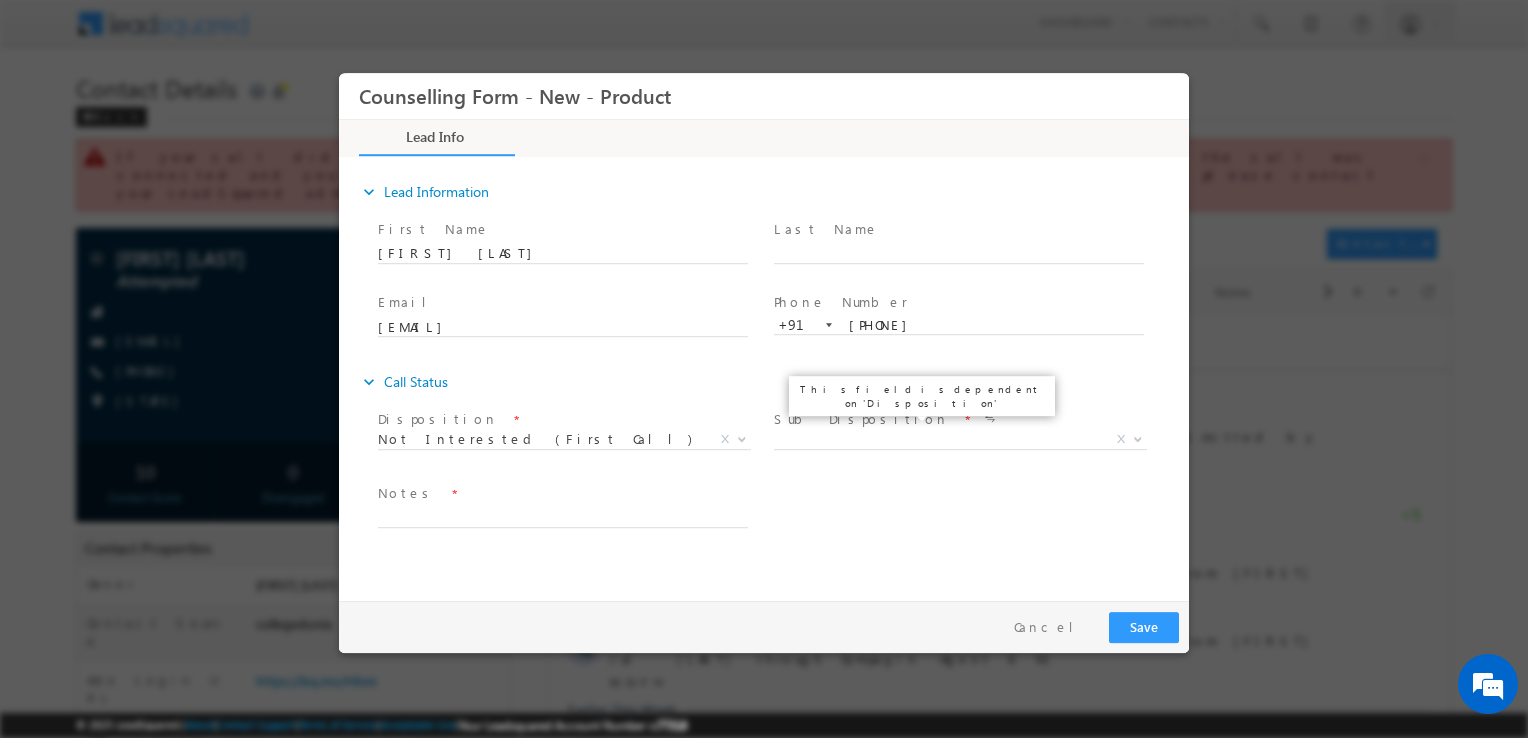 drag, startPoint x: 877, startPoint y: 423, endPoint x: 842, endPoint y: 436, distance: 37.336308 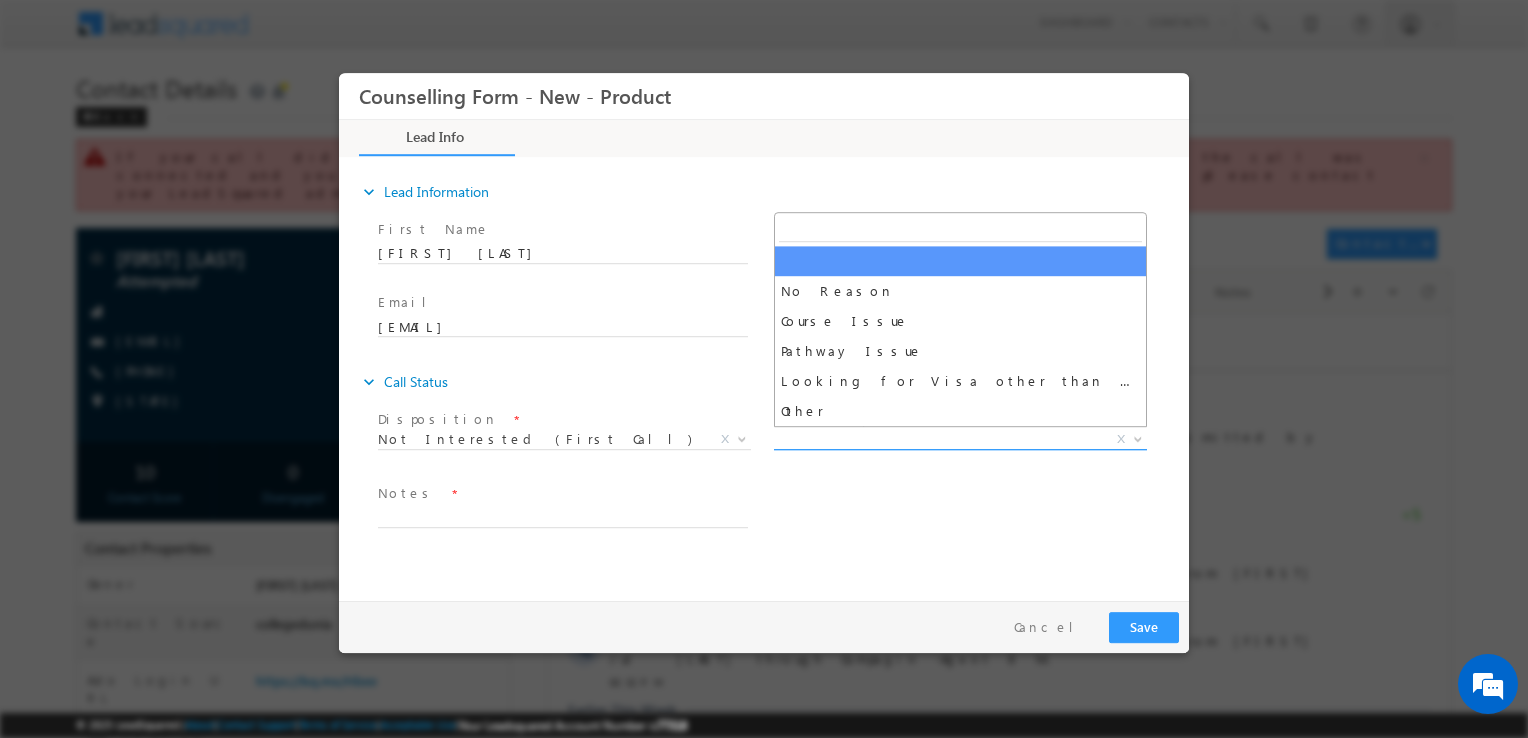 click on "X" at bounding box center [960, 440] 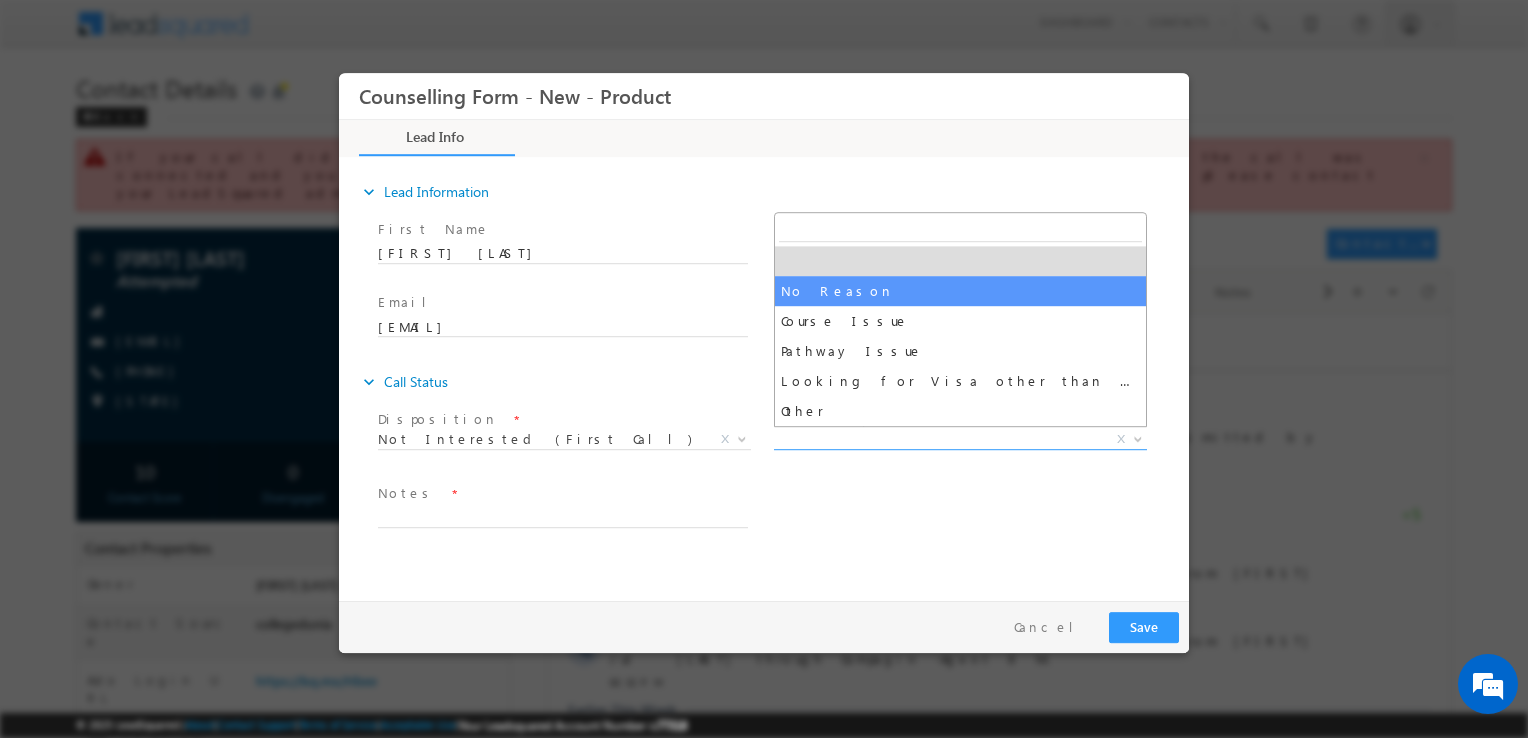 select on "No Reason" 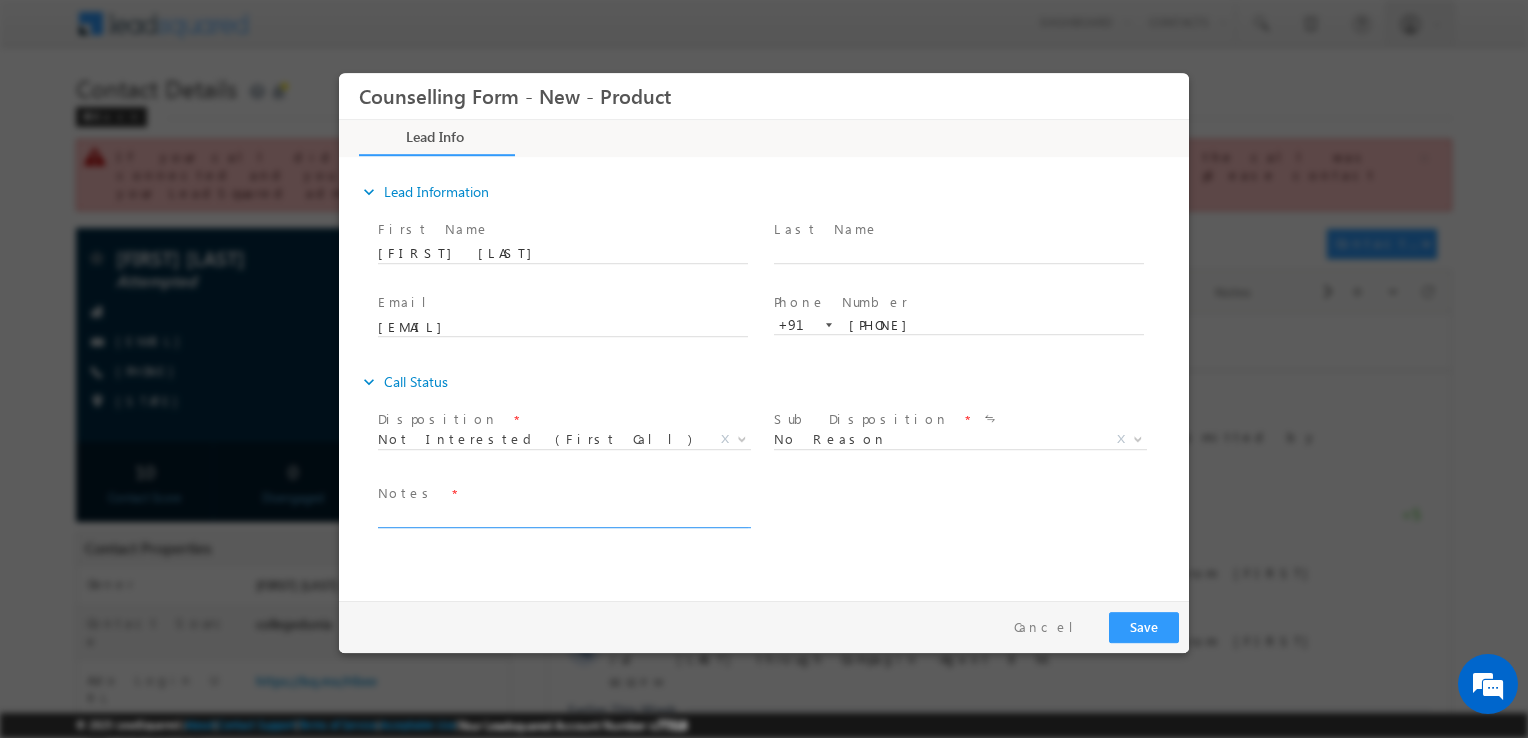 click at bounding box center [563, 516] 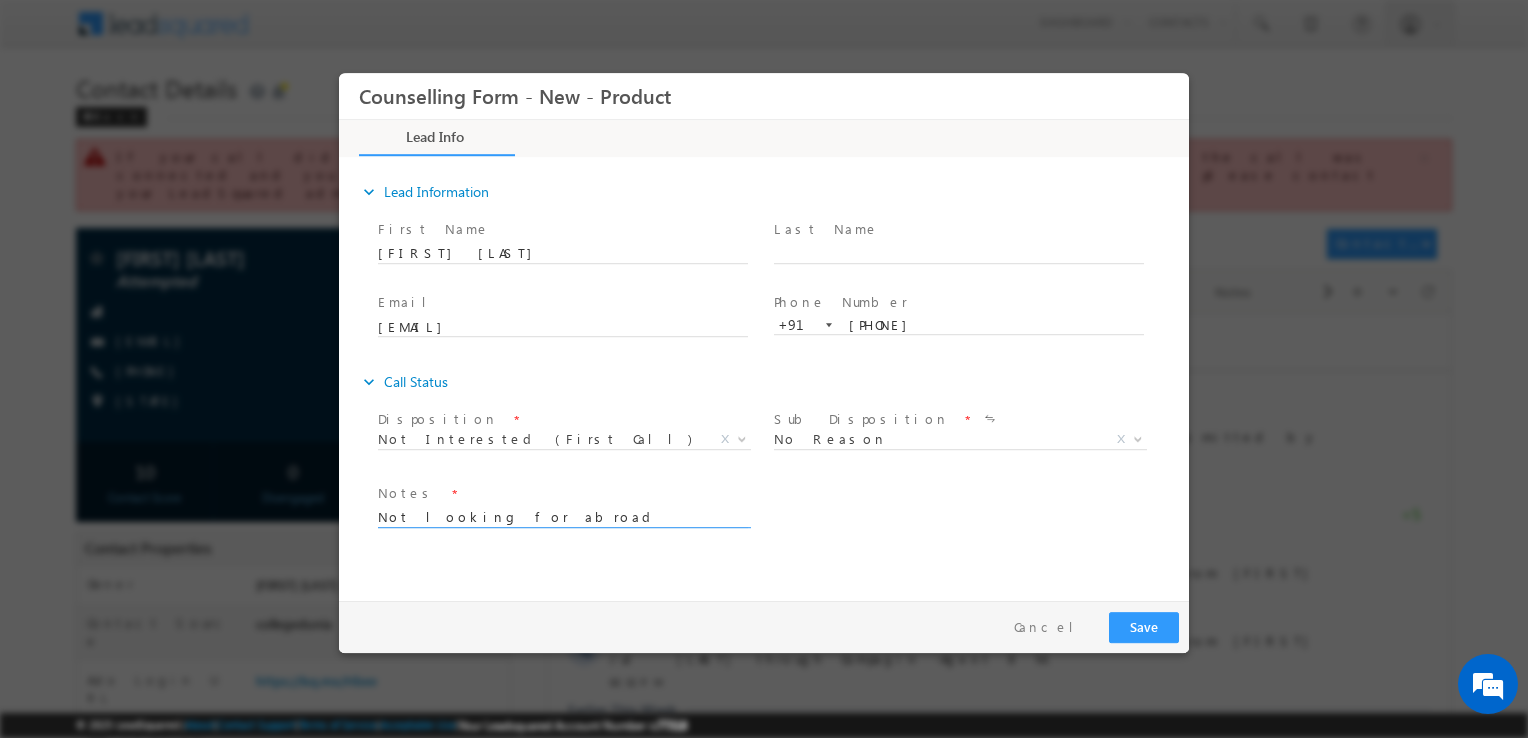 type on "Not looking for abroad study" 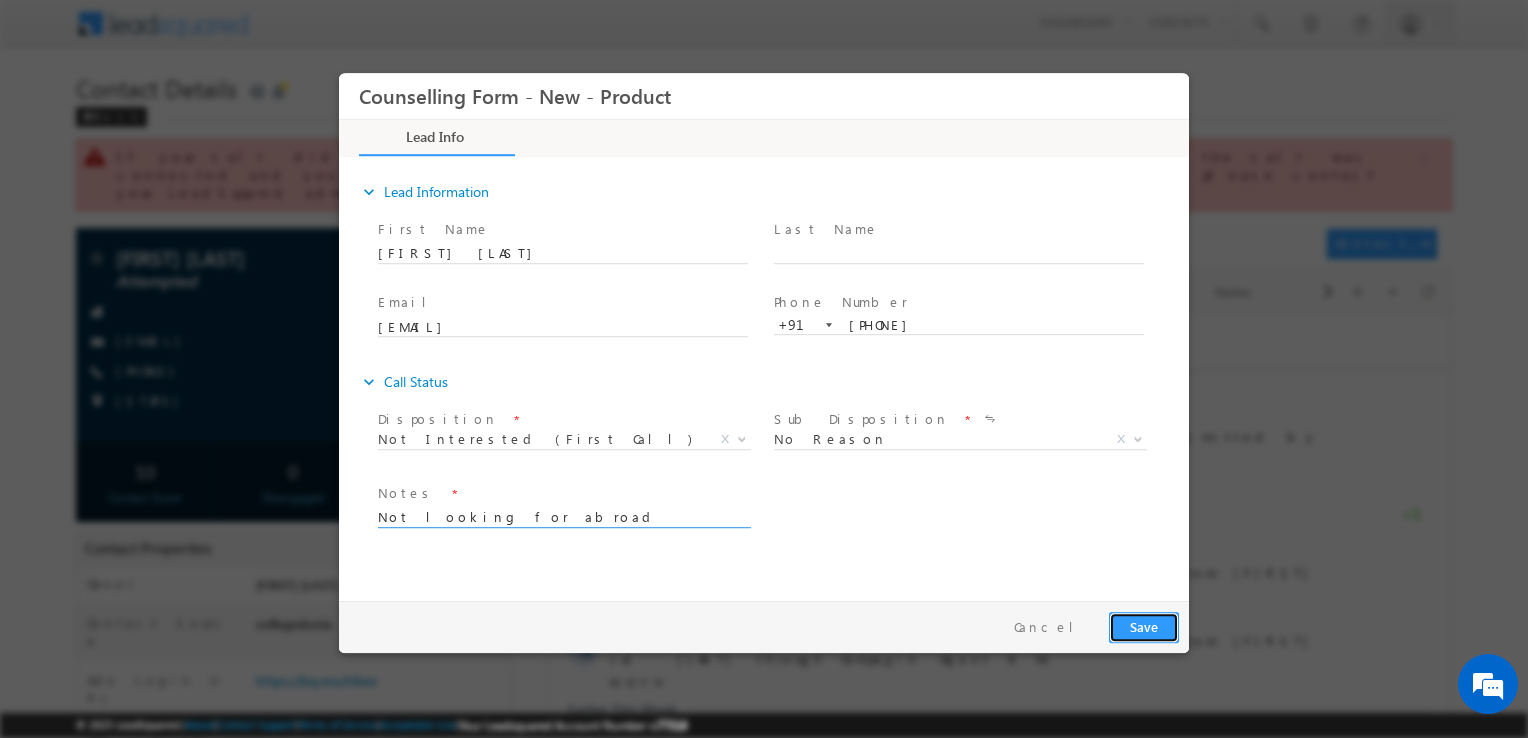 click on "Save" at bounding box center (1144, 627) 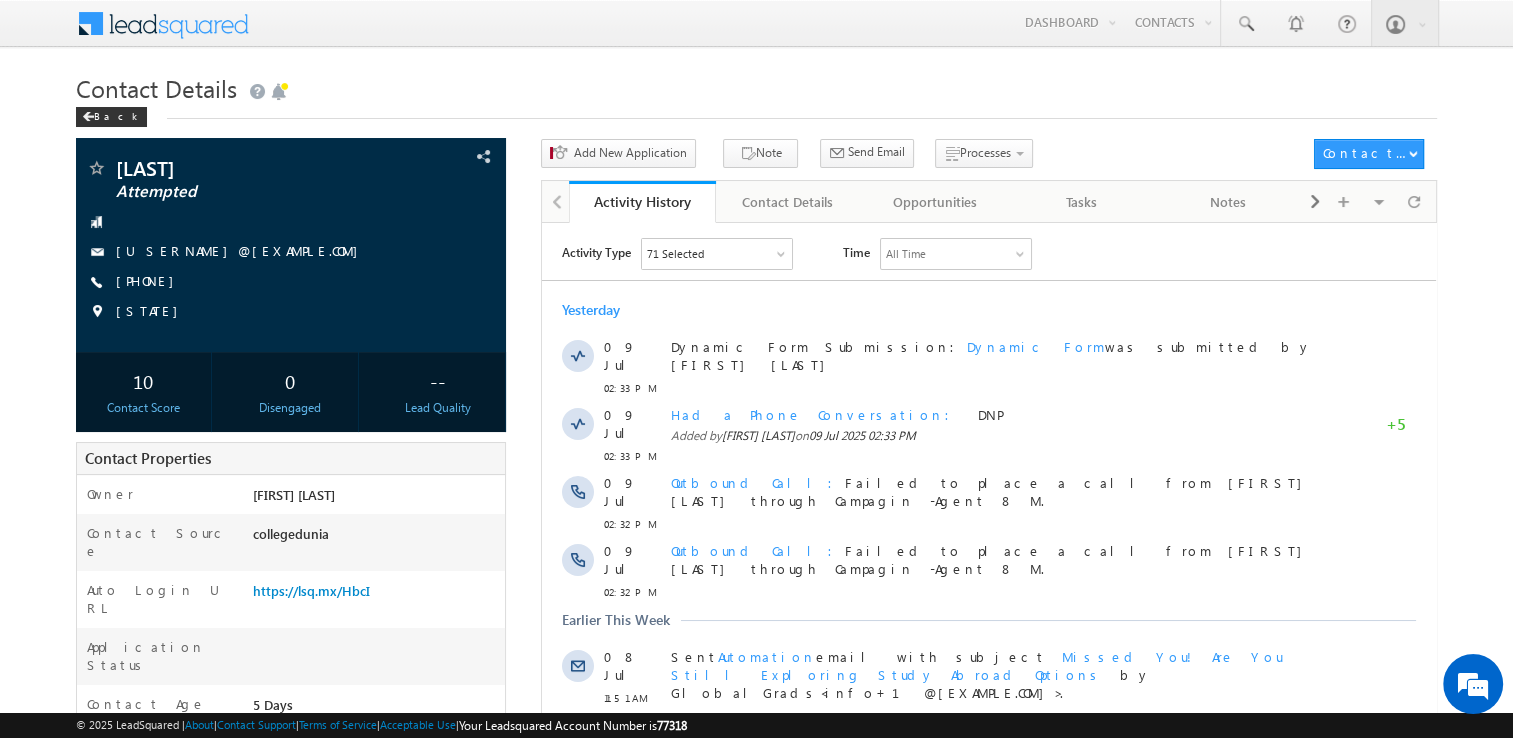 scroll, scrollTop: 0, scrollLeft: 0, axis: both 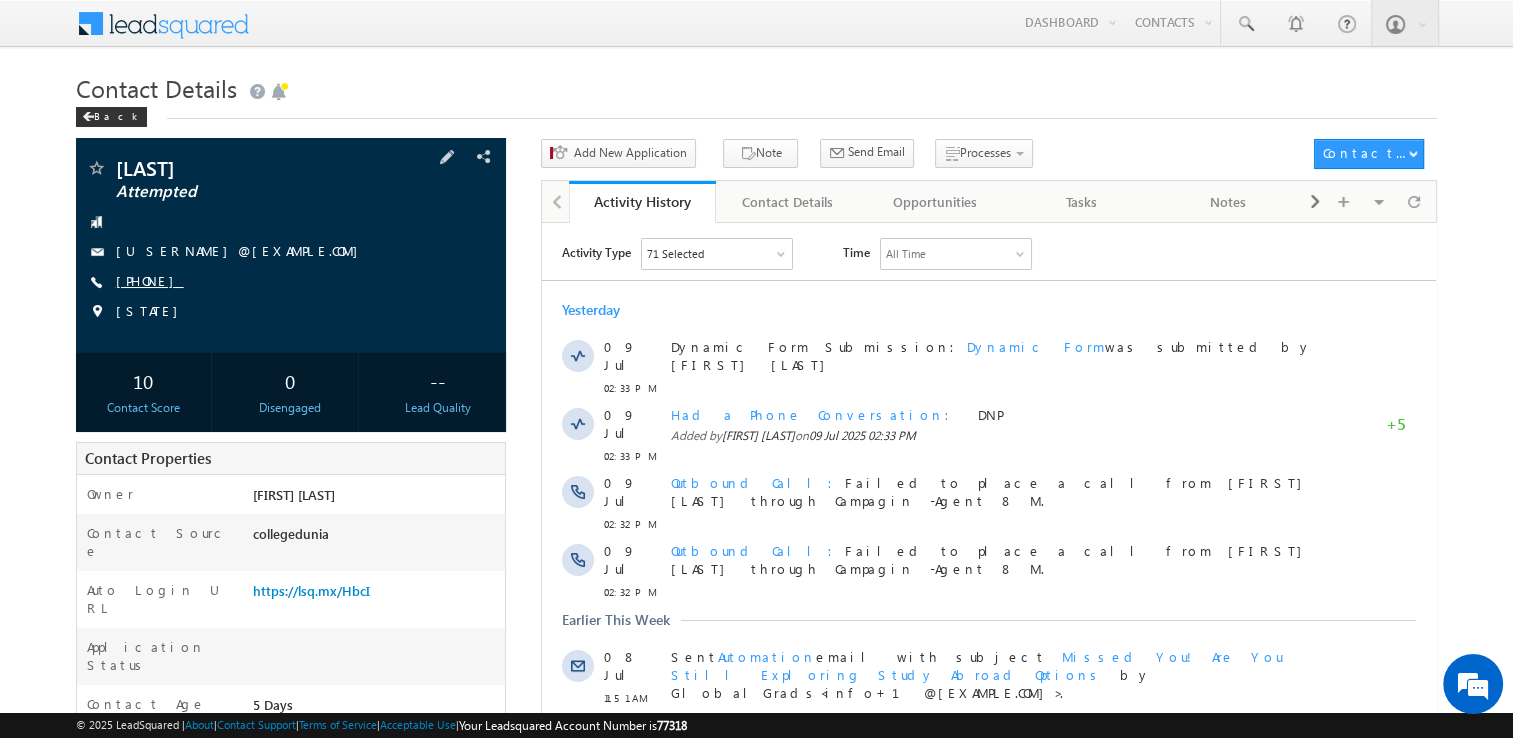 click on "[PHONE]" at bounding box center (150, 280) 